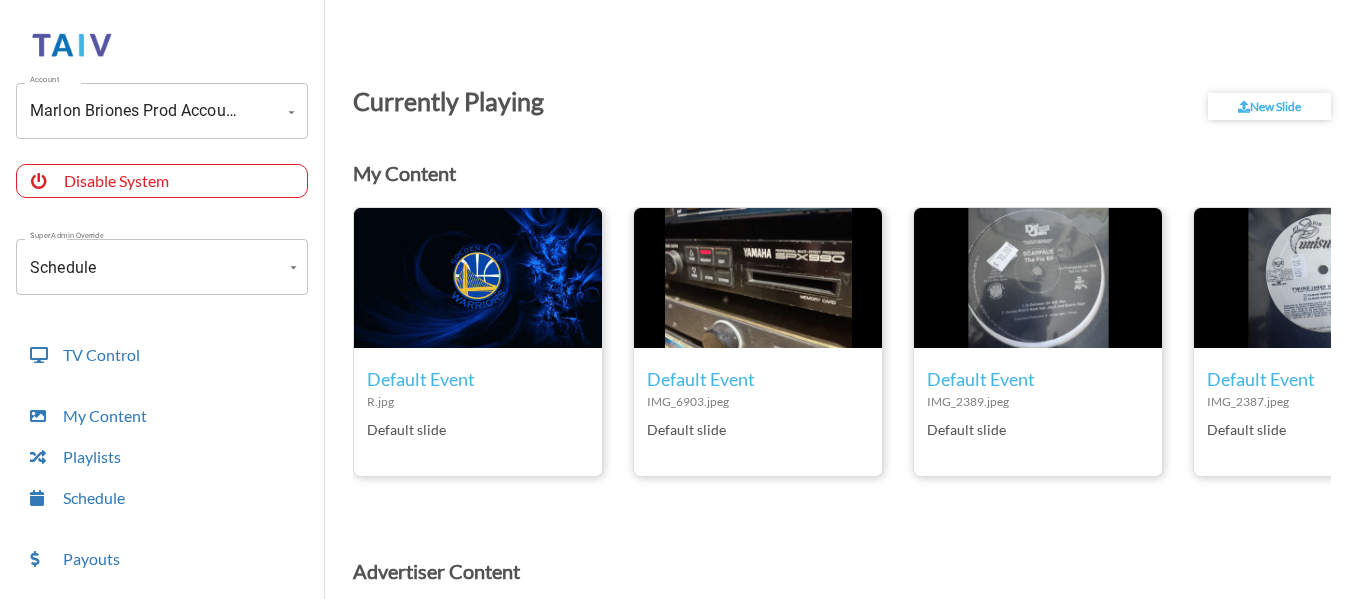 scroll, scrollTop: 0, scrollLeft: 0, axis: both 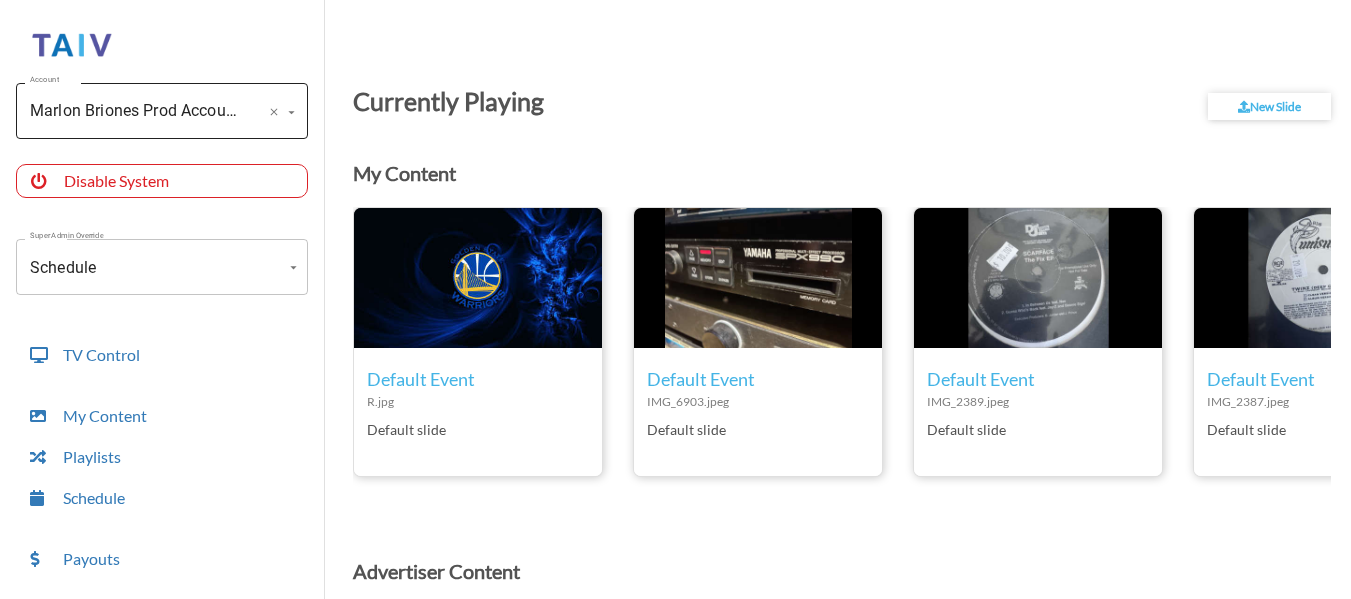 click on "Marlon Briones Prod Account (-Ncd-y0Ylpl5cyJaCcBD) Account" at bounding box center (162, 111) 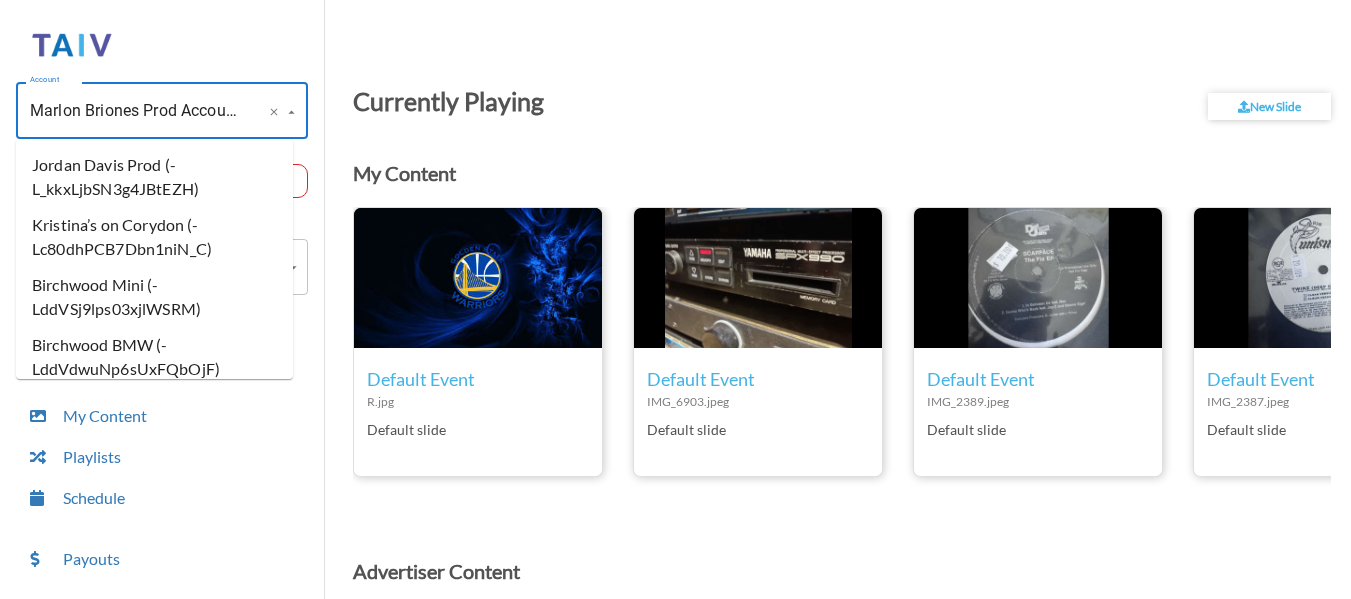 scroll, scrollTop: 0, scrollLeft: 199, axis: horizontal 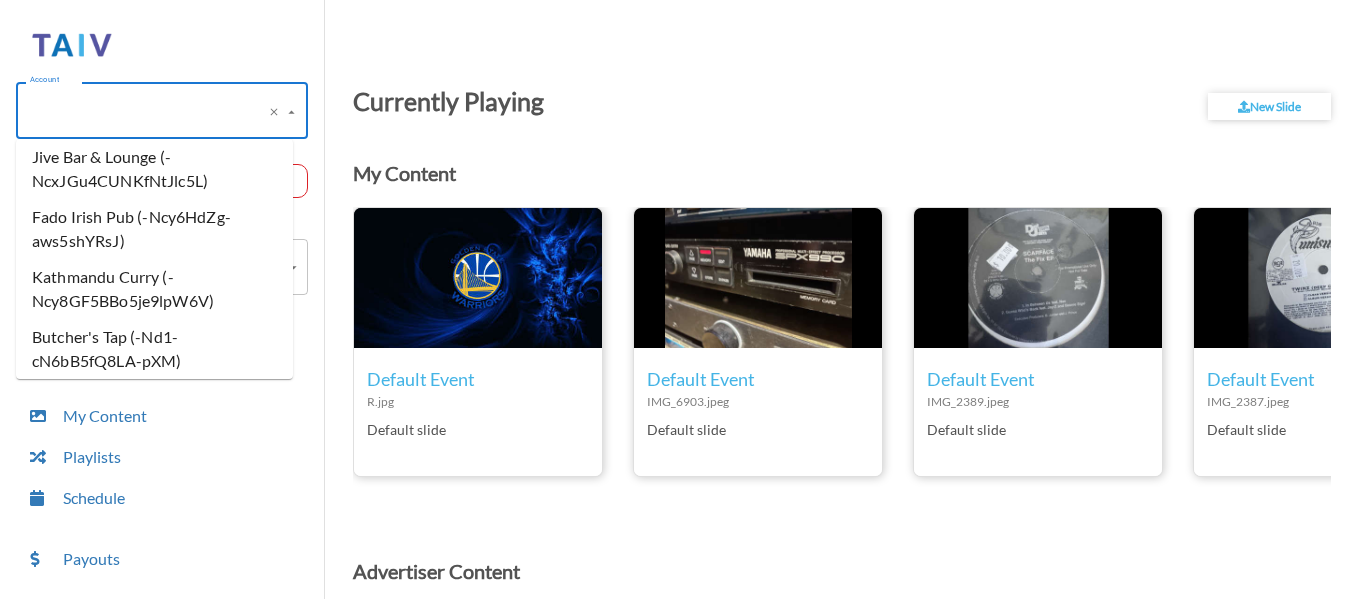 type on "k" 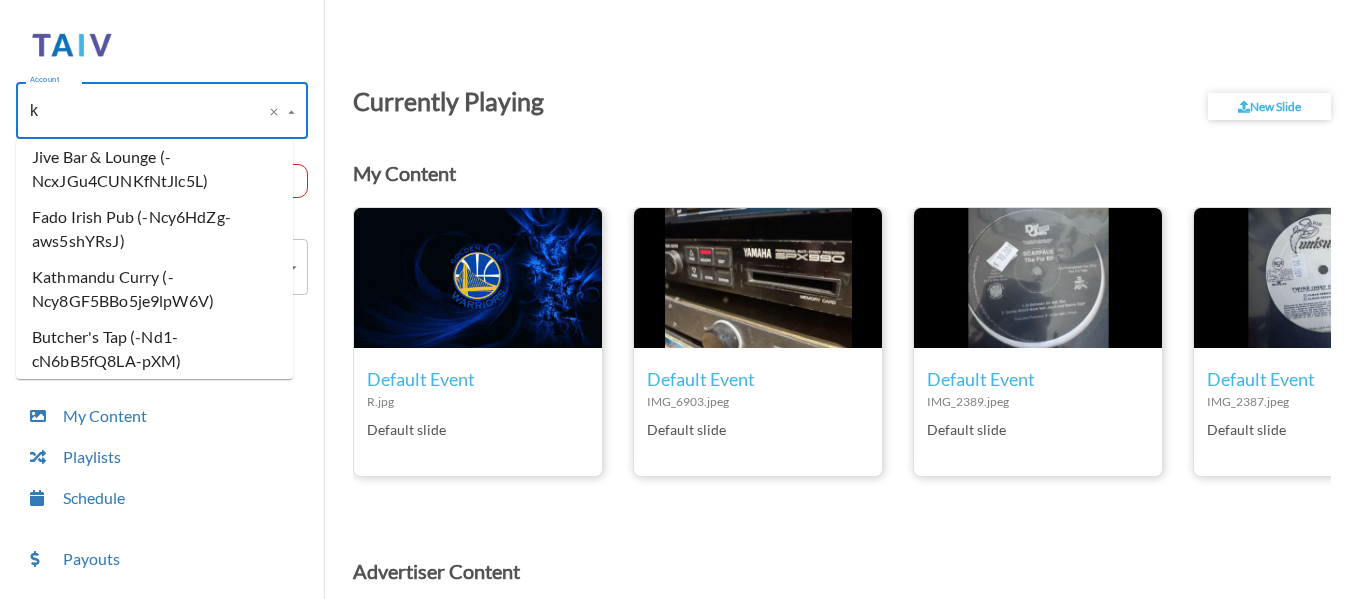 scroll, scrollTop: 0, scrollLeft: 0, axis: both 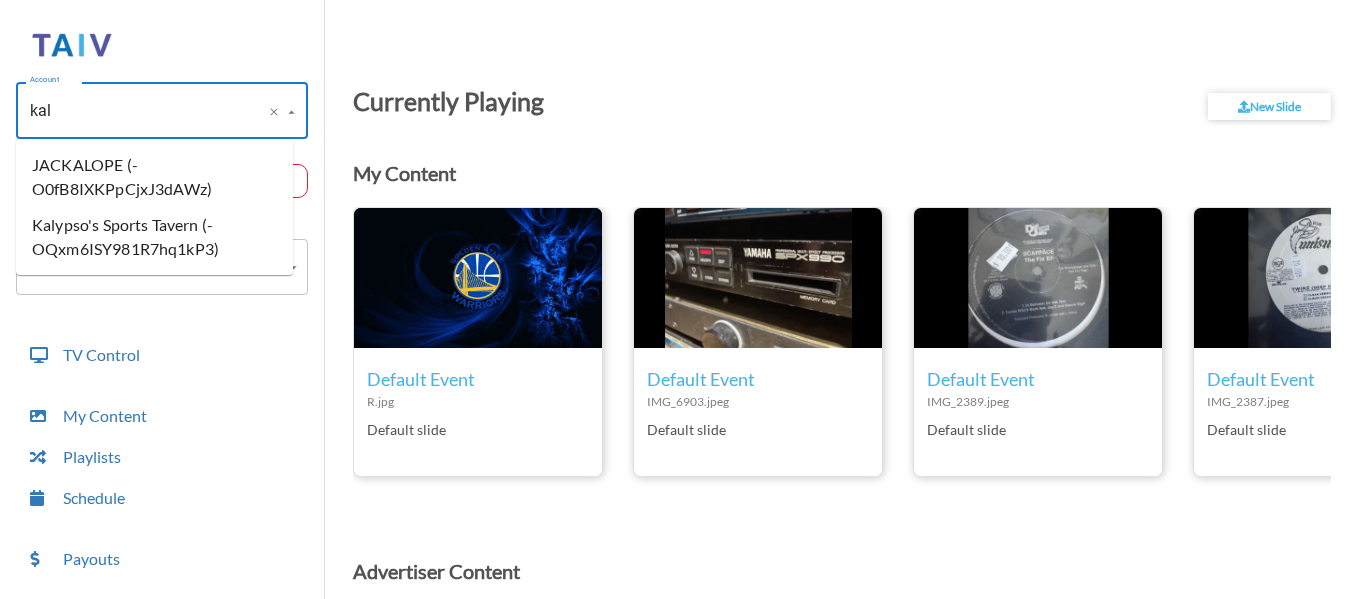 click on "Kalypso's Sports Tavern (-OQxm6ISY981R7hq1kP3)" at bounding box center [154, 237] 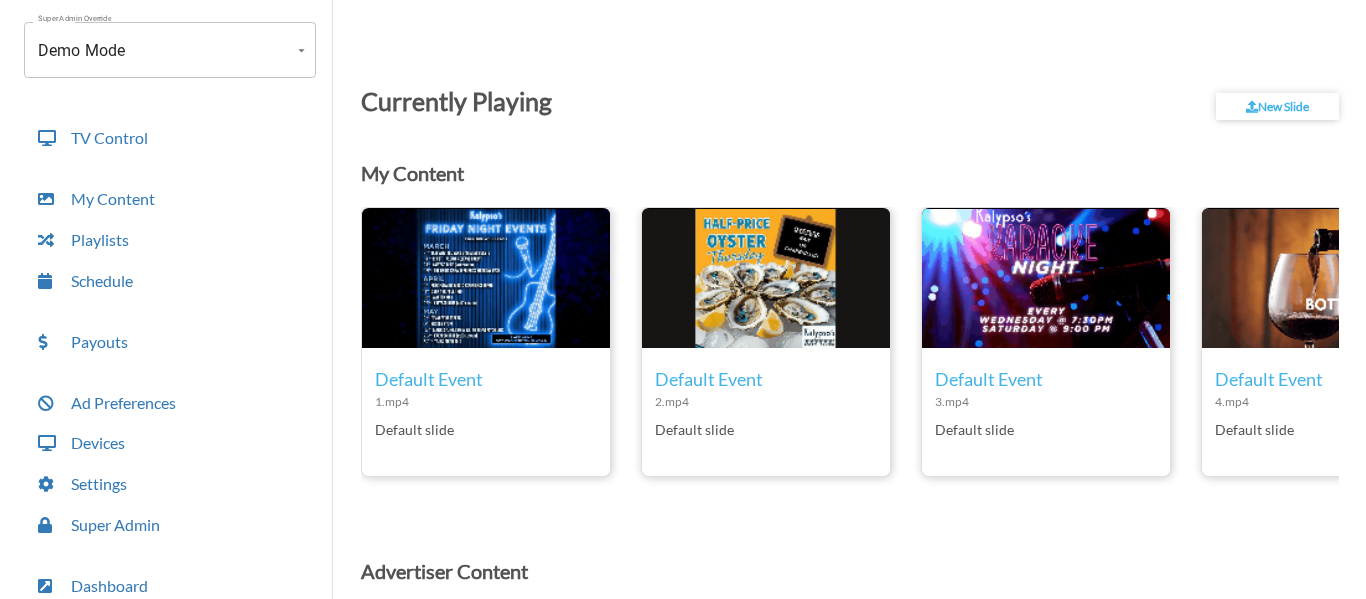 scroll, scrollTop: 218, scrollLeft: 0, axis: vertical 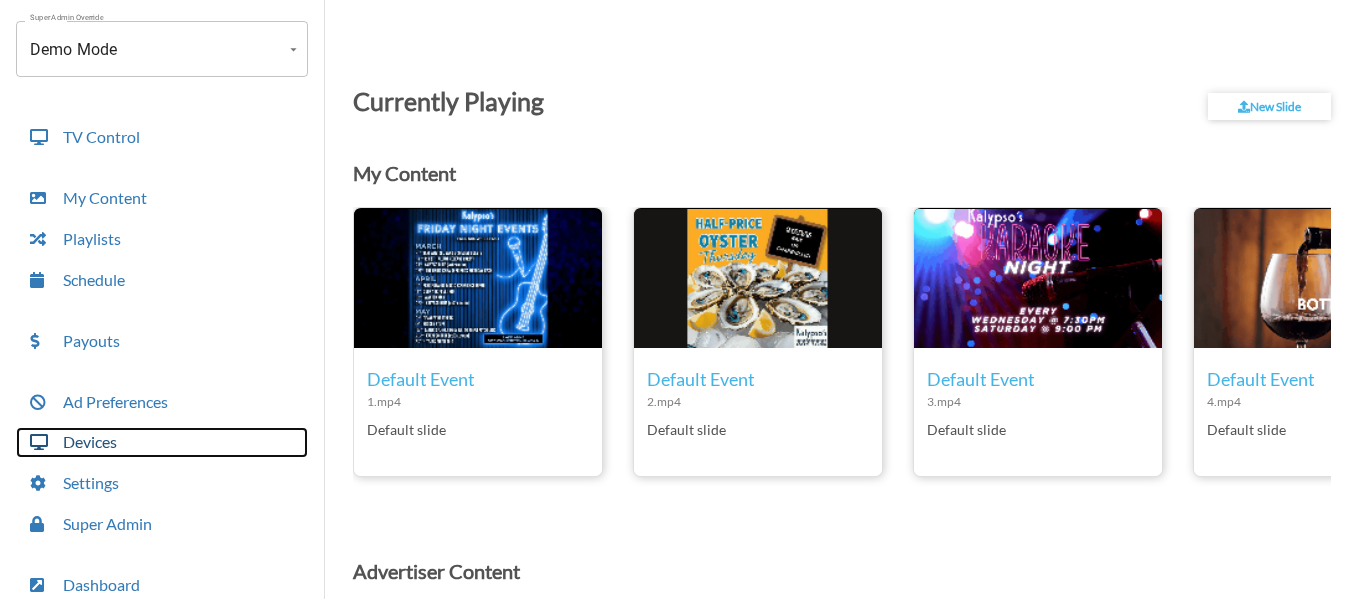 click on "Devices" at bounding box center (162, 442) 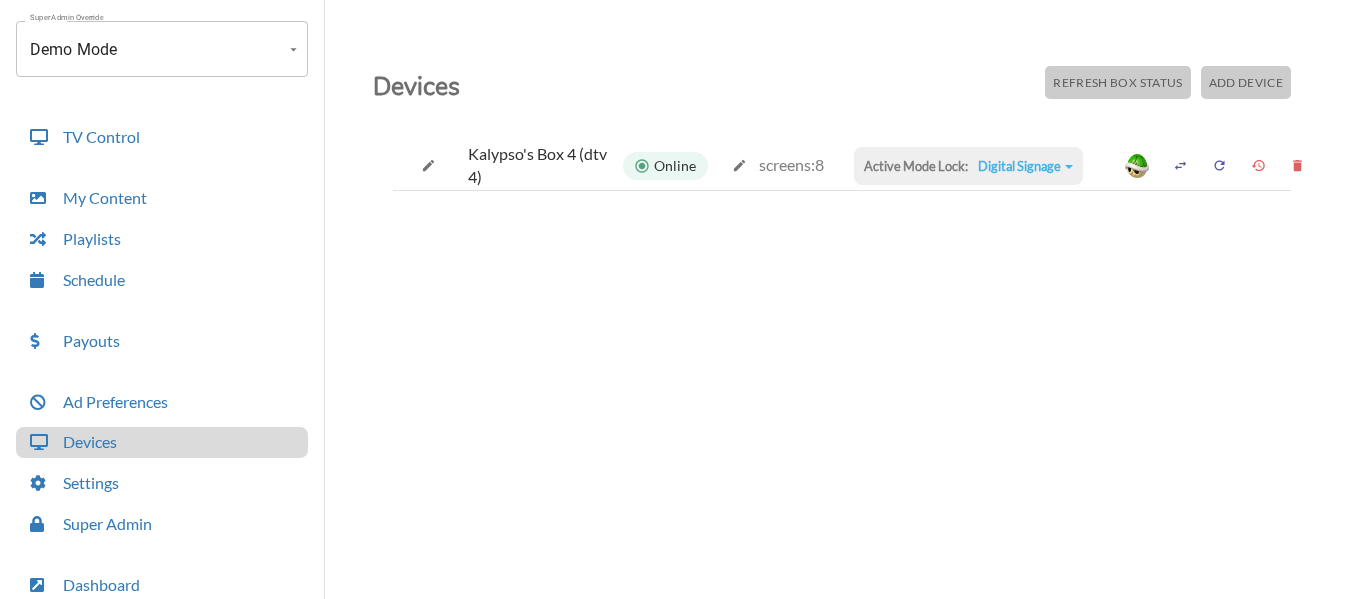 click on "Add Device" at bounding box center (1246, 82) 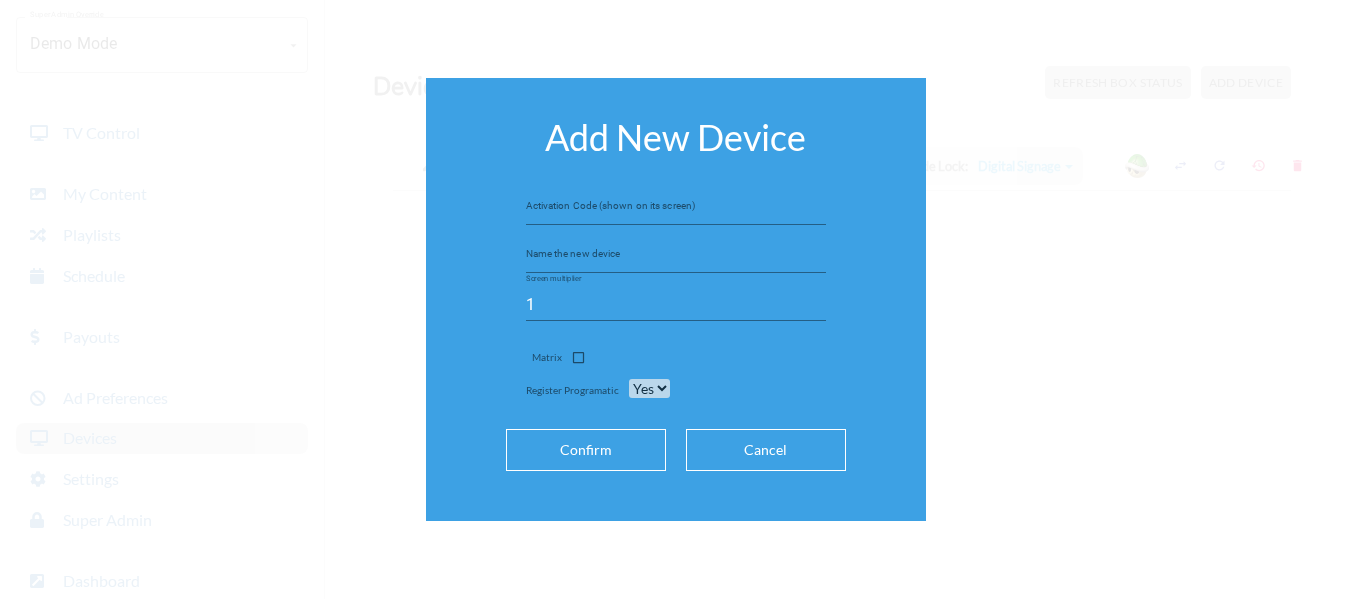 scroll, scrollTop: 214, scrollLeft: 0, axis: vertical 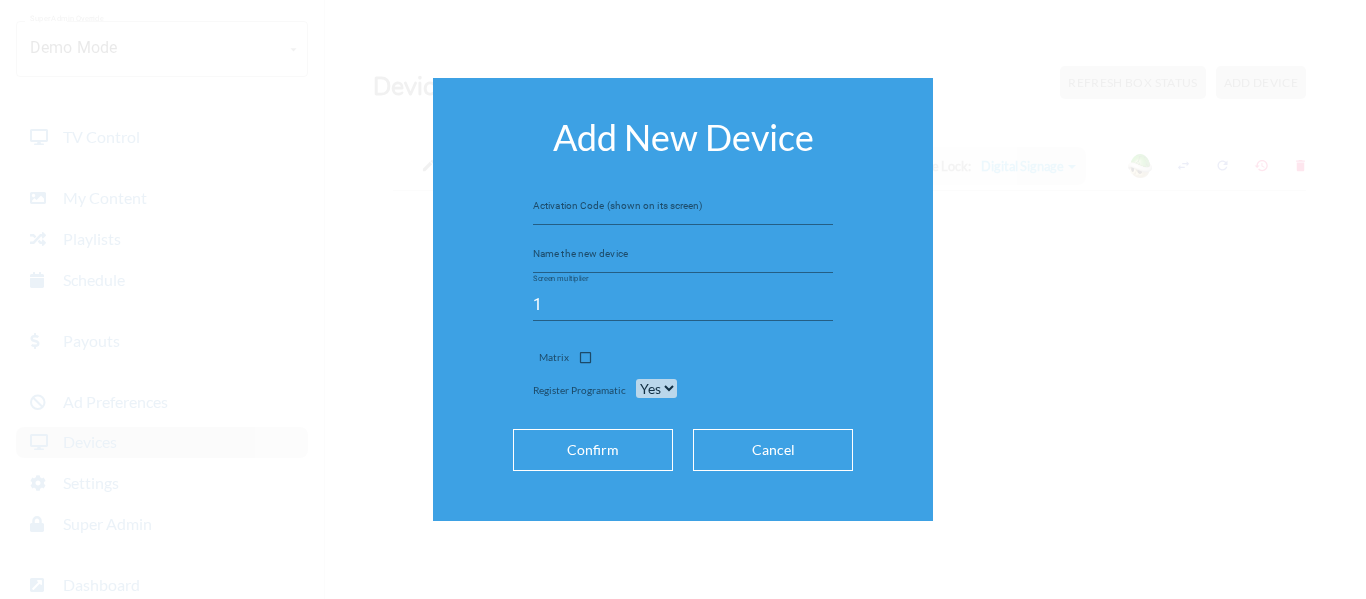 click on "Cancel" at bounding box center [773, 450] 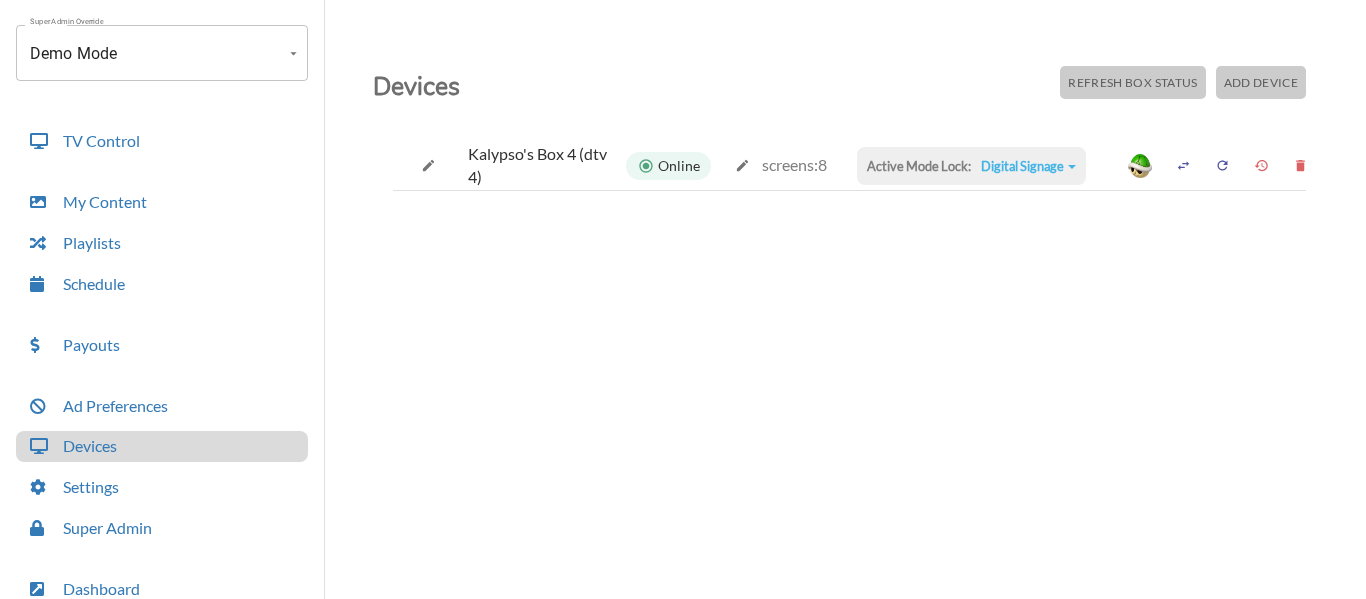scroll, scrollTop: 218, scrollLeft: 0, axis: vertical 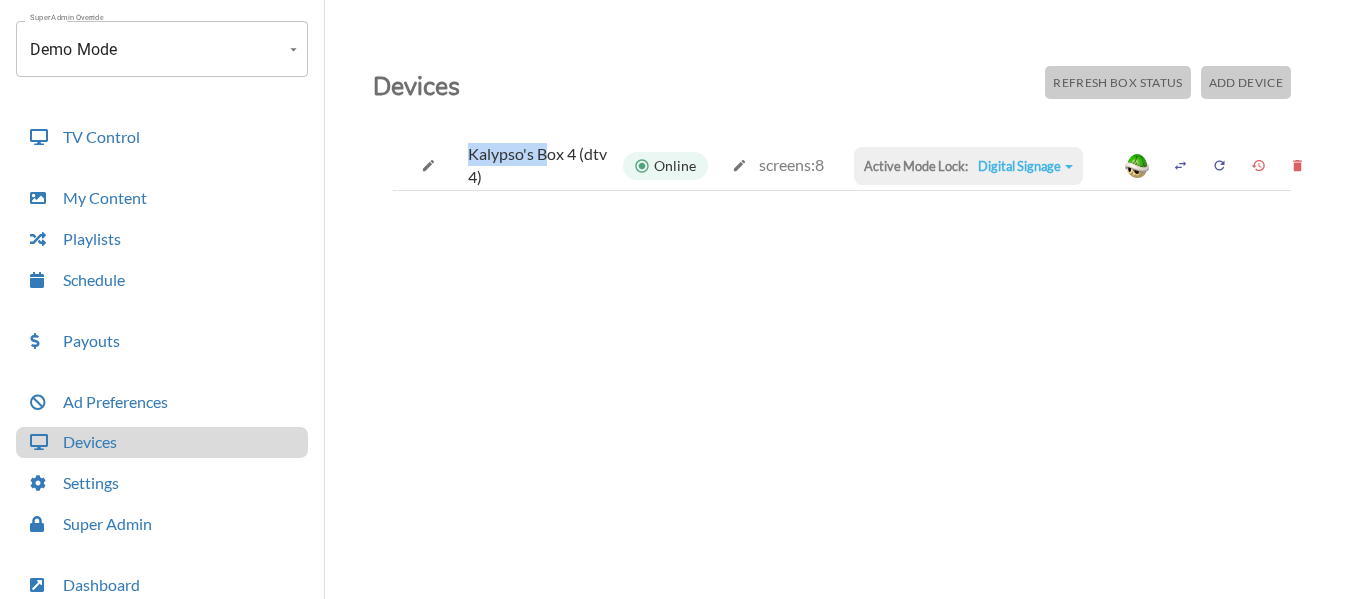 drag, startPoint x: 470, startPoint y: 158, endPoint x: 541, endPoint y: 145, distance: 72.18033 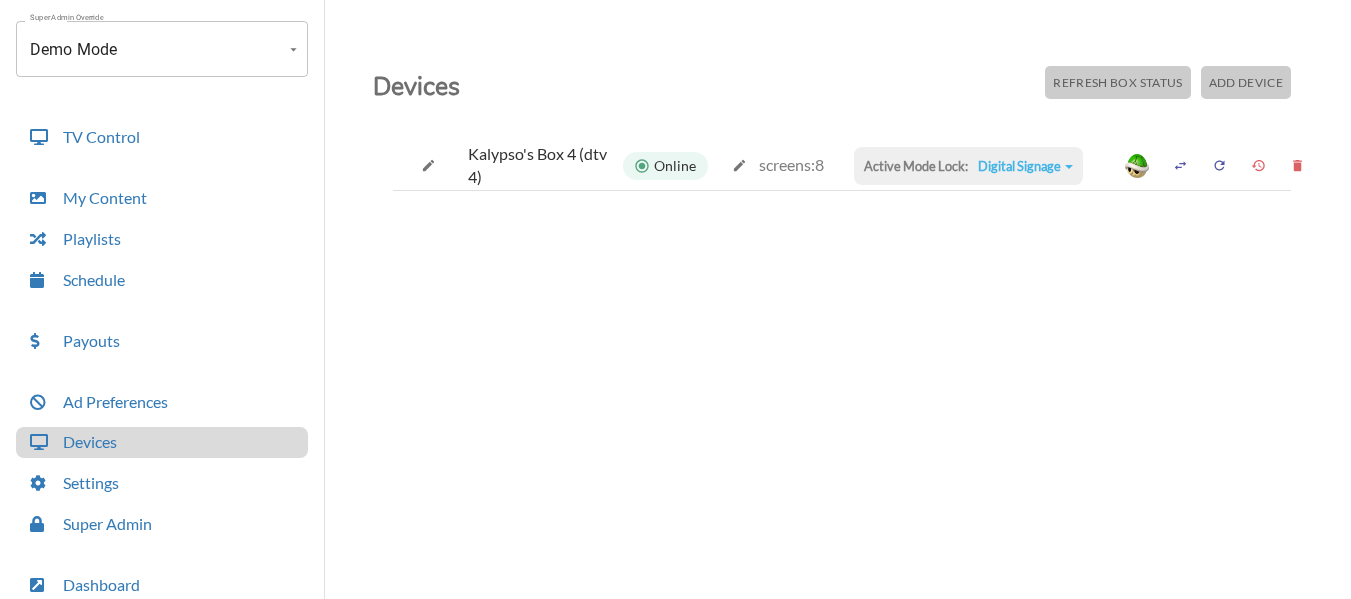 click on "Devices Refresh Box Status Add Device" at bounding box center (842, 88) 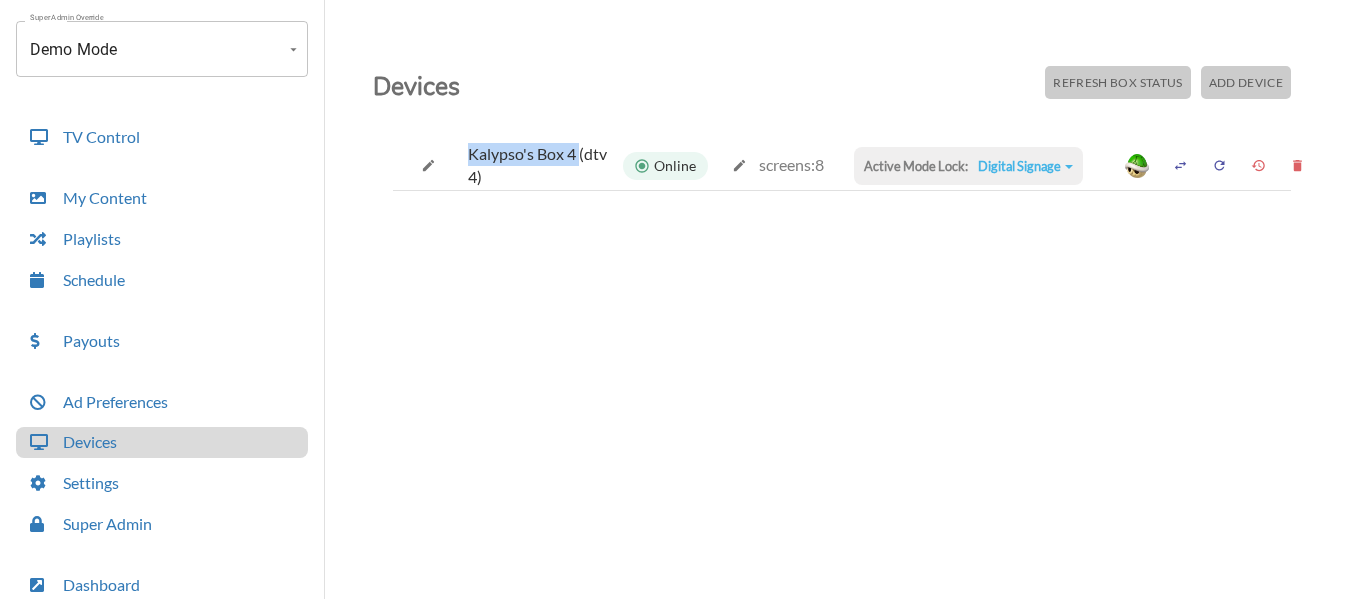 drag, startPoint x: 469, startPoint y: 145, endPoint x: 578, endPoint y: 150, distance: 109.11462 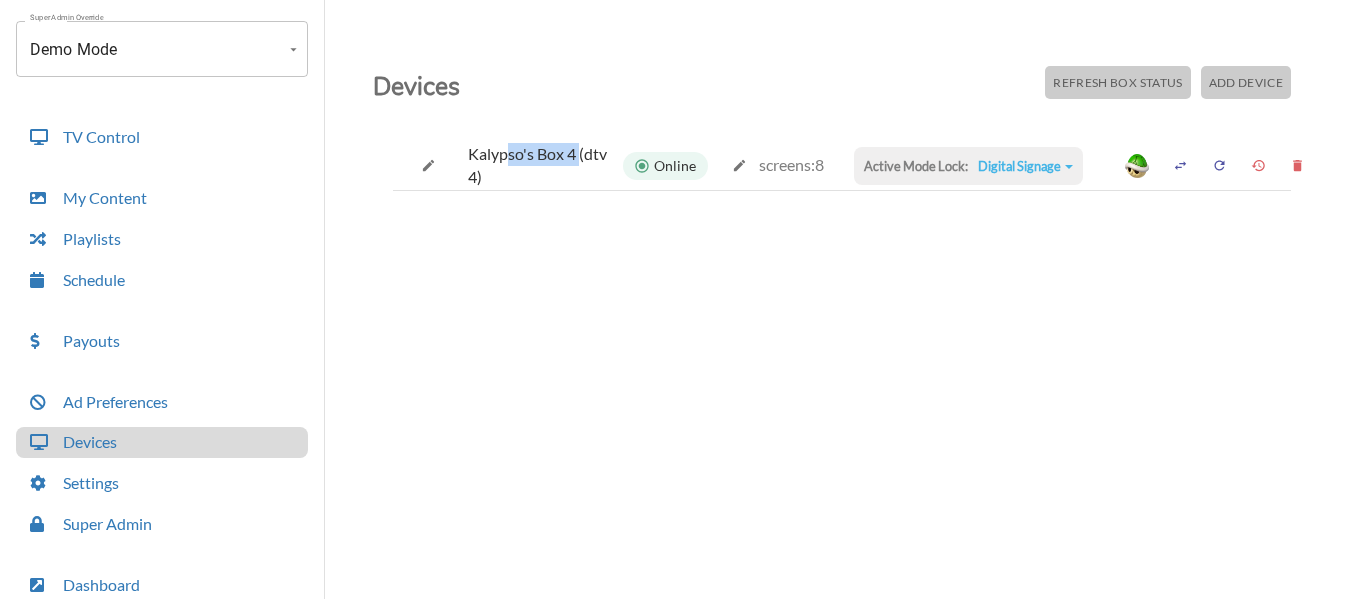 drag, startPoint x: 578, startPoint y: 150, endPoint x: 508, endPoint y: 160, distance: 70.71068 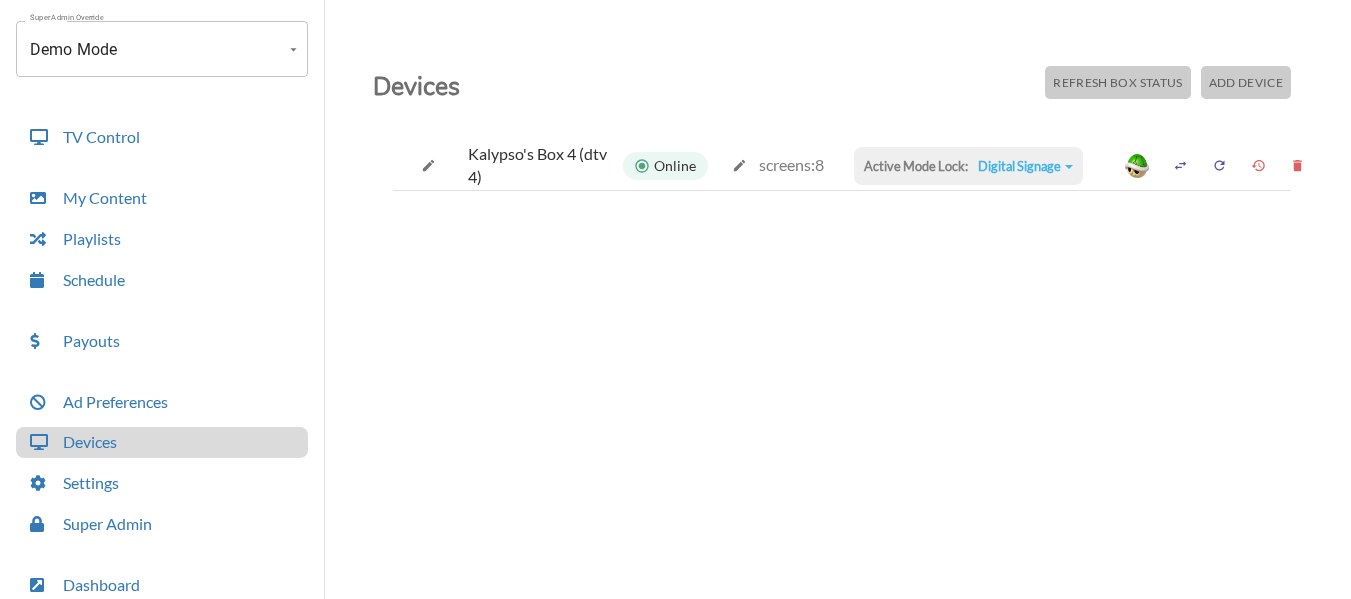 click on "Kalypso's Box 4 (dtv 4)" at bounding box center (510, 166) 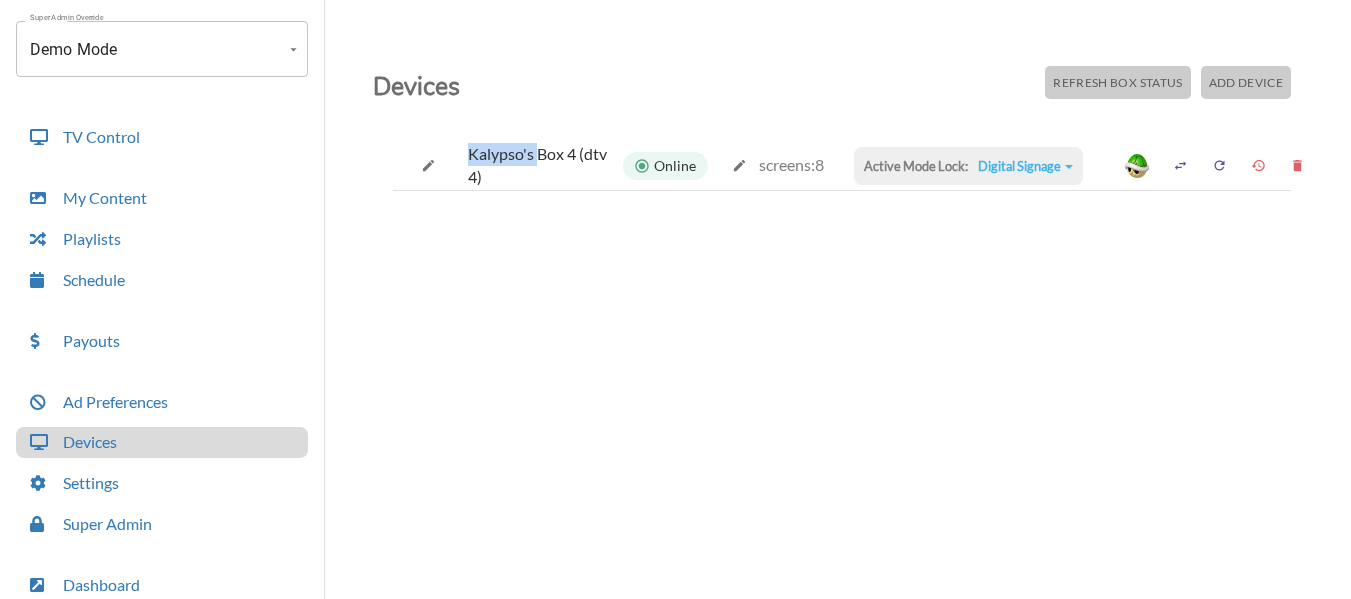 click on "Kalypso's Box 4 (dtv 4)" at bounding box center [510, 166] 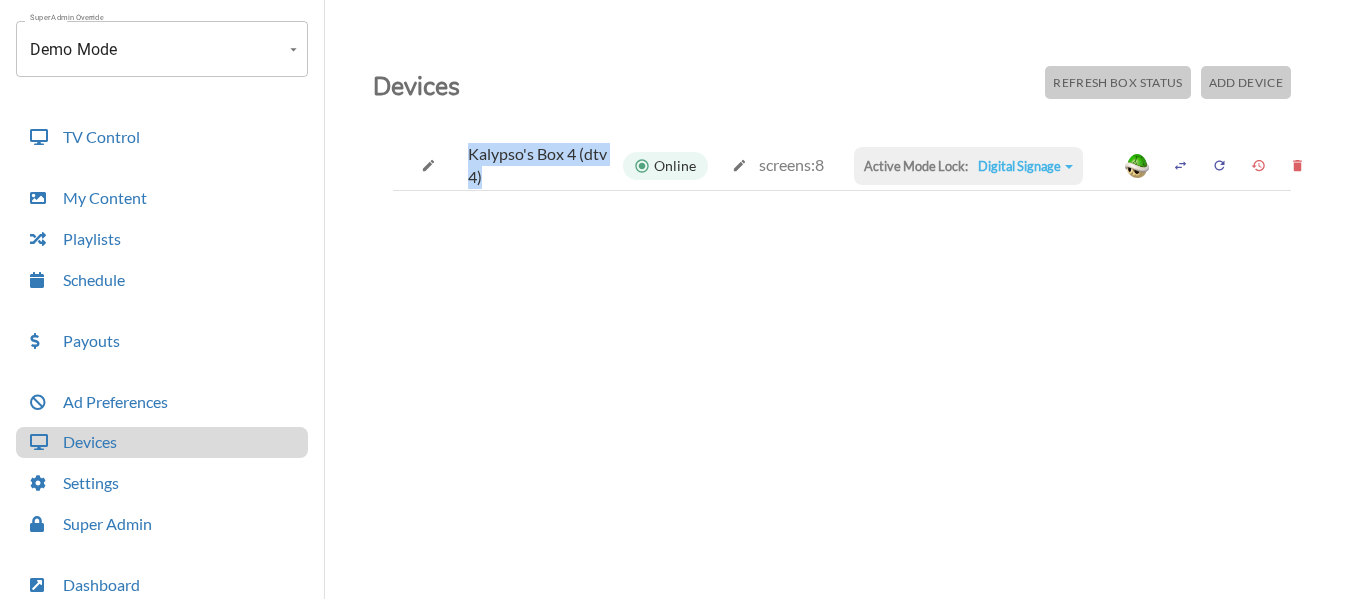 click on "Kalypso's Box 4 (dtv 4)" at bounding box center (510, 166) 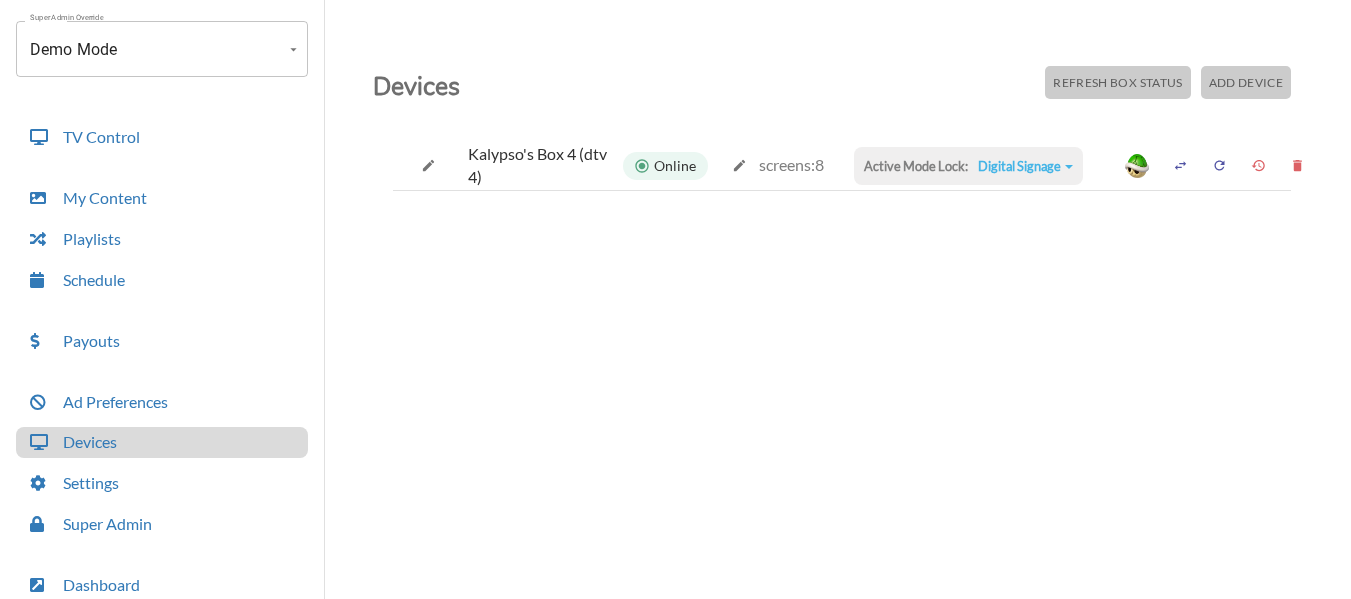 click on "Kalypso's Box 4 (dtv 4)" at bounding box center [510, 166] 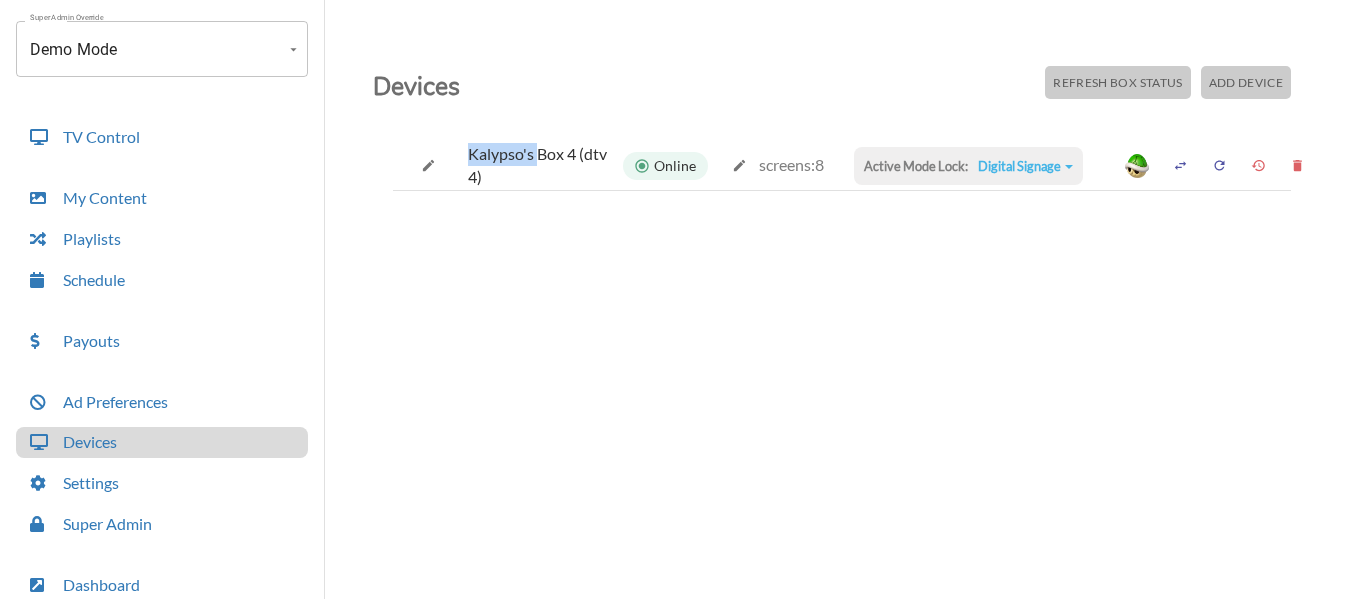 click on "Kalypso's Box 4 (dtv 4)" at bounding box center [510, 166] 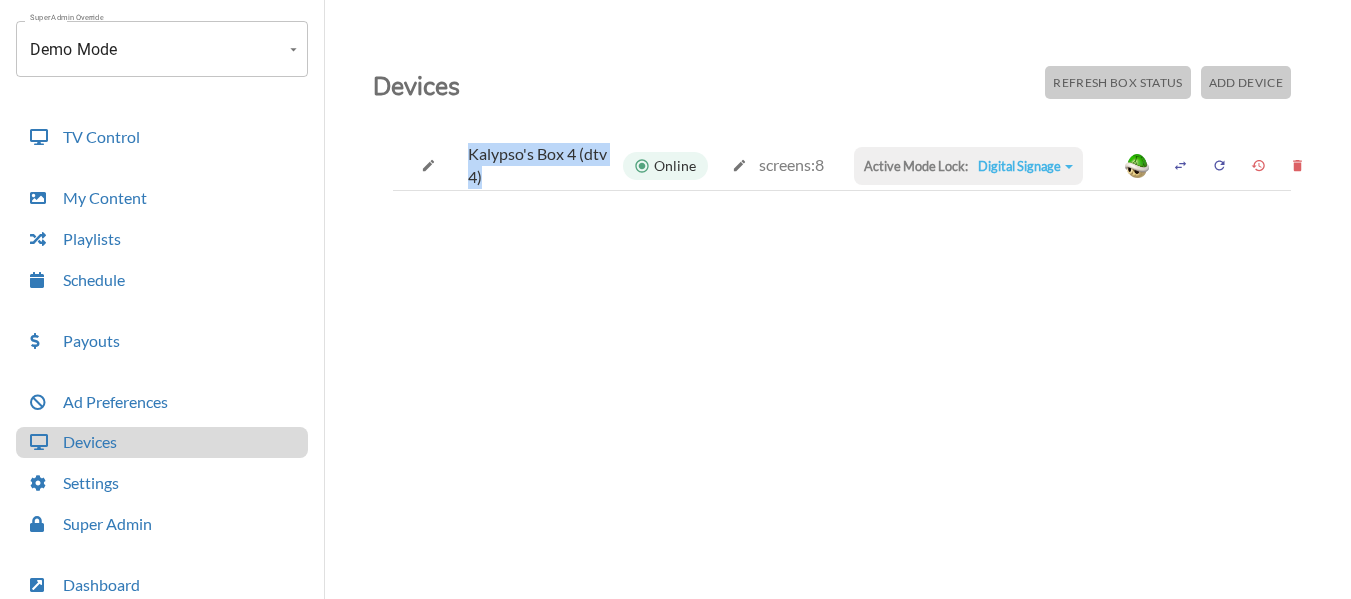 click on "Kalypso's Box 4 (dtv 4)" at bounding box center [510, 166] 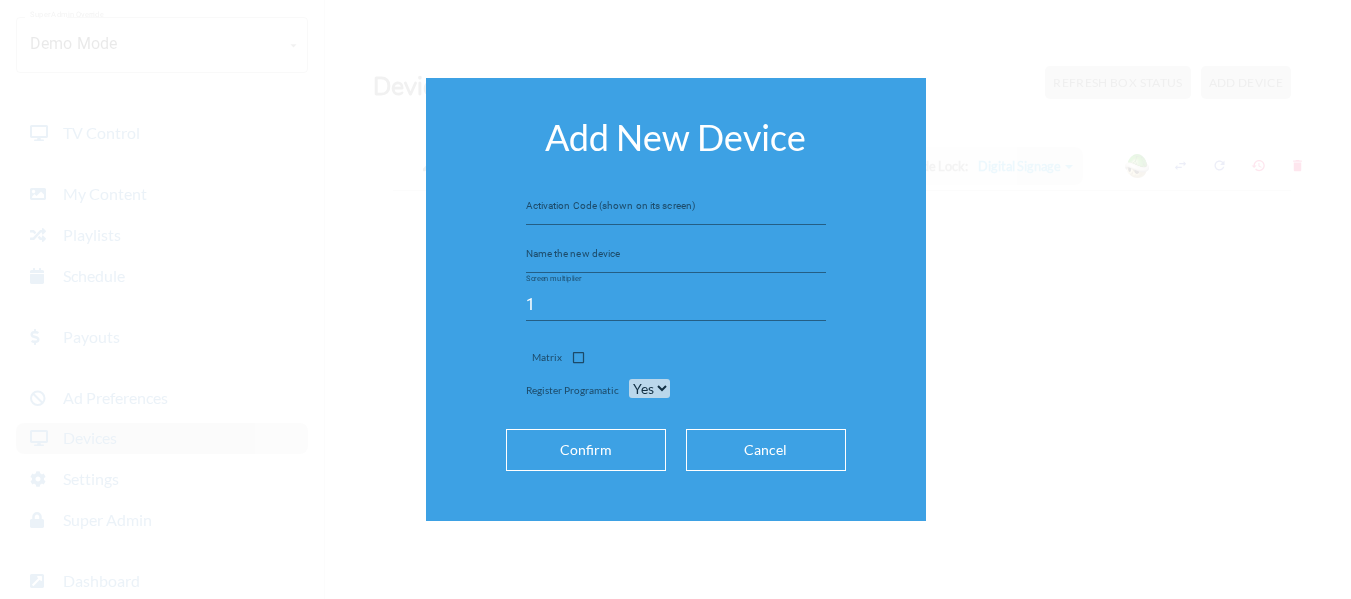 scroll, scrollTop: 214, scrollLeft: 0, axis: vertical 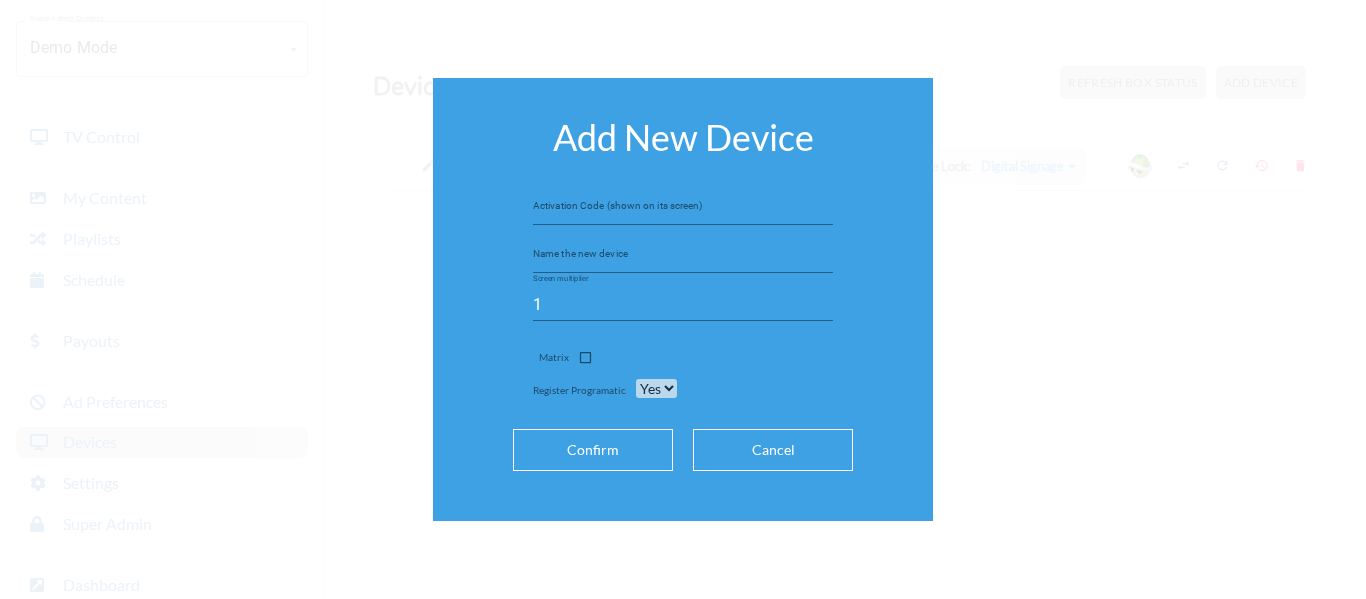 click at bounding box center (683, 209) 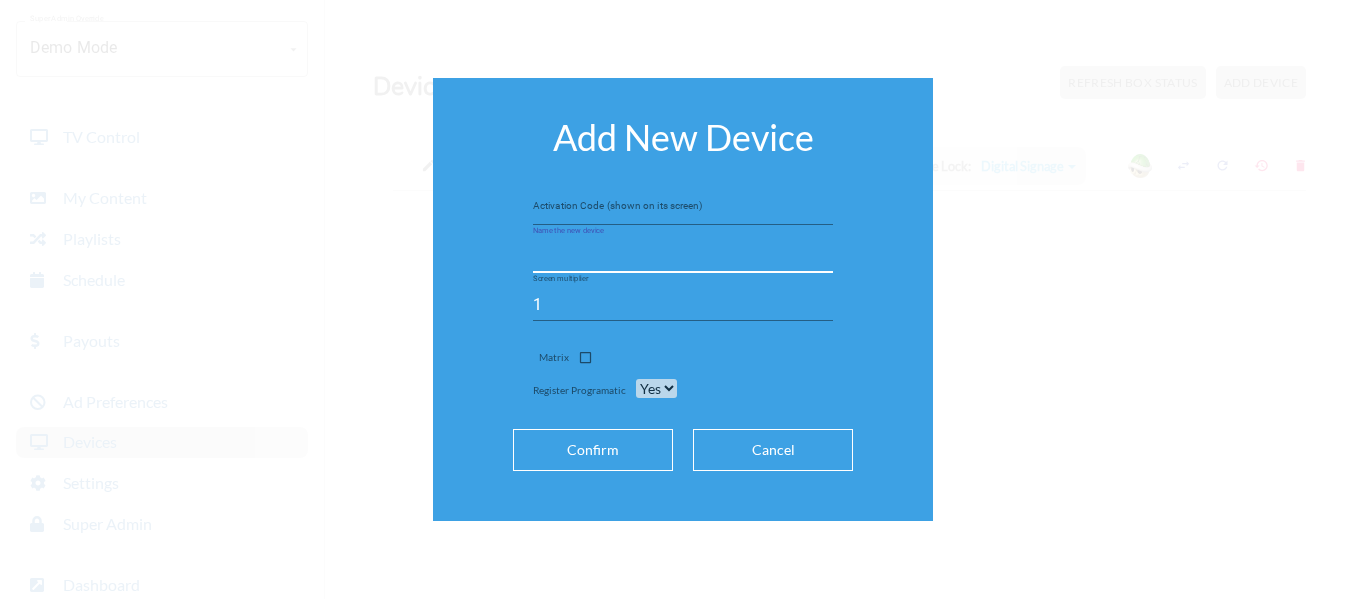 paste on "Kalypso's Box 4 (dtv 4)" 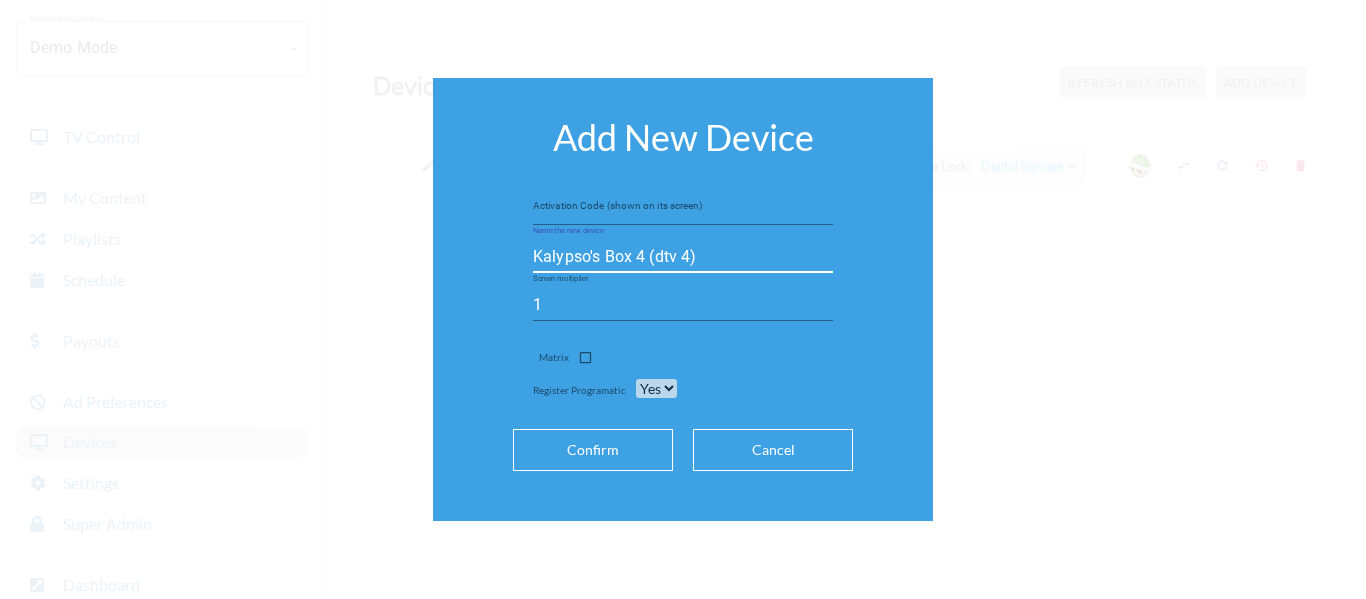 click on "Kalypso's Box 4 (dtv 4)" at bounding box center [683, 257] 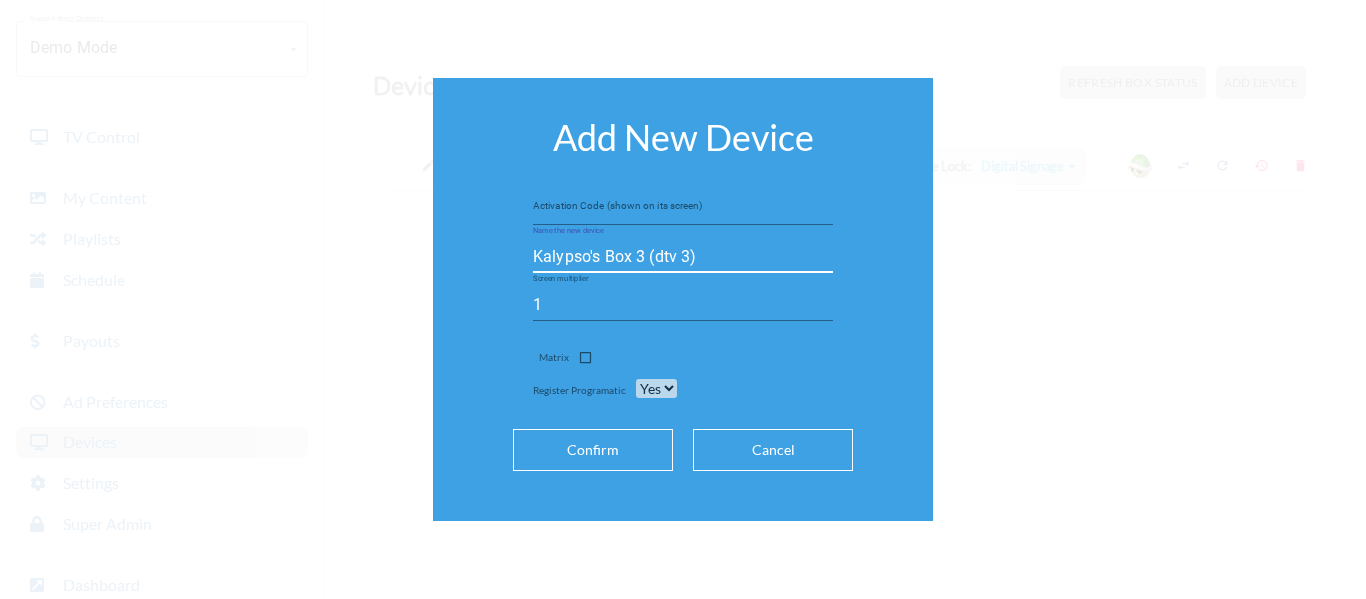 type on "Kalypso's Box 3 (dtv 3)" 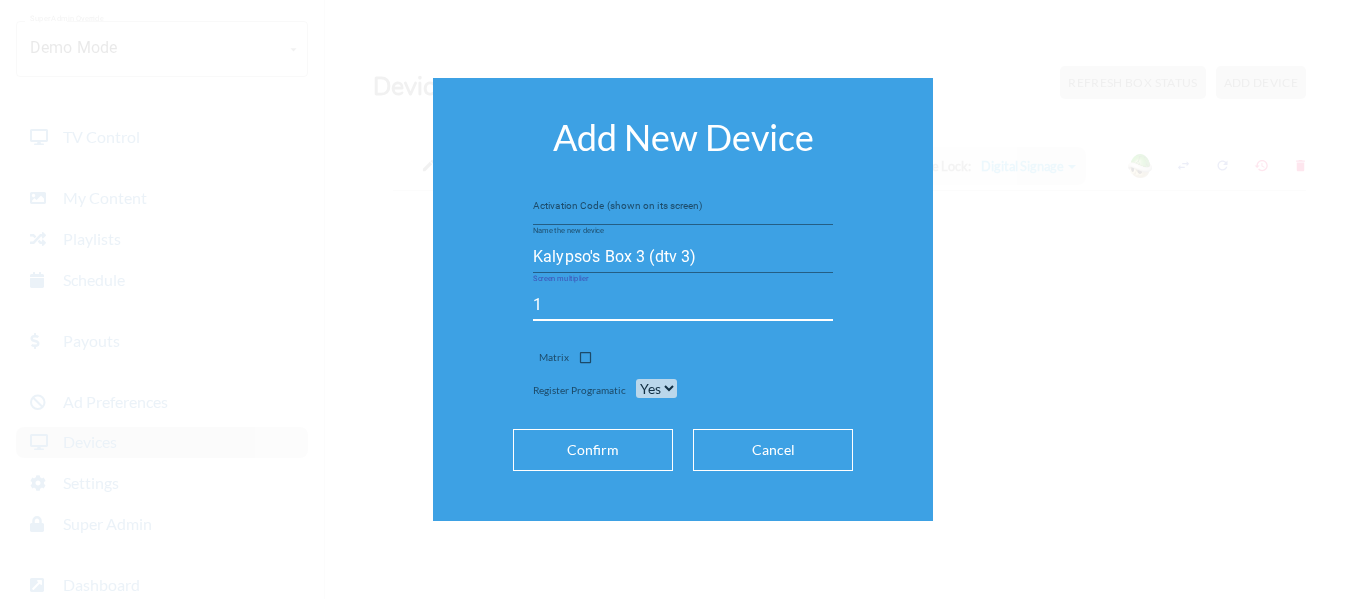 click on "1" at bounding box center [683, 305] 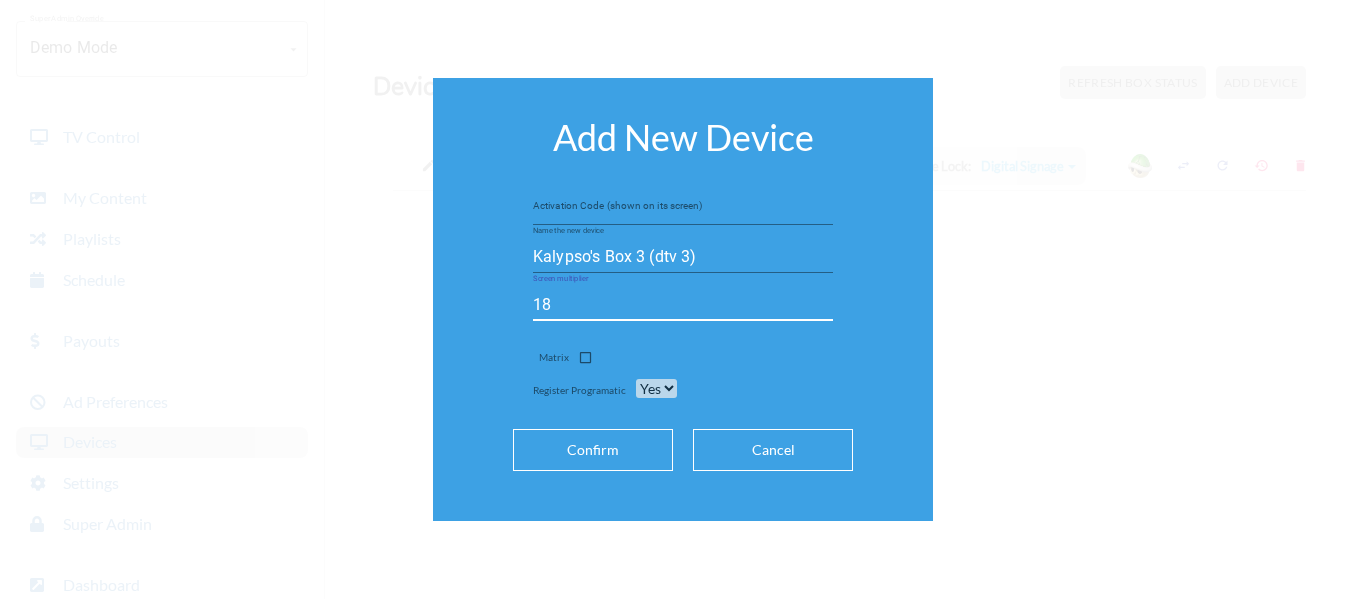 click on "18" at bounding box center (683, 305) 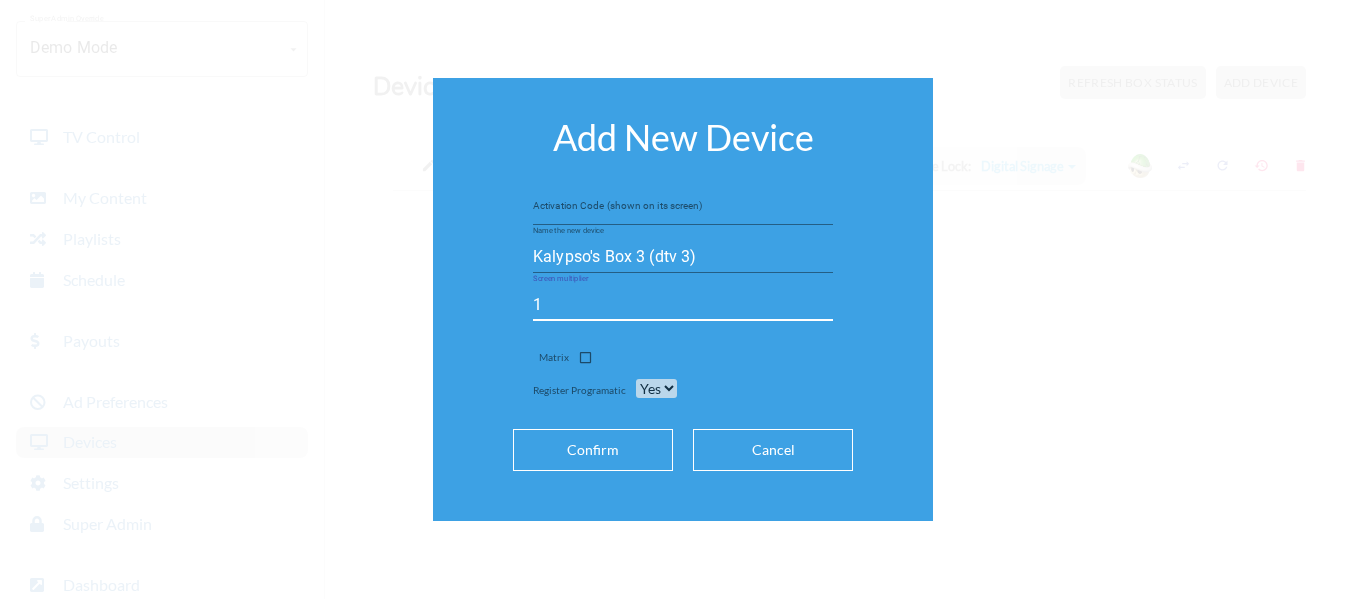 click on "1" at bounding box center [683, 305] 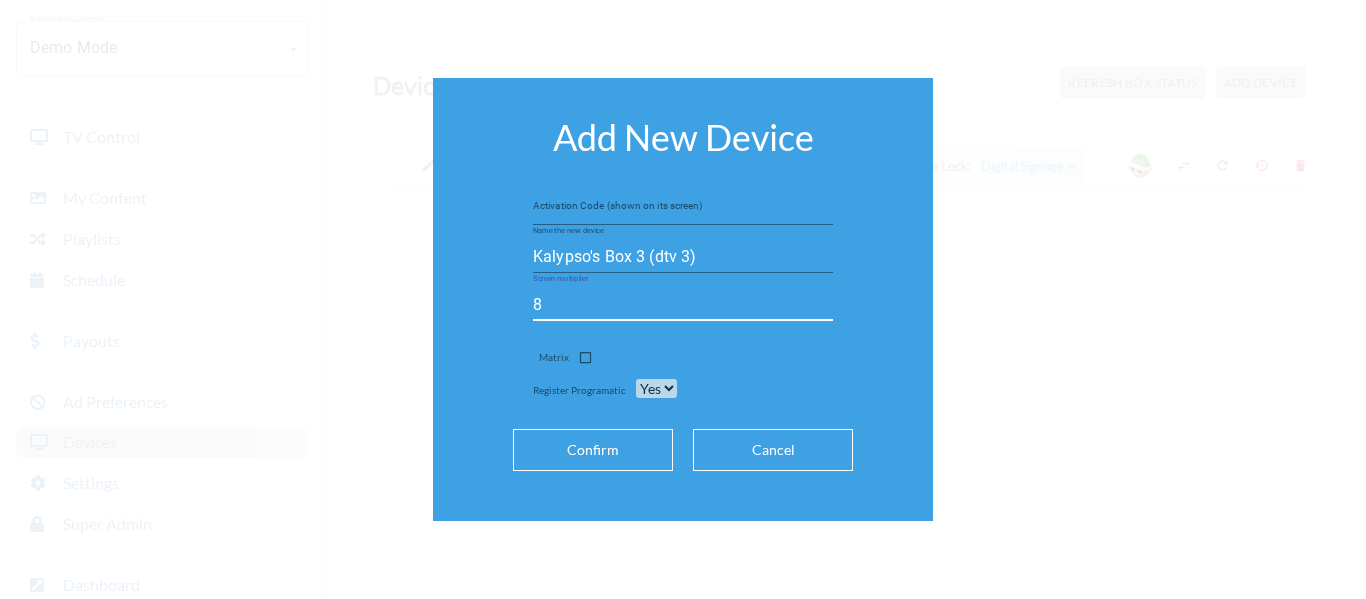 type on "8" 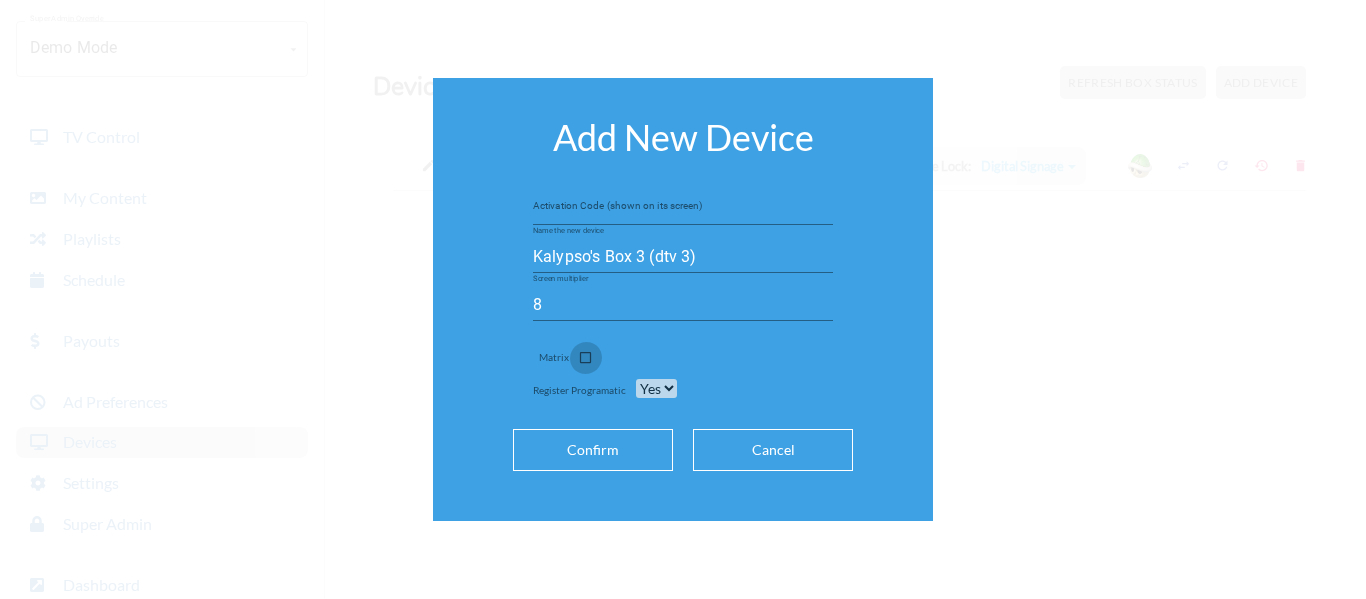 click at bounding box center (585, 361) 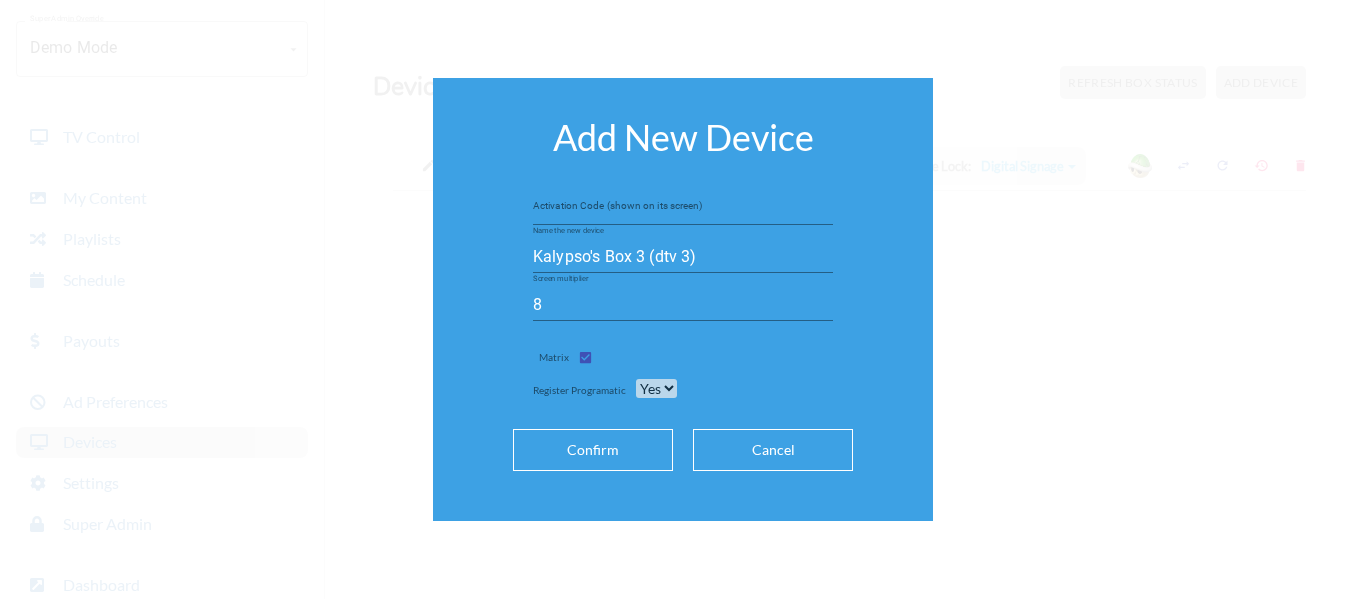 click at bounding box center (683, 209) 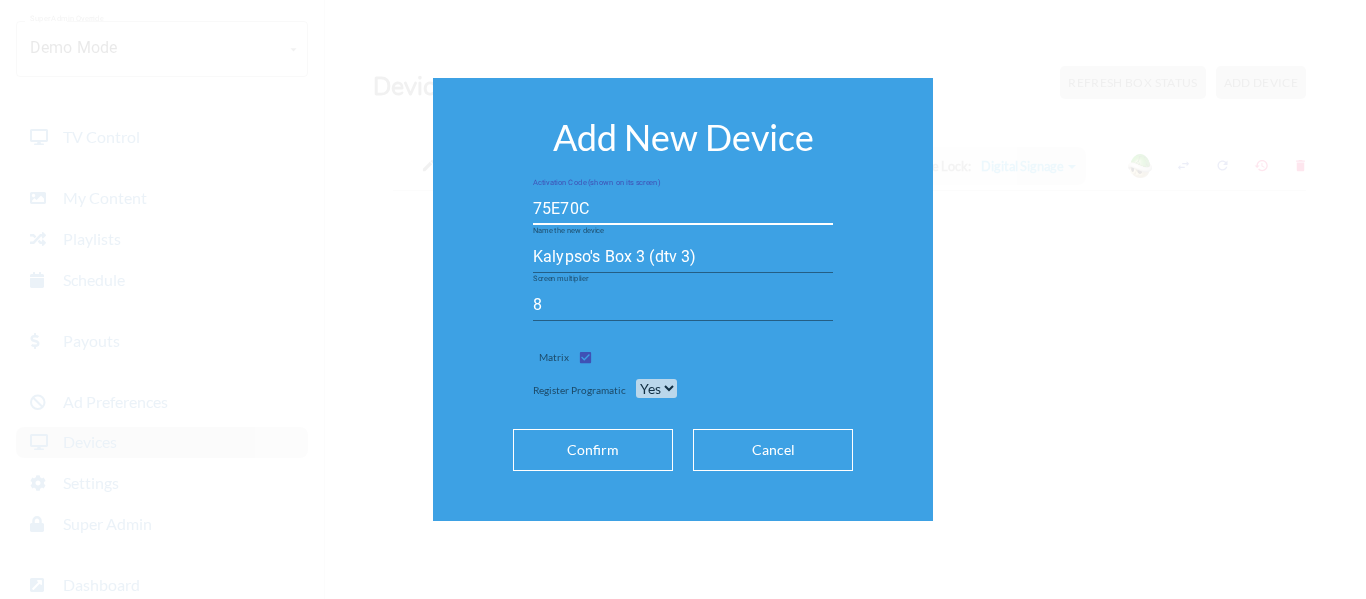 type on "75E70C" 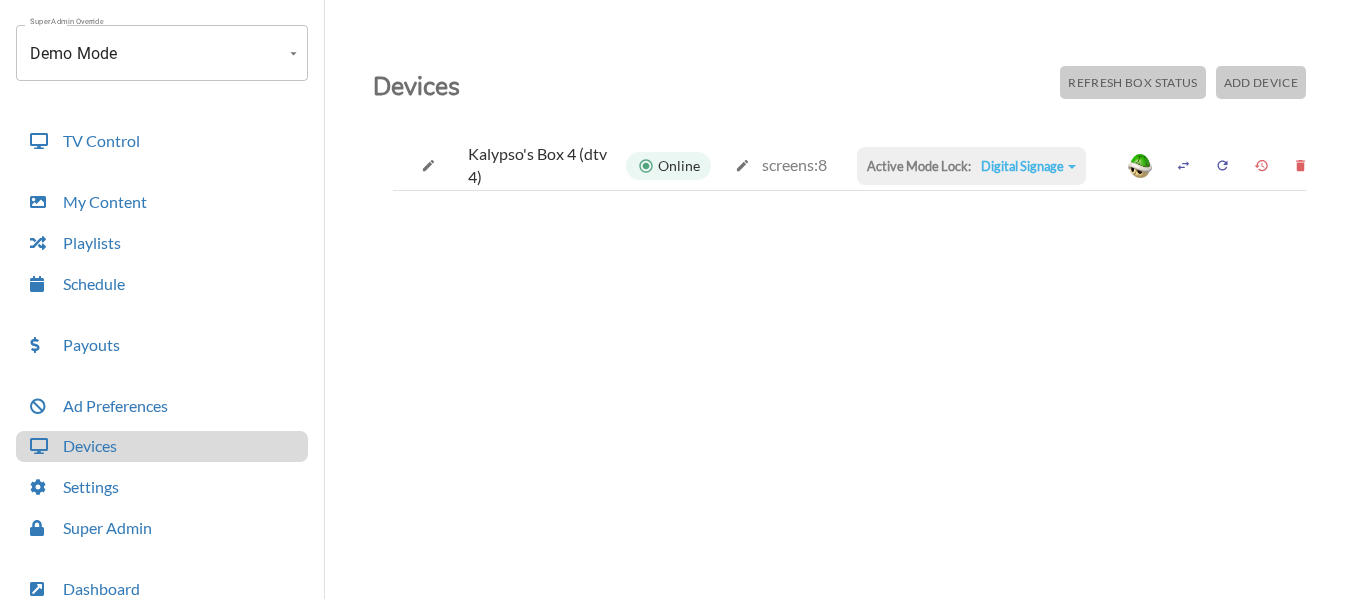 scroll, scrollTop: 218, scrollLeft: 0, axis: vertical 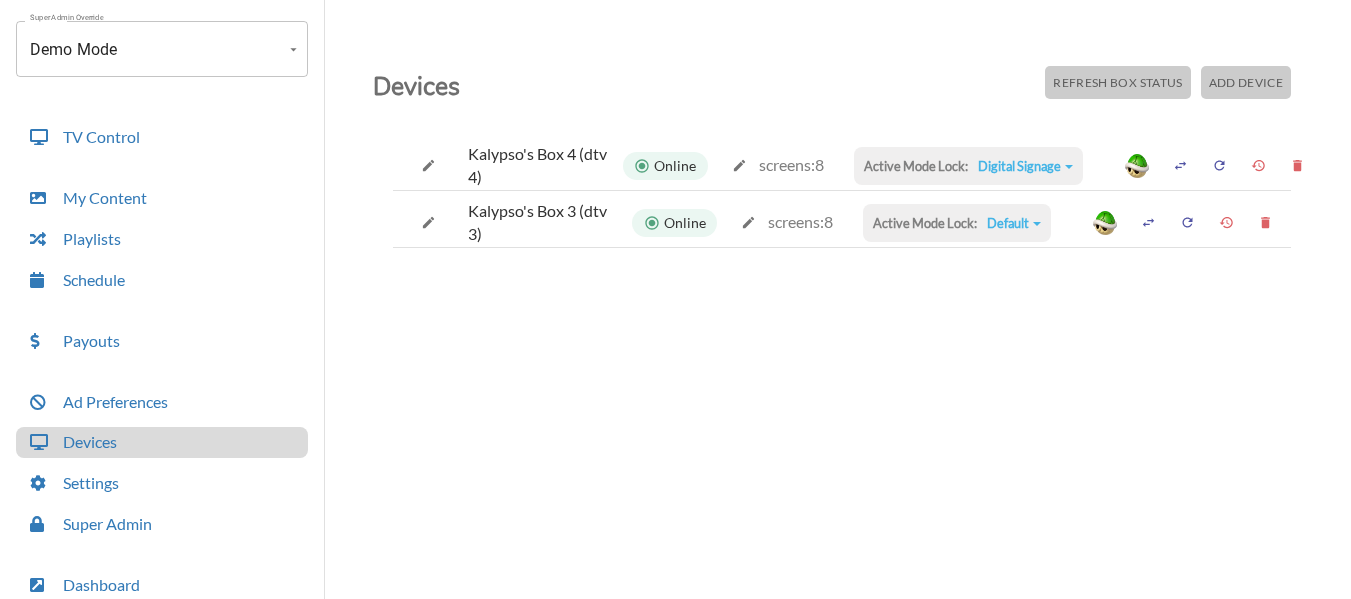click on "Default" at bounding box center (1025, 166) 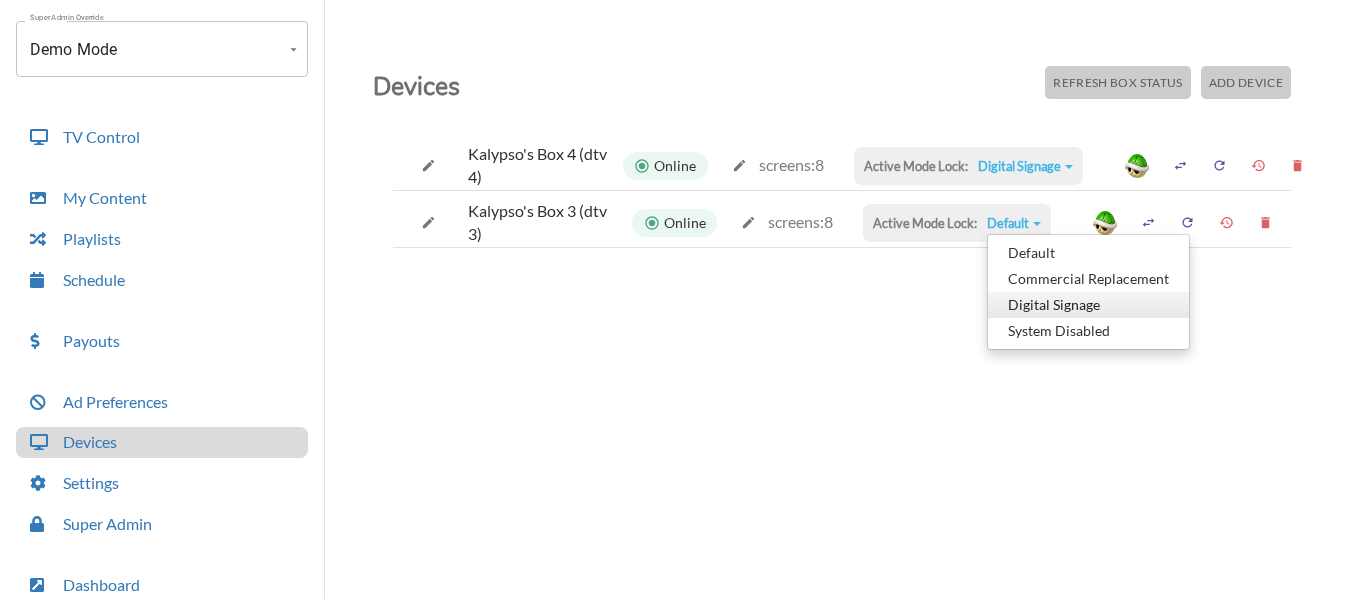 click on "Digital Signage" at bounding box center (1088, 253) 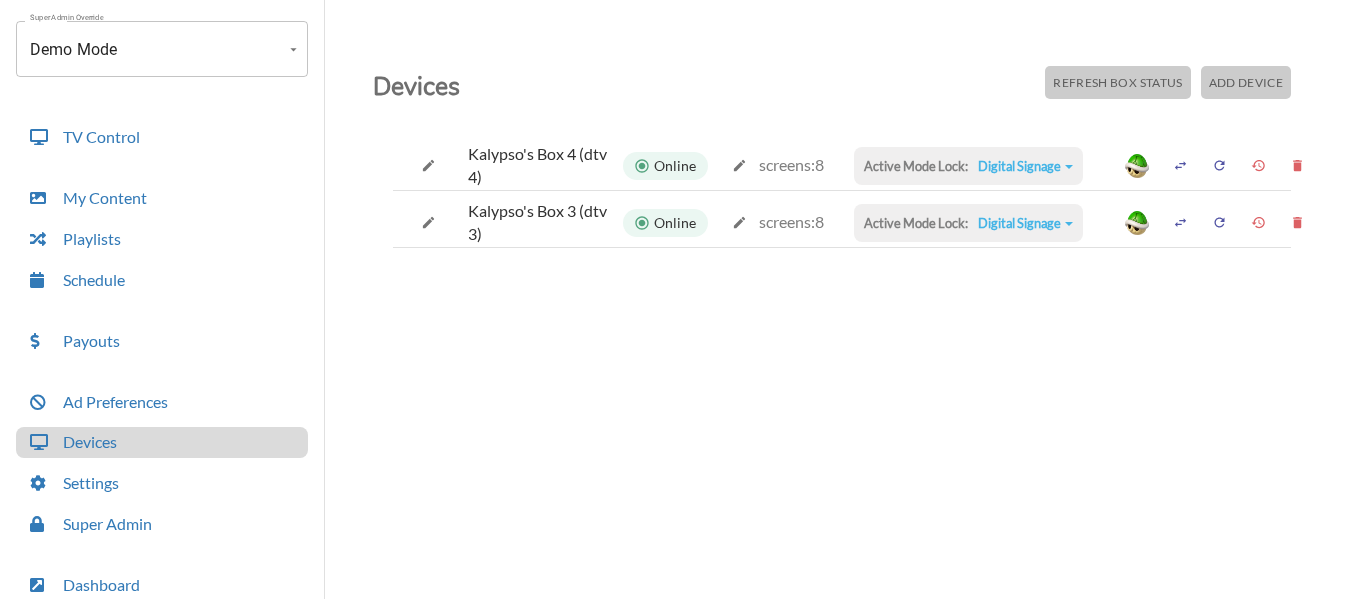 click on "Digital Signage" at bounding box center [1025, 166] 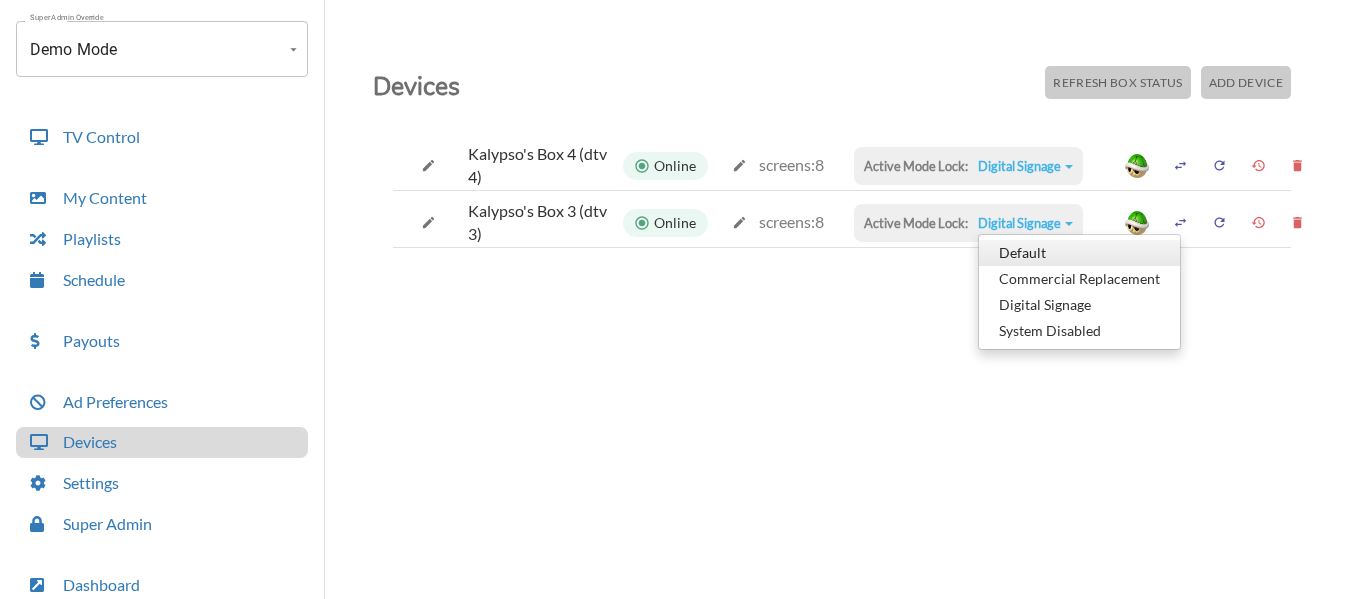 click on "Default" at bounding box center [1079, 253] 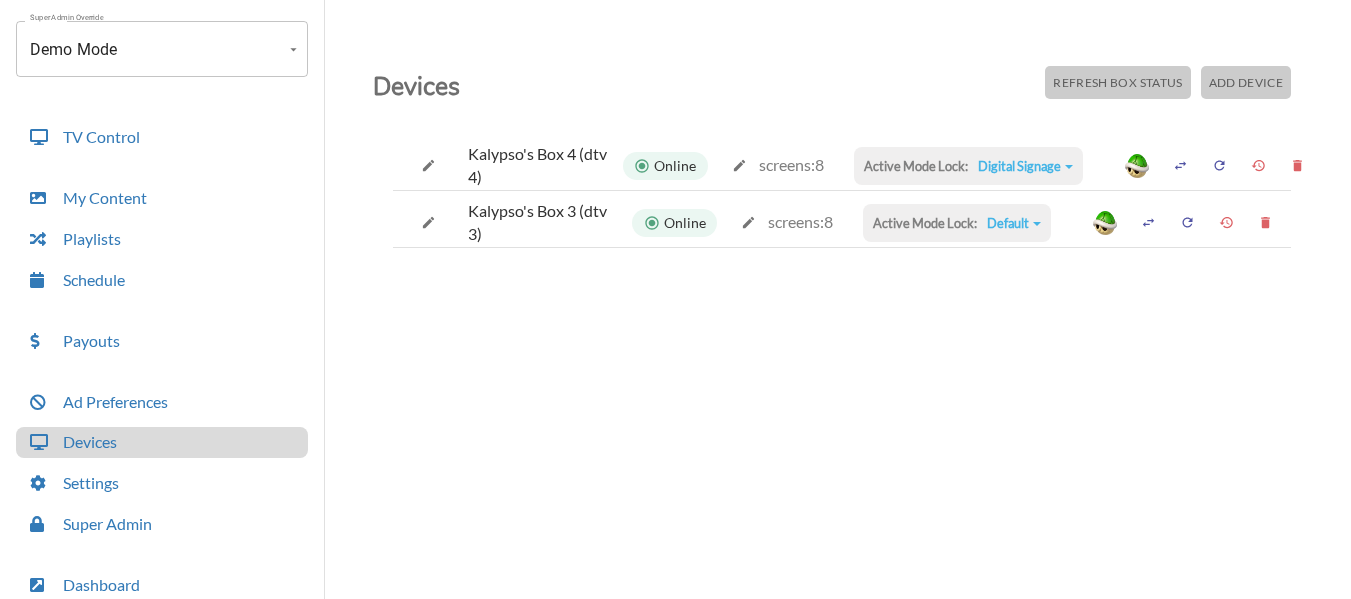 click on "Default" at bounding box center [1025, 166] 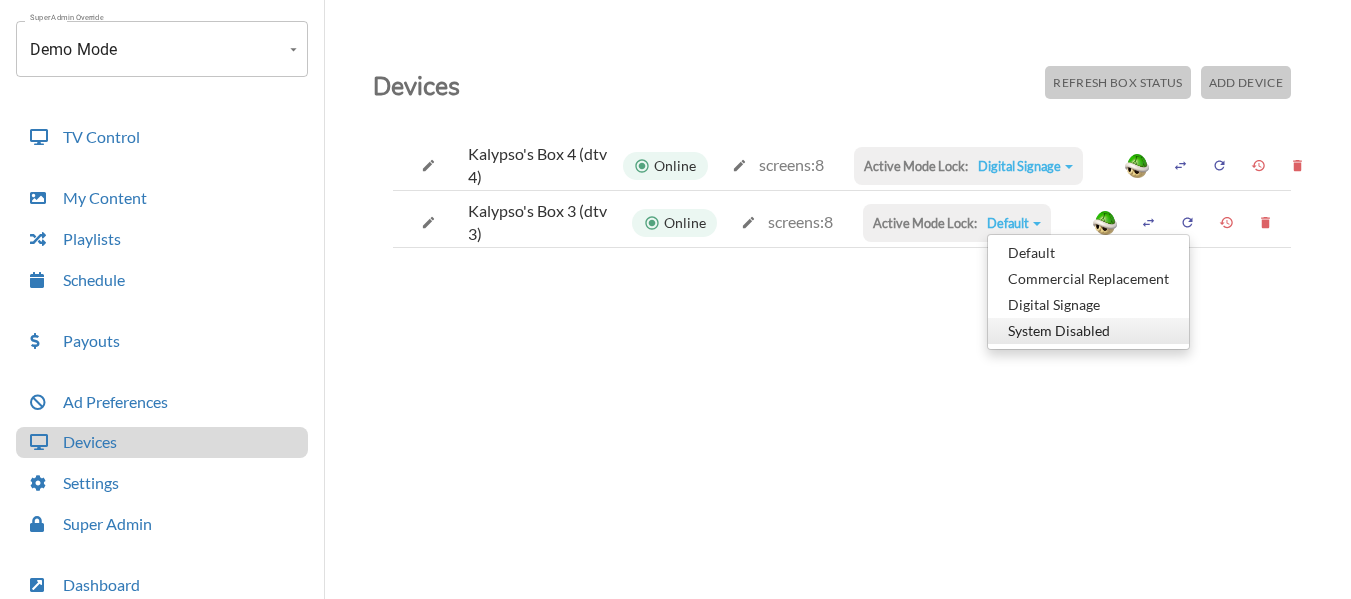 click on "System Disabled" at bounding box center [1088, 253] 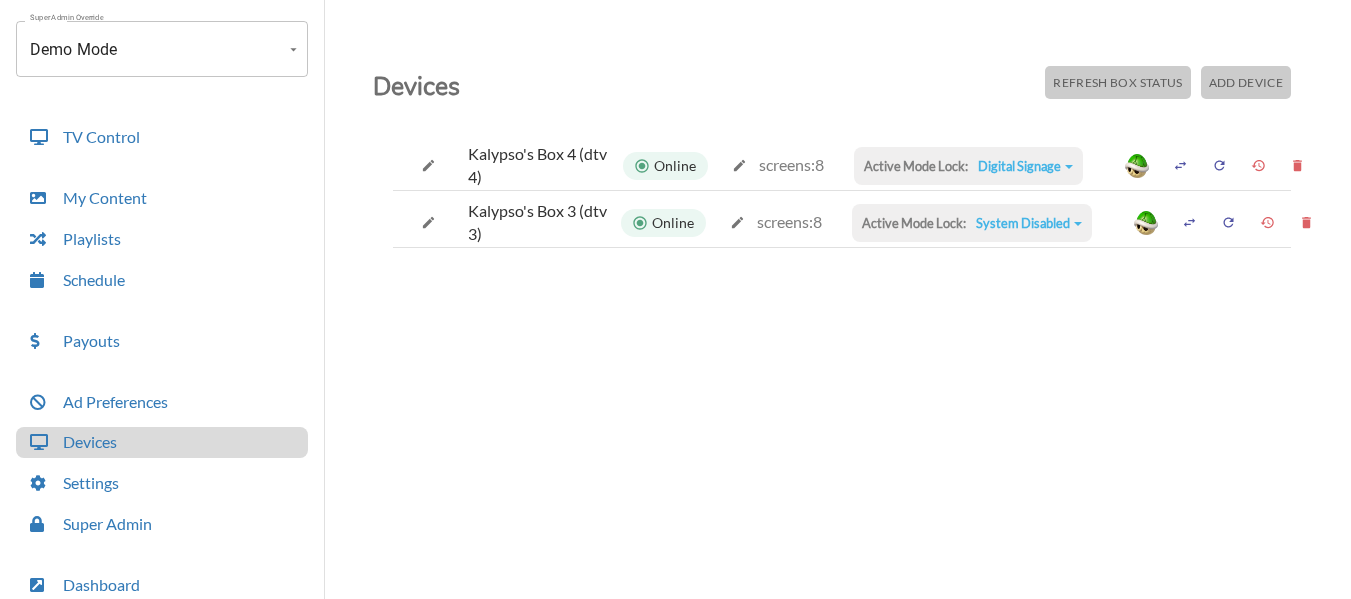 click on "System Disabled" at bounding box center [1025, 166] 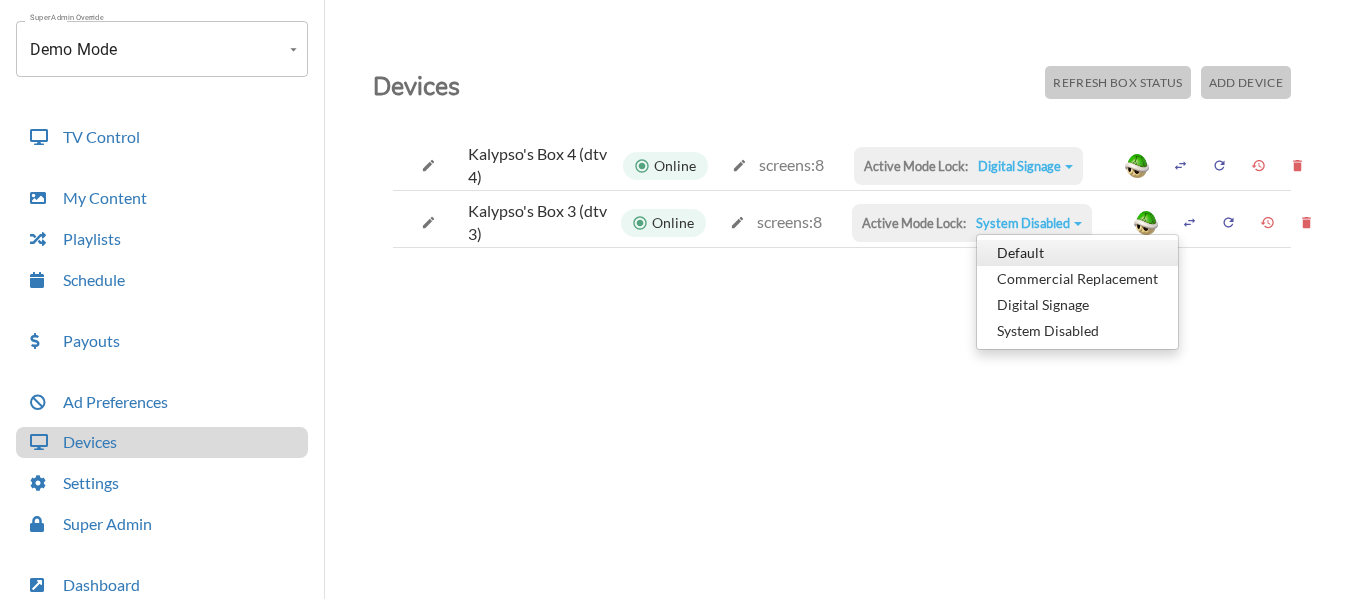click on "Default" at bounding box center [1077, 253] 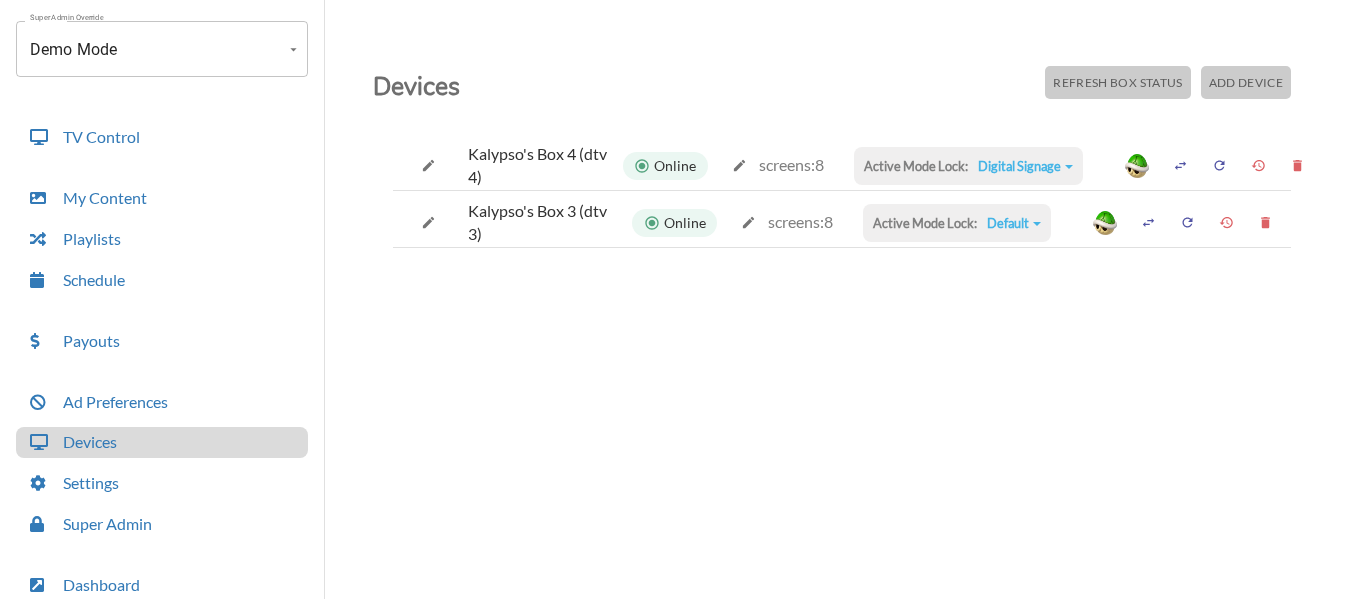 click on "Default" at bounding box center [1025, 166] 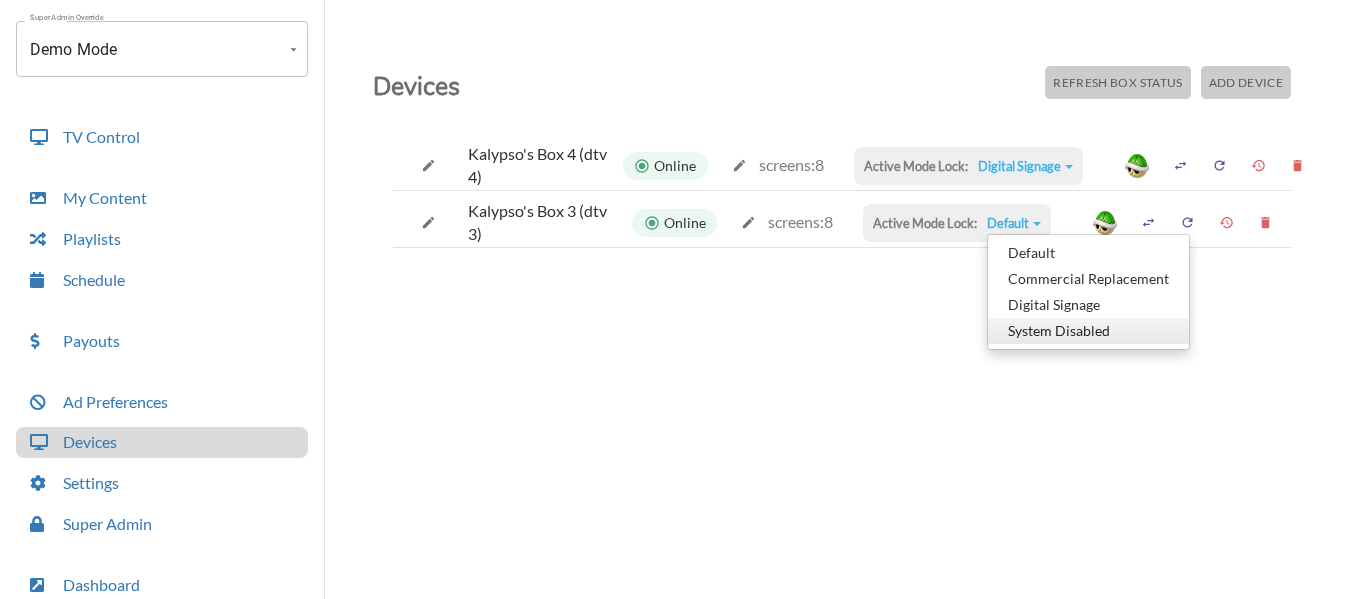 click on "System Disabled" at bounding box center (1088, 253) 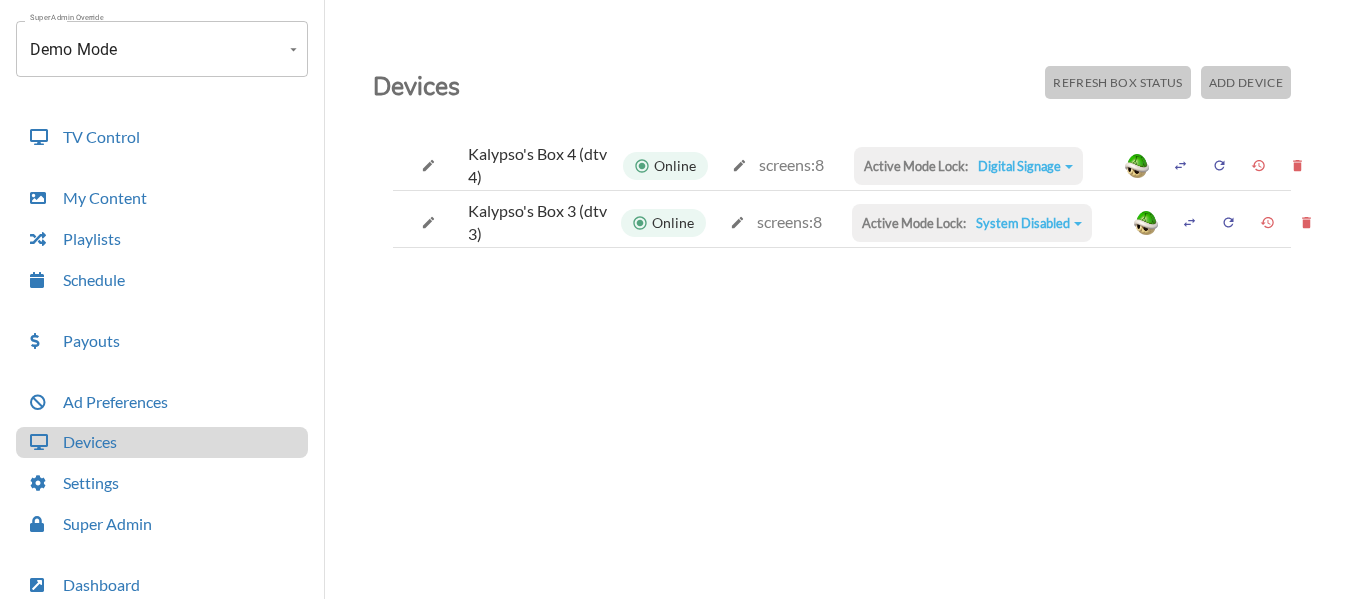 click on "System Disabled" at bounding box center [1025, 166] 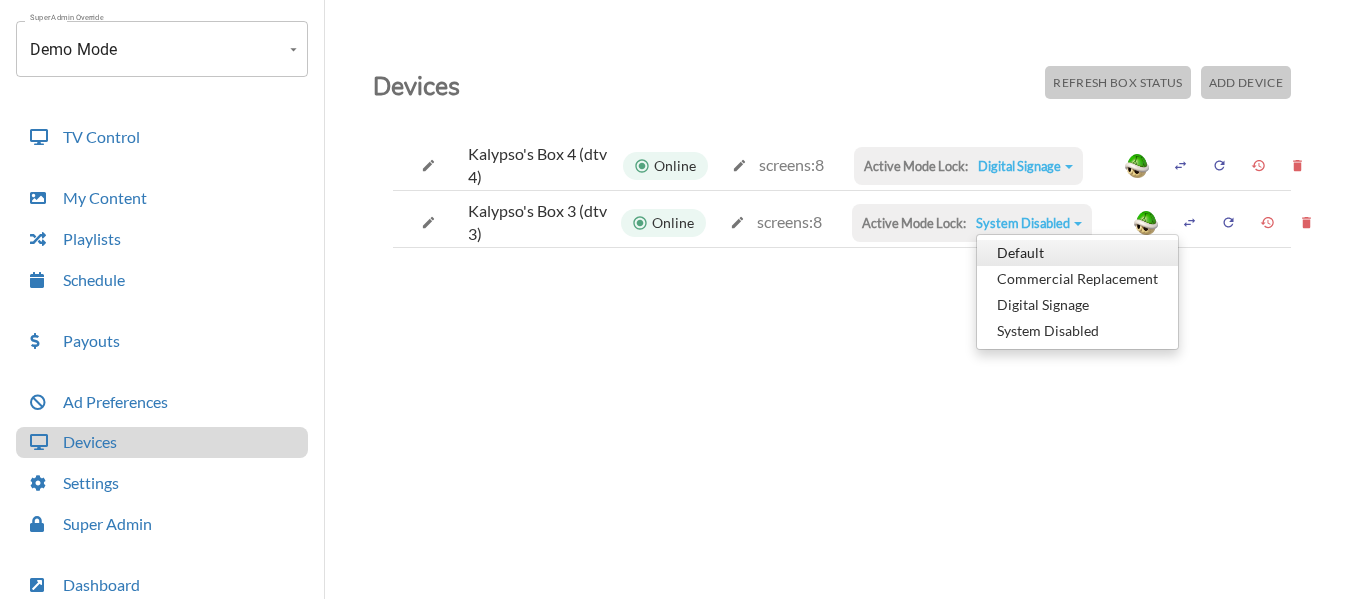 click on "Default" at bounding box center [1077, 253] 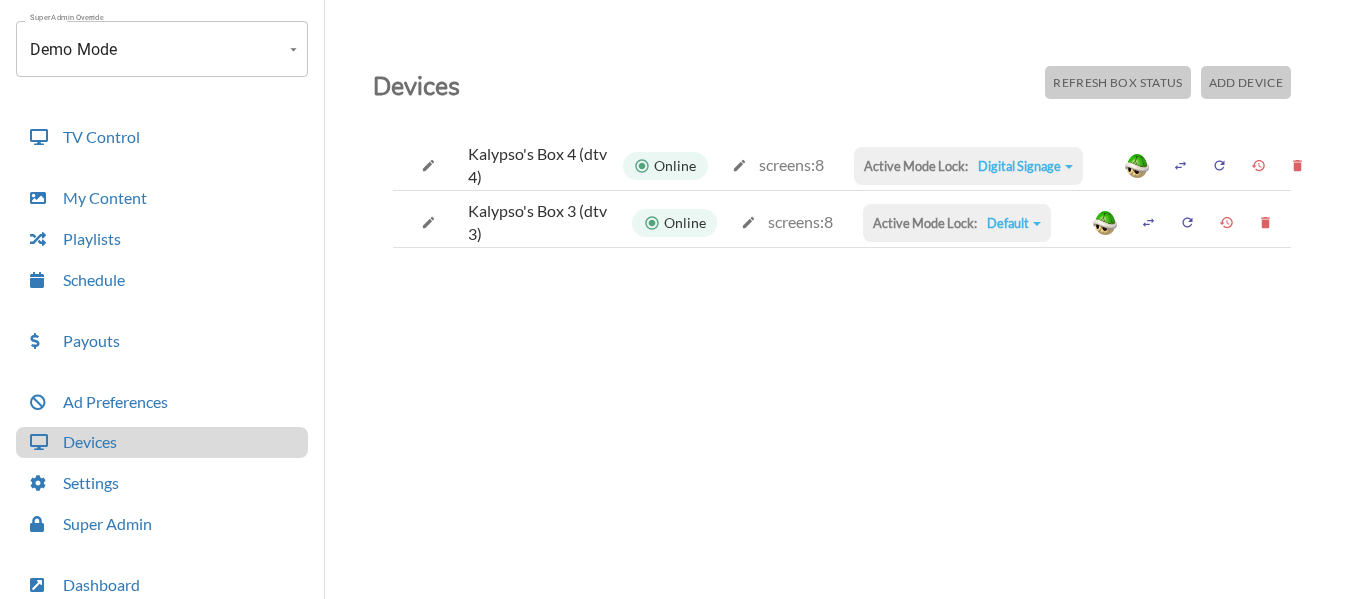 click on "Default" at bounding box center (1025, 166) 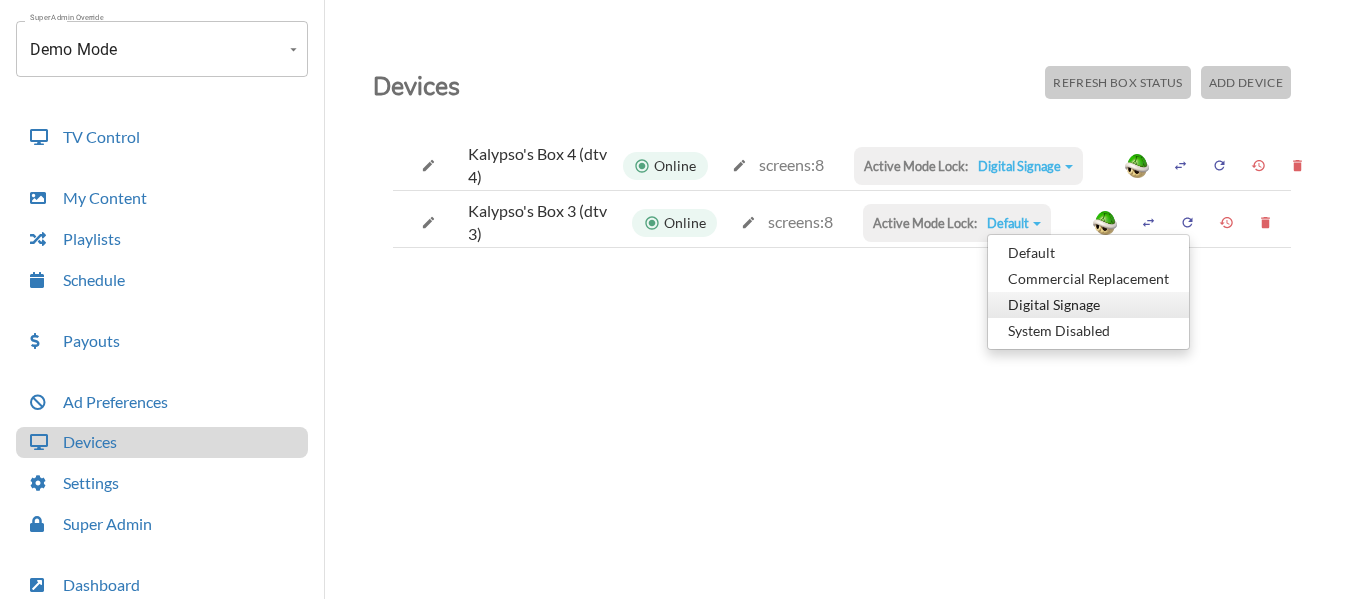 click on "Digital Signage" at bounding box center [1088, 253] 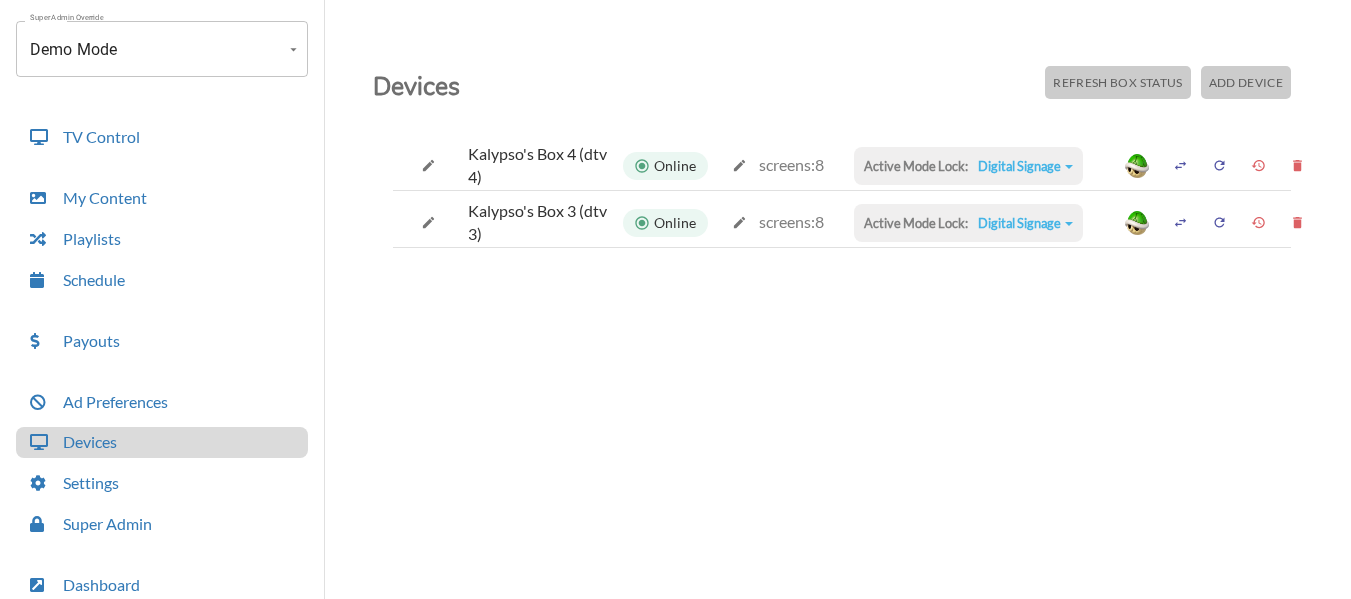 click on "Digital Signage" at bounding box center (1025, 166) 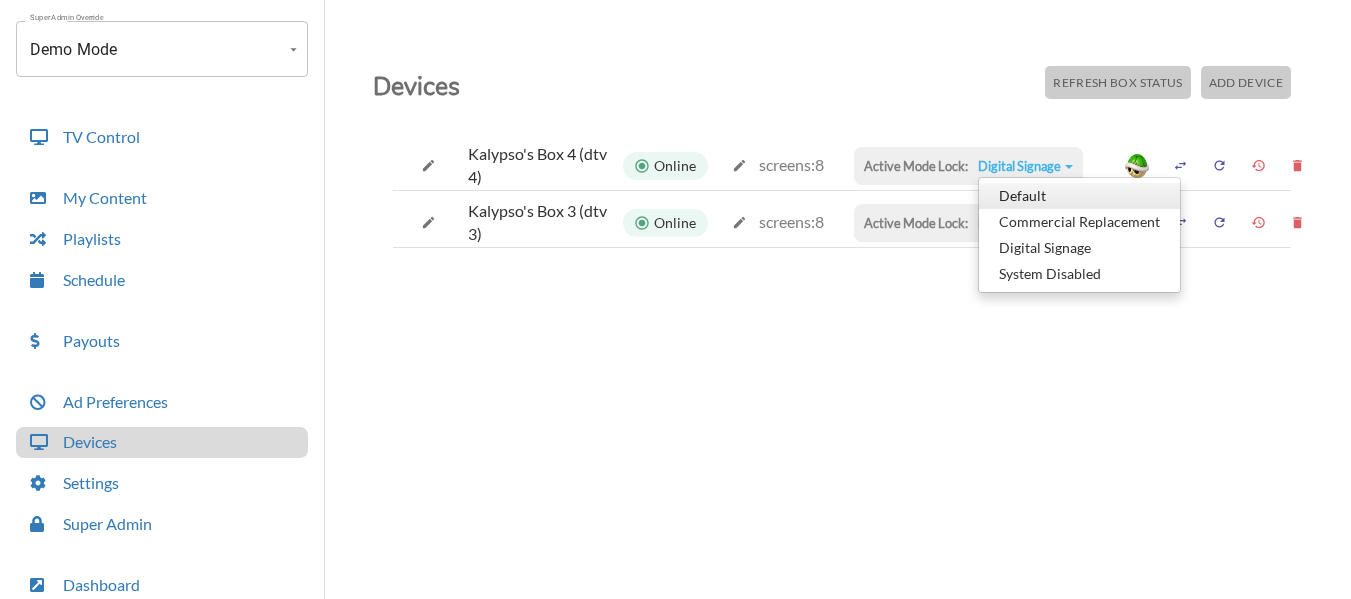 click on "Default" at bounding box center (1079, 196) 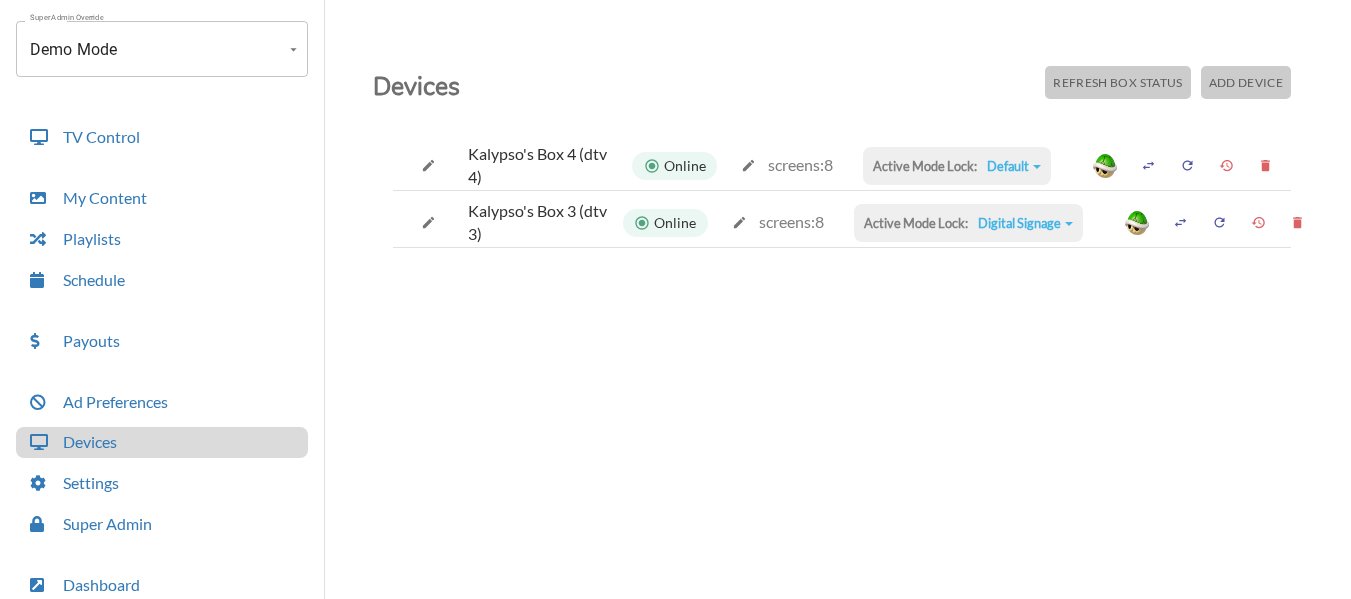 click on "Digital Signage" at bounding box center (1014, 166) 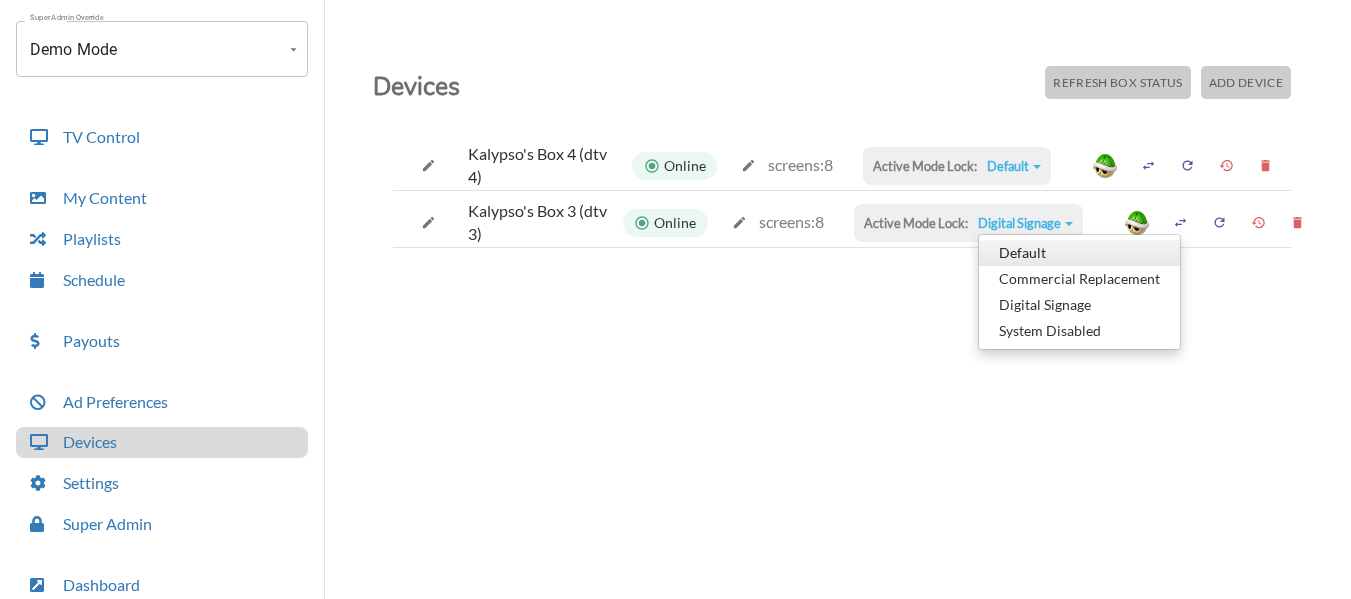 click on "Default" at bounding box center [1079, 253] 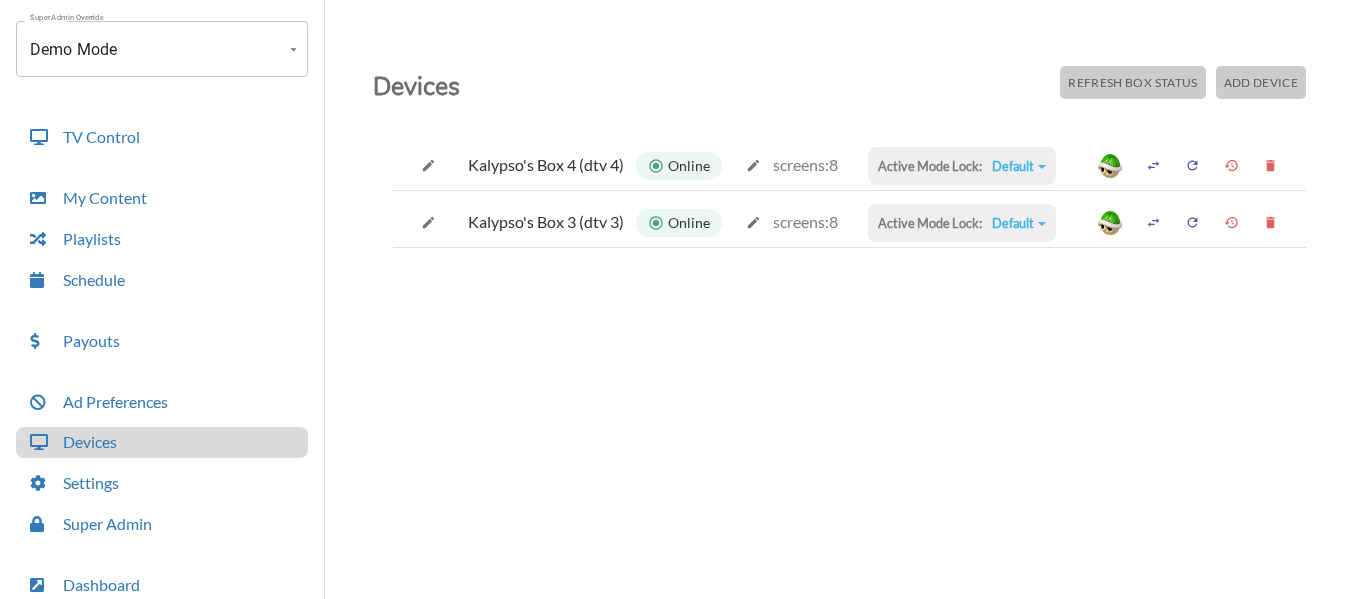 click on "Account [NAME] Sports Tavern (-OQxm6ISY981R7hq1kP3) Account Disable System Super Admin Override Demo Mode Demo Mode Mode TV Control My Content Playlists Schedule Payouts Ad Preferences Devices Settings Super Admin Dashboard Ad Manager Log Out Devices Refresh Box Status Add Device [NAME]'s Box [NUMBER] (dtv [NUMBER]) Online screens:  [NUMBER] Active Mode Lock:  Default   Default Commercial Replacement Digital Signage System Disabled [NAME]'s Box [NUMBER] (dtv [NUMBER]) Online screens:  [NUMBER] Active Mode Lock:  Default   Default Commercial Replacement Digital Signage System Disabled" at bounding box center (683, 304) 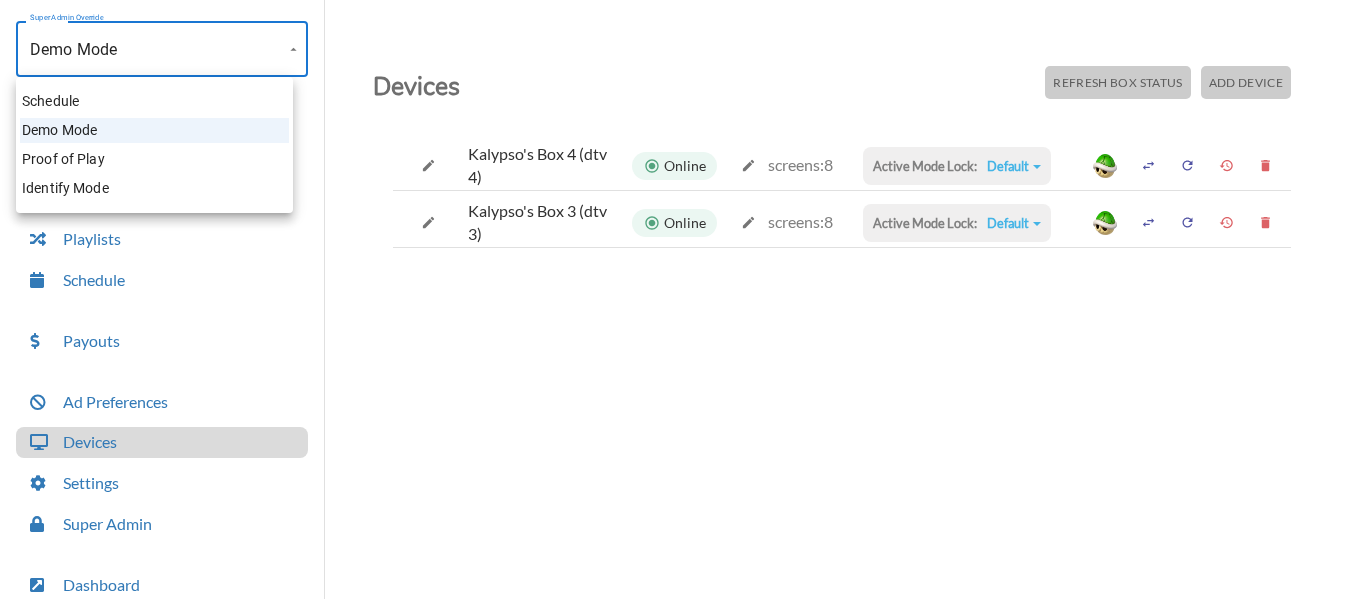click on "Schedule" at bounding box center [154, 101] 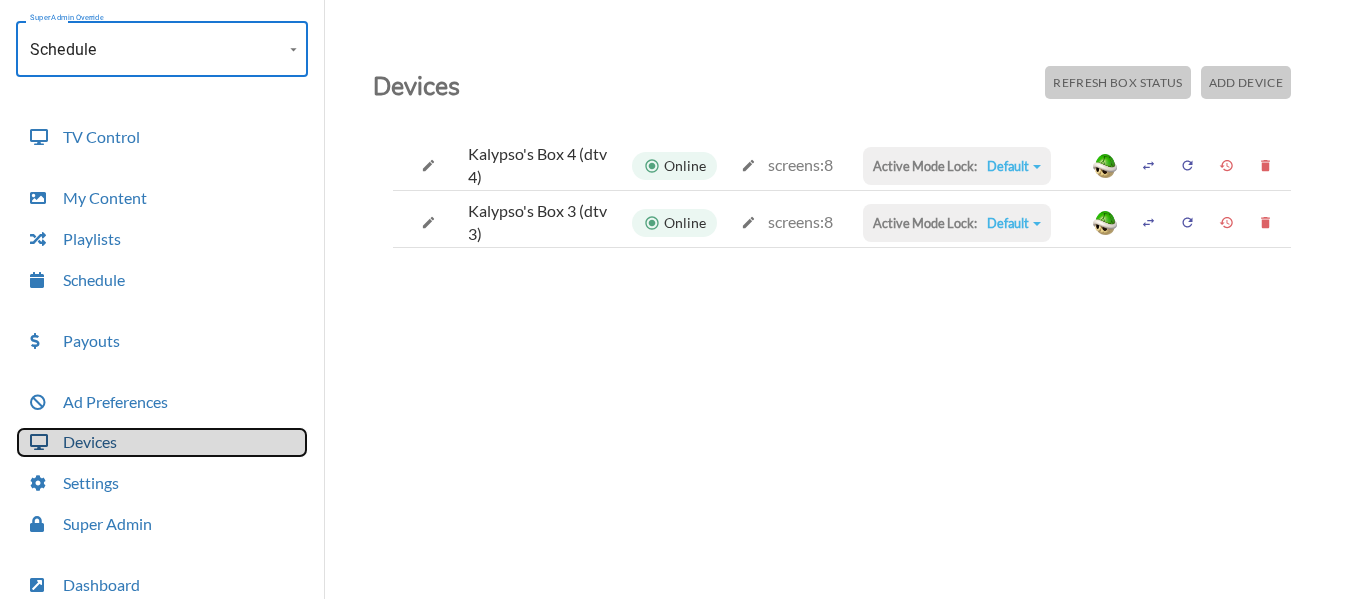 click on "Devices" at bounding box center [162, 442] 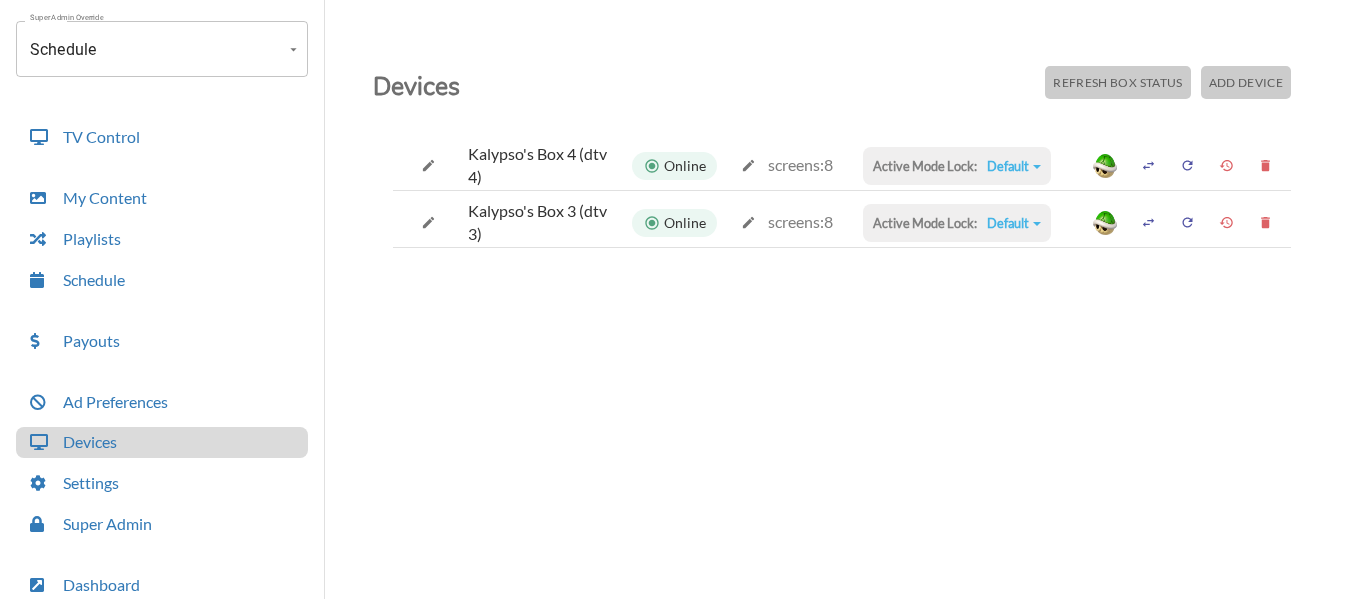 click at bounding box center (428, 165) 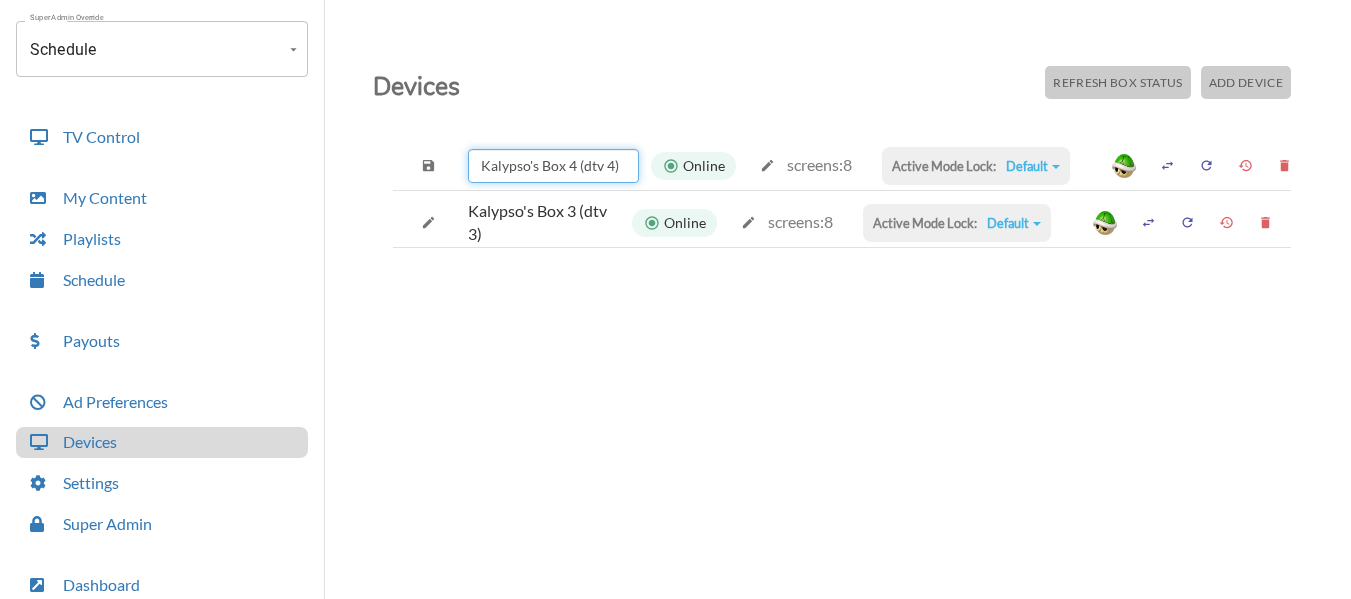 click on "Kalypso's Box 4 (dtv 4)" at bounding box center (553, 166) 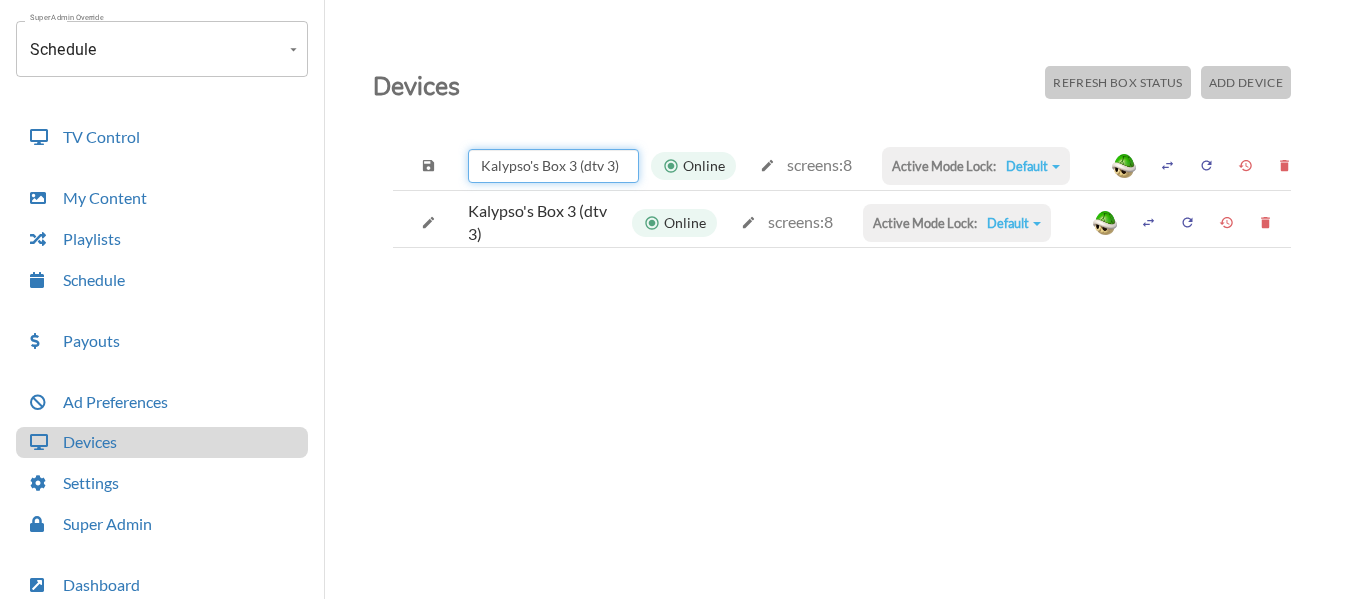 type on "Kalypso's Box 3 (dtv 3)" 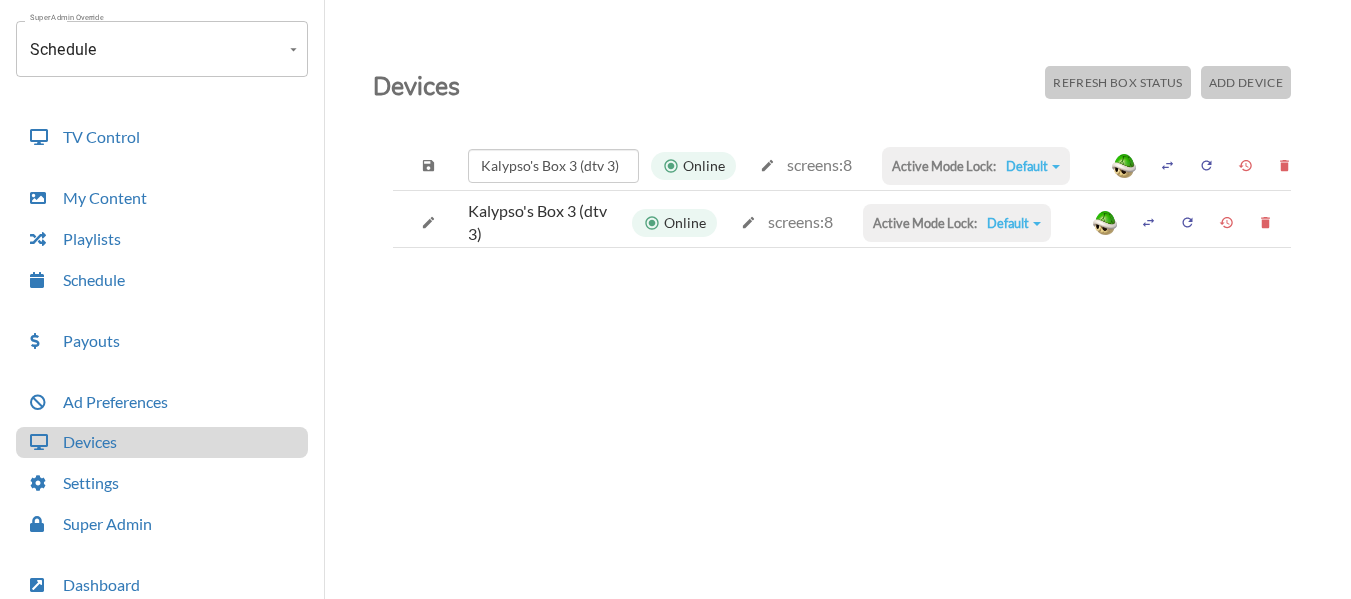 click at bounding box center [428, 165] 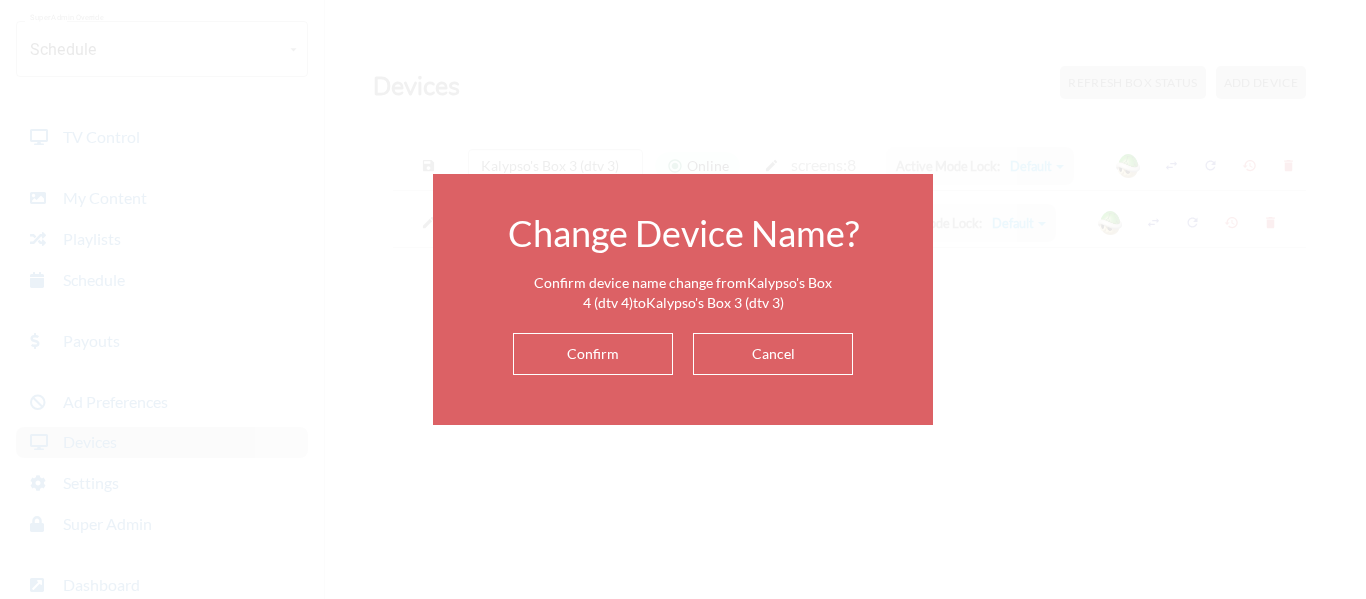 click on "Confirm" at bounding box center (593, 354) 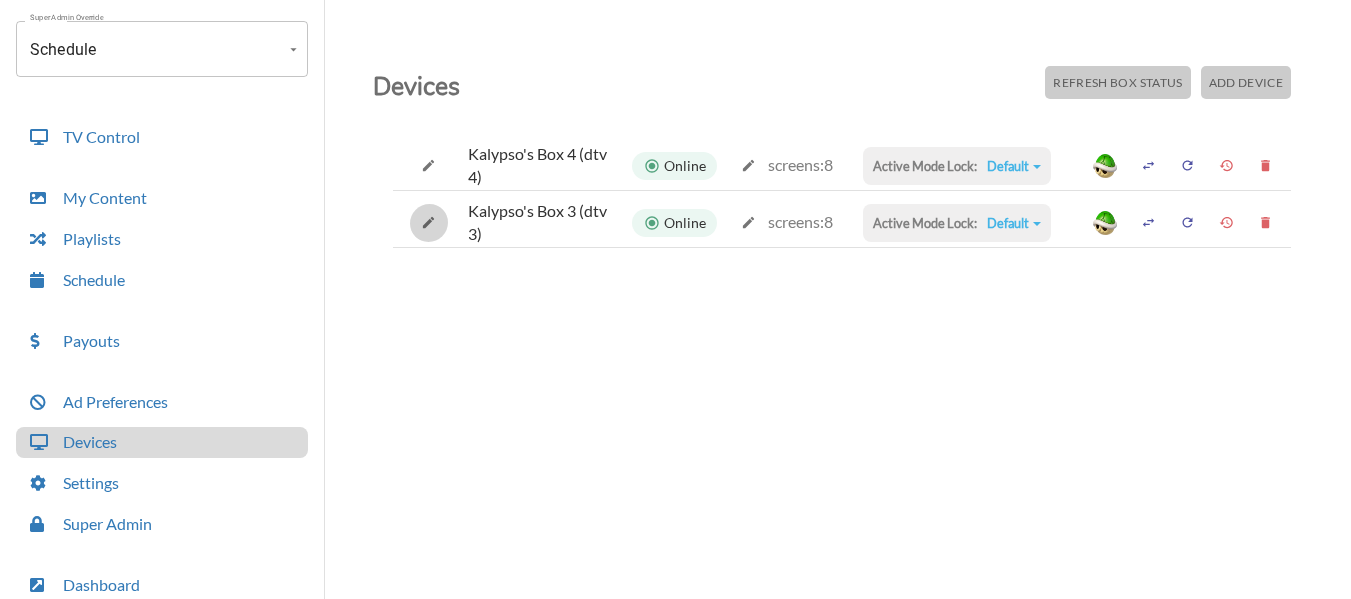 click at bounding box center (428, 165) 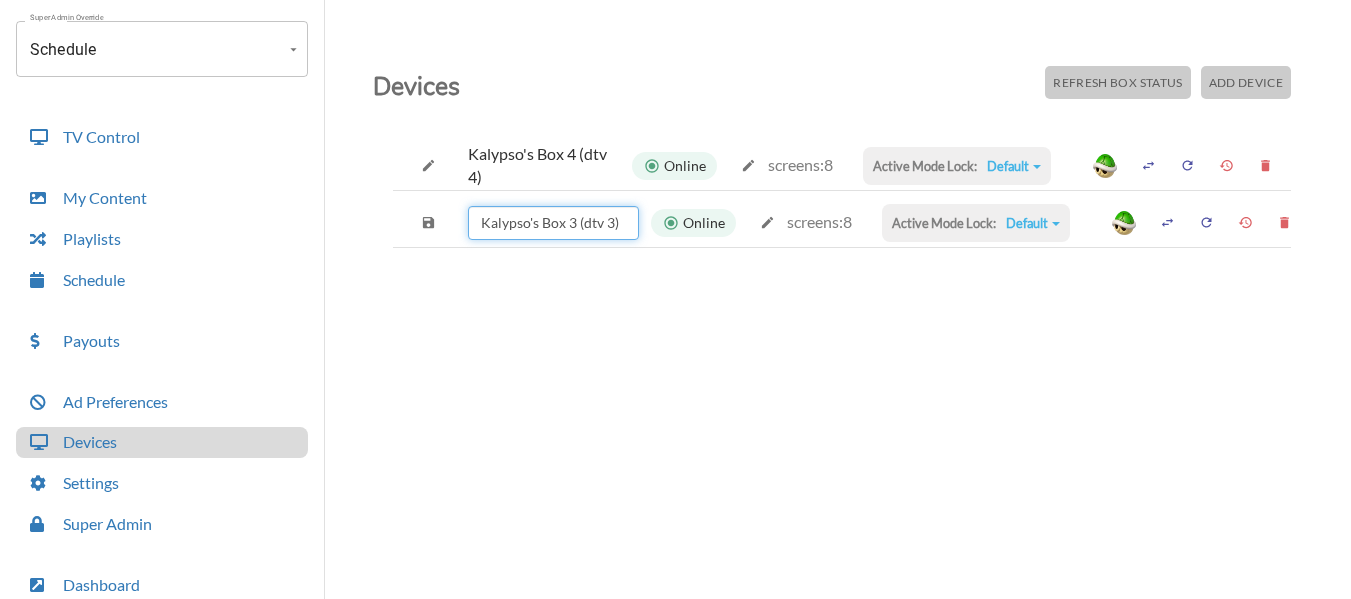 click on "Kalypso's Box 3 (dtv 3)" at bounding box center (553, 223) 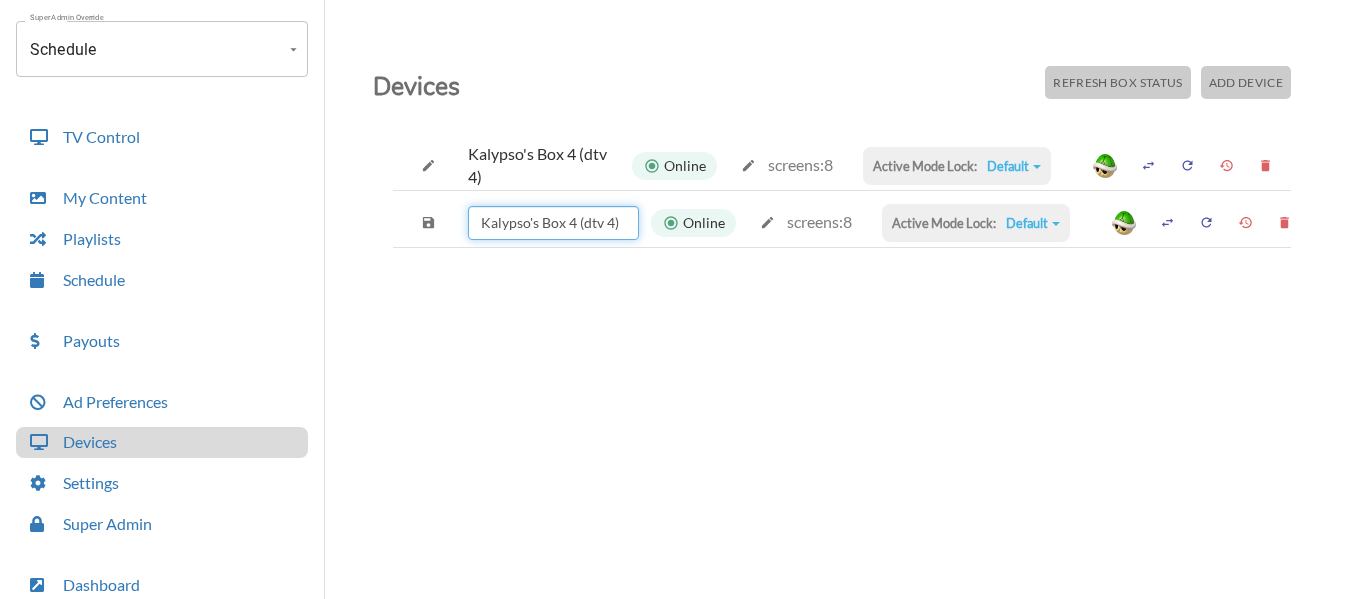 type on "Kalypso's Box 4 (dtv 4)" 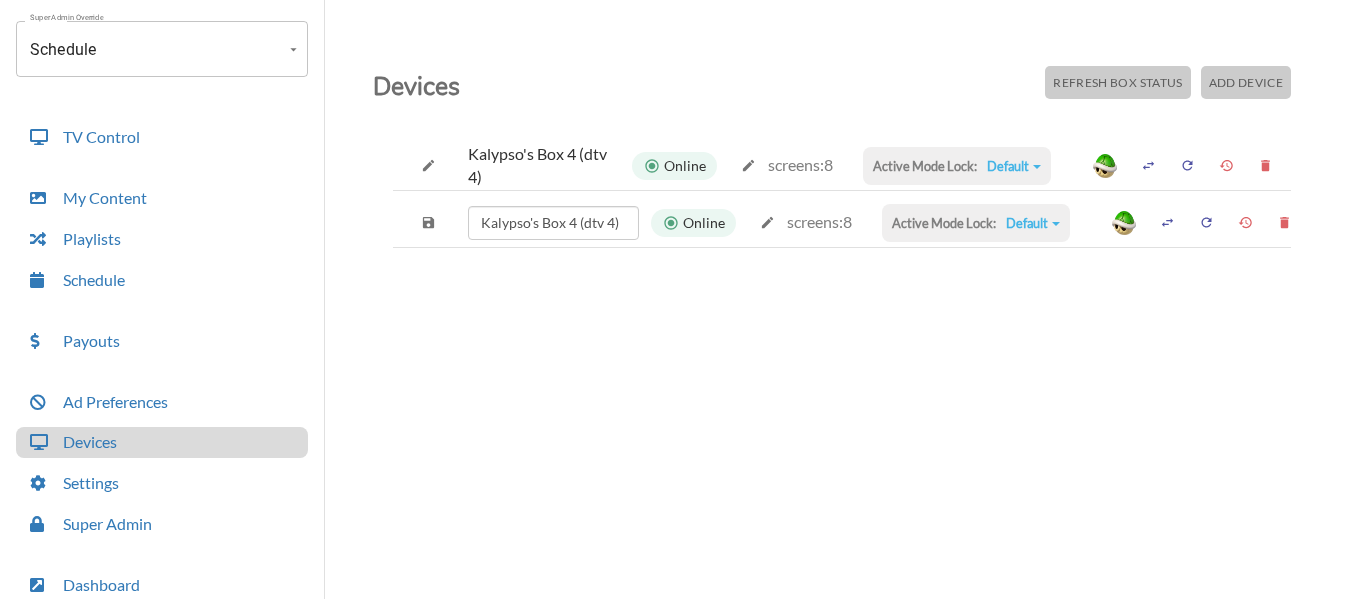 click at bounding box center (428, 165) 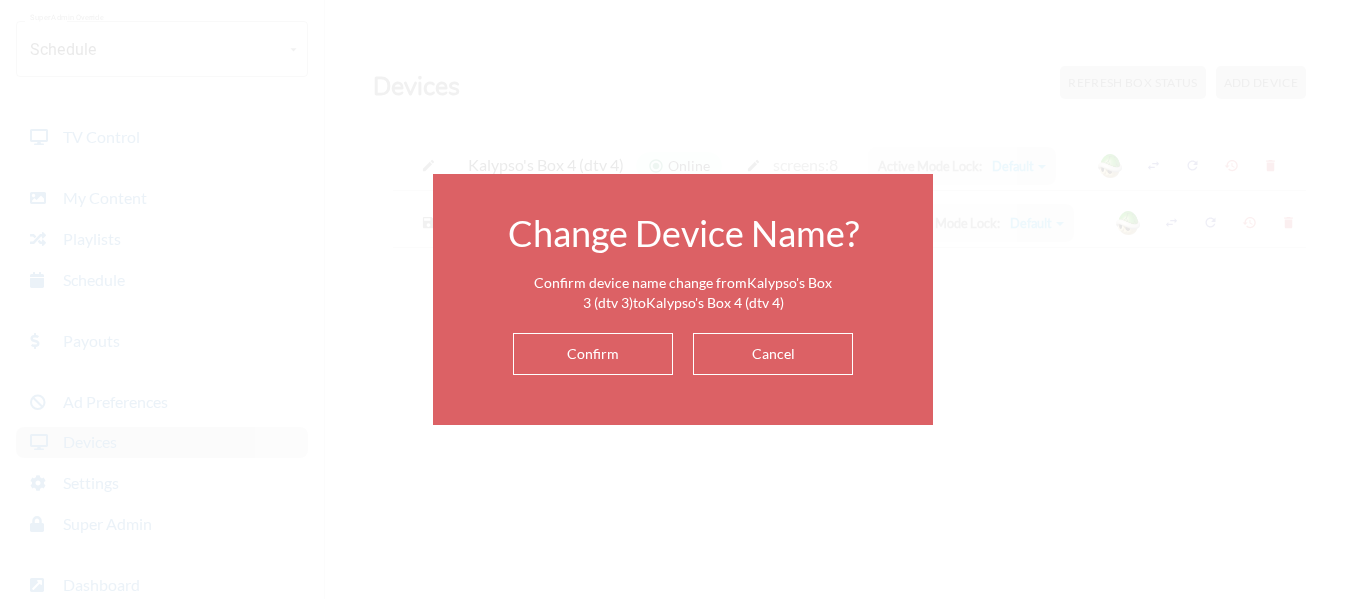 click on "Confirm" at bounding box center (593, 354) 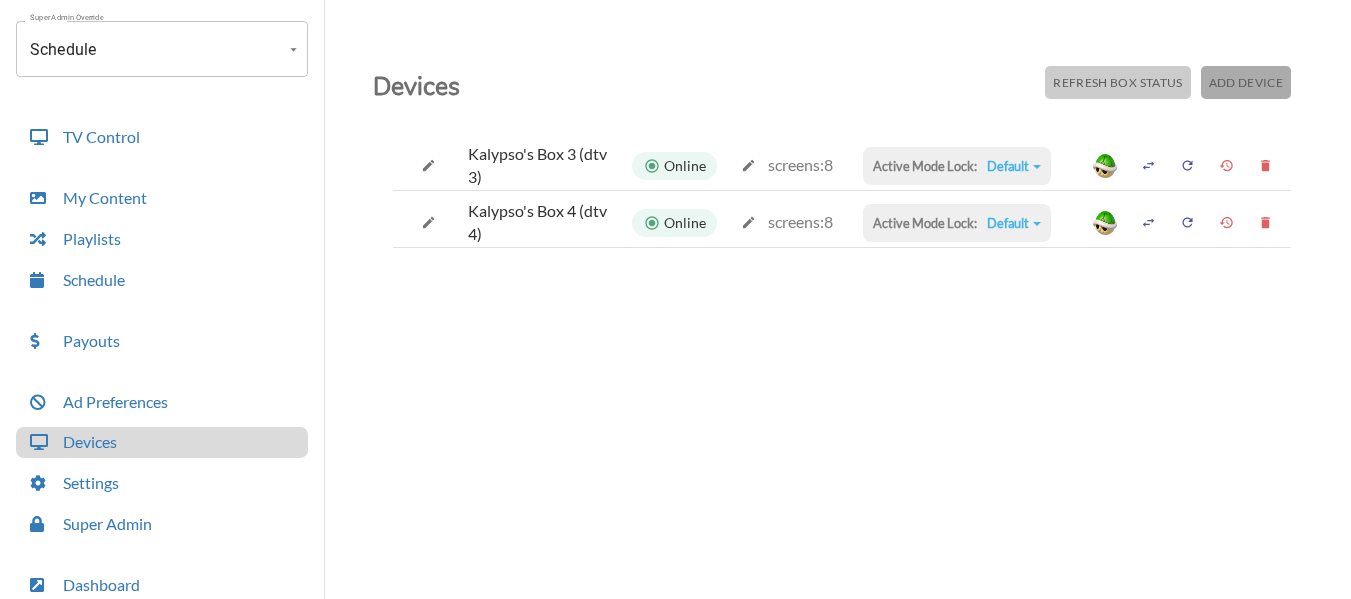 click on "Add Device" at bounding box center [1117, 82] 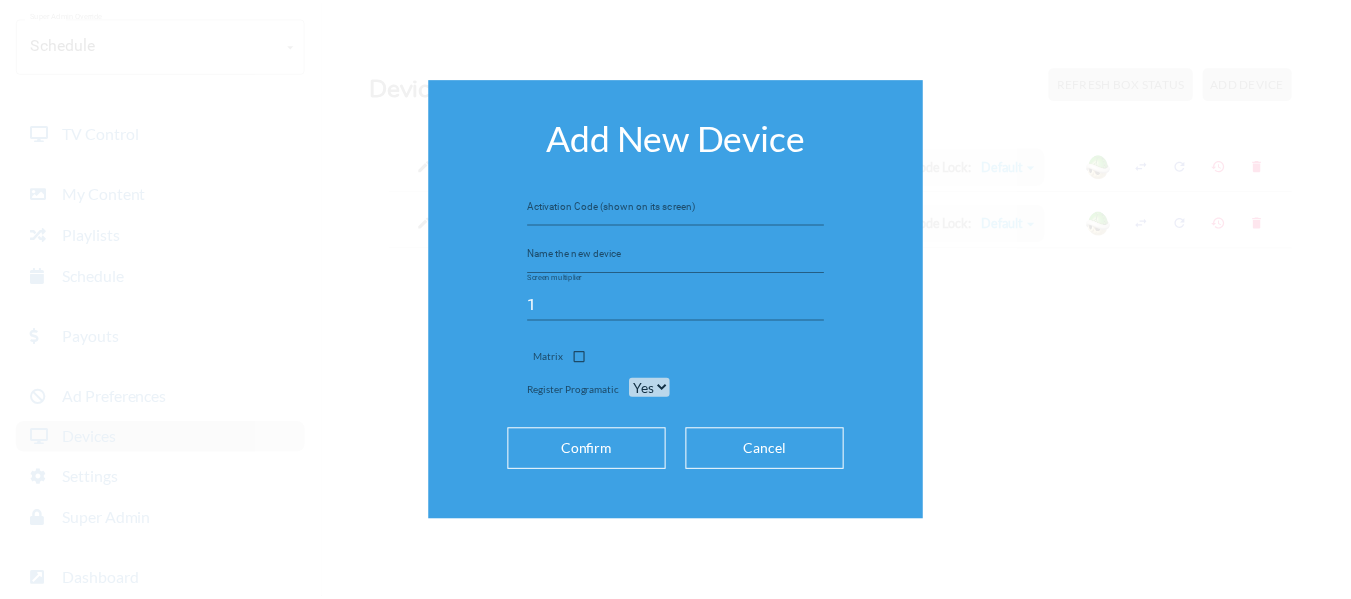 scroll, scrollTop: 214, scrollLeft: 0, axis: vertical 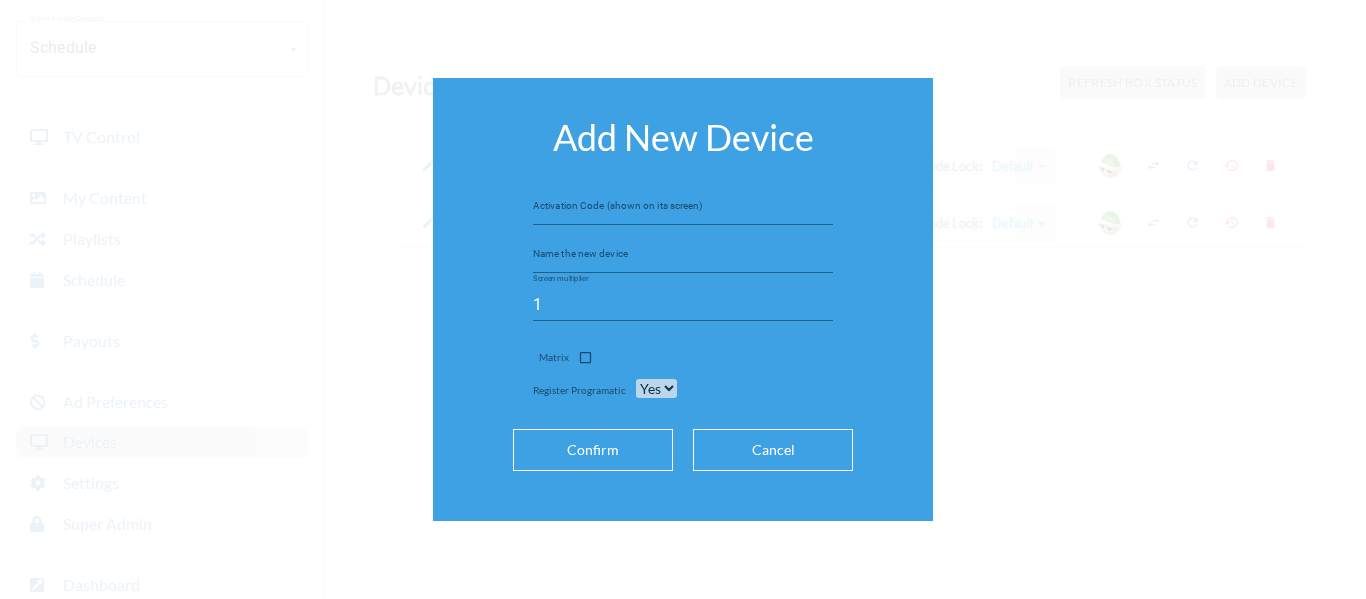 click on "Add New Device Activation Code (shown on its screen) Name the new device Screen multiplier 1 Matrix Register Programatic Yes No Confirm Cancel" at bounding box center (683, 299) 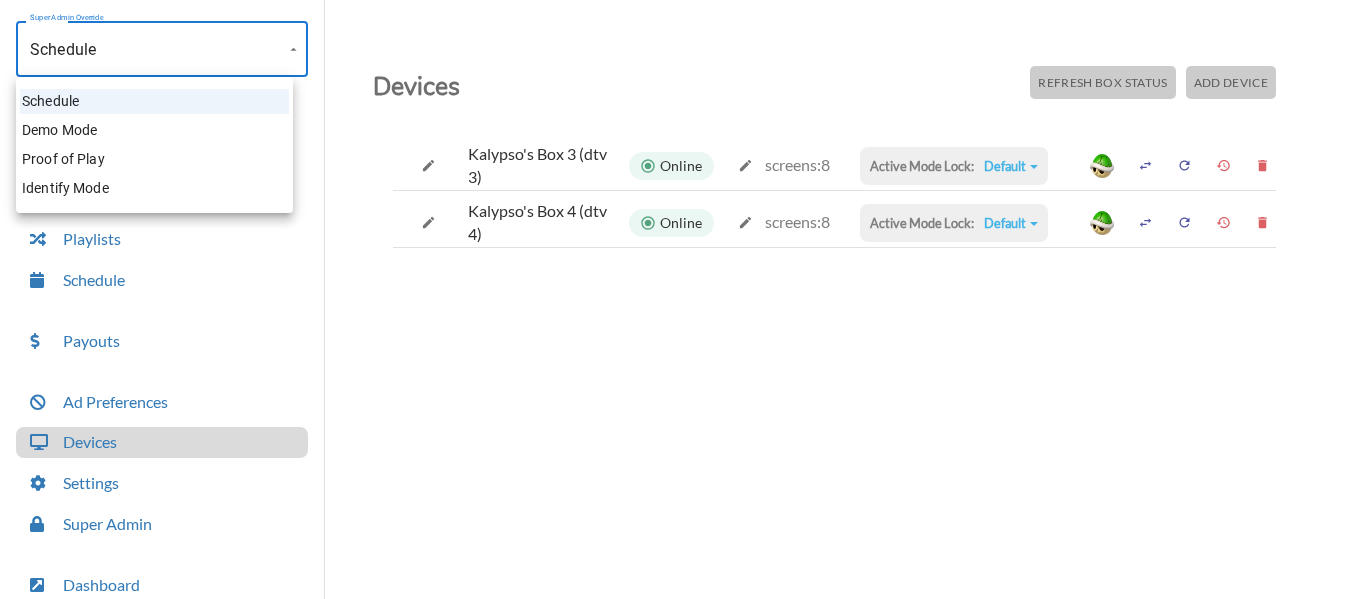 click on "Account Kalypso's Sports Tavern (-OQxm6ISY981R7hq1kP3) Account Disable System Super Admin Override Schedule Schedule Mode Mode TV Control My Content Playlists Schedule Payouts Ad Preferences Devices Settings Super Admin Dashboard Ad Manager Log Out Devices Refresh Box Status Add Device Kalypso's Box 3 (dtv 3) Online screens:  8 Active Mode Lock:  Default   Default Commercial Replacement Digital Signage System Disabled Kalypso's Box 4 (dtv 4) Online screens:  8 Active Mode Lock:  Default   Default Commercial Replacement Digital Signage System Disabled Schedule Demo Mode Proof of Play Identify Mode" at bounding box center (675, 304) 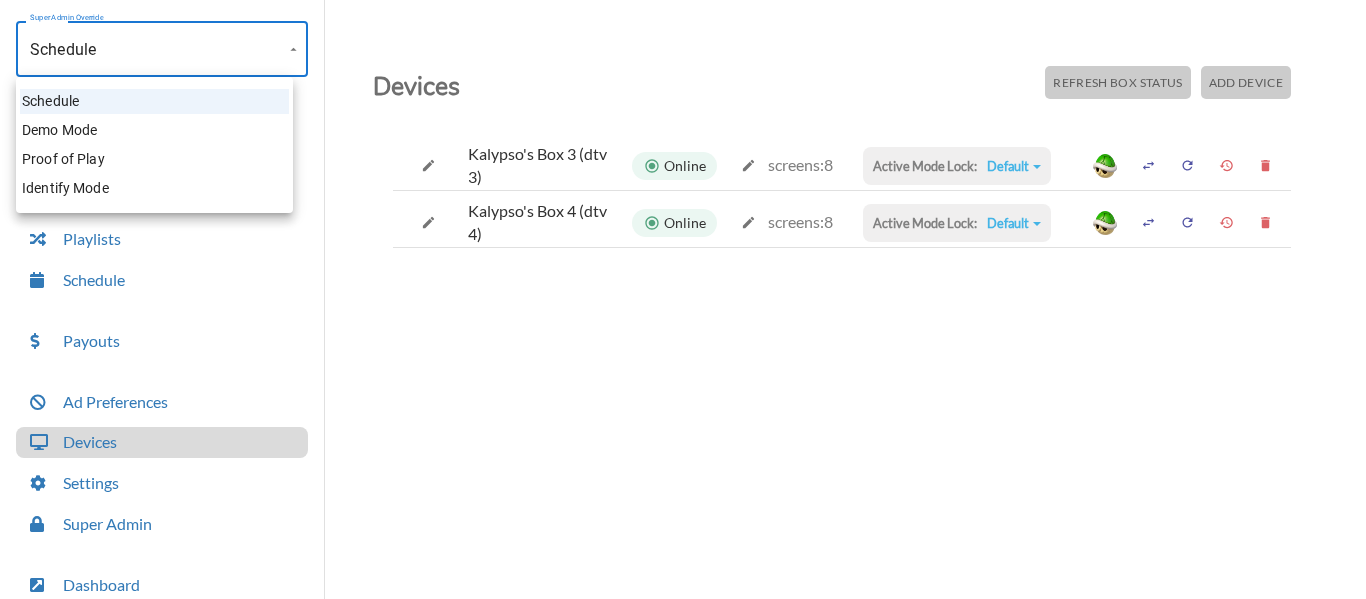 click at bounding box center (683, 299) 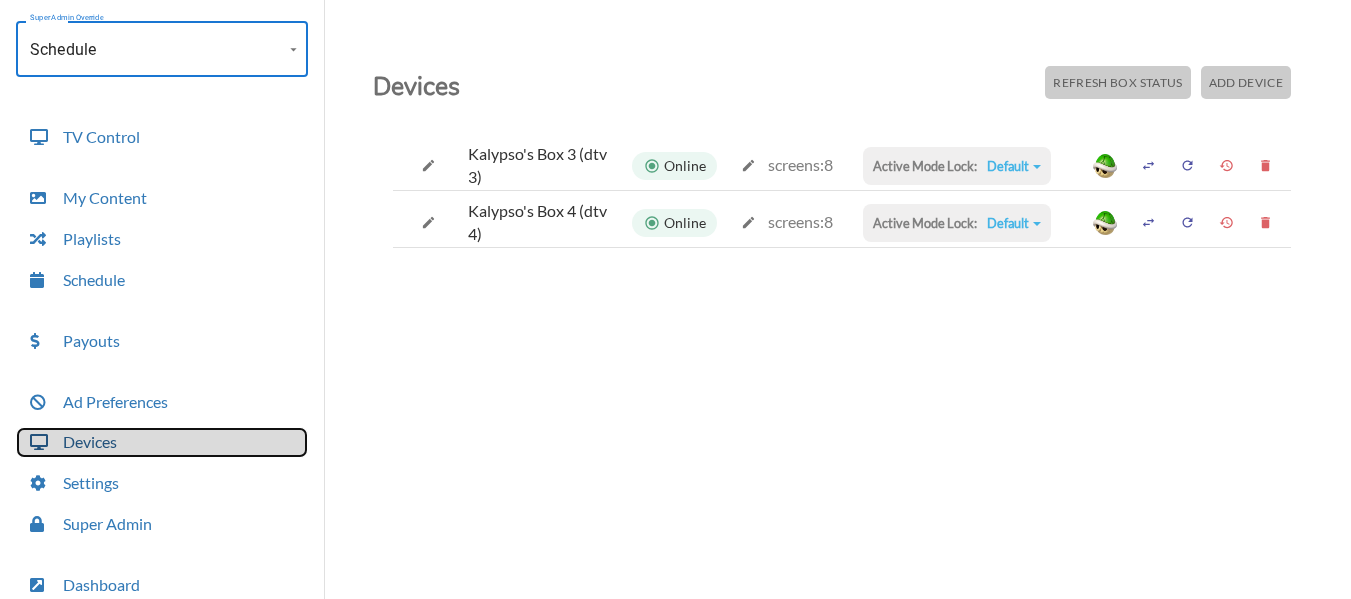 click on "Devices" at bounding box center [162, 442] 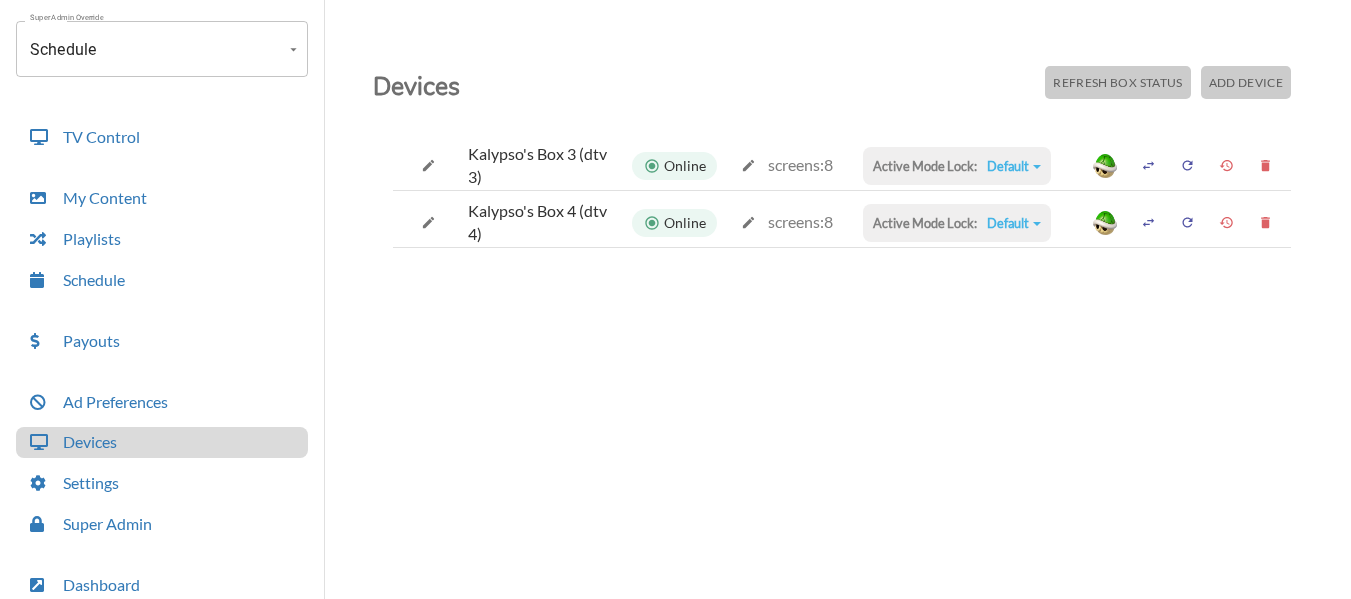click on "Add Device" at bounding box center (1117, 82) 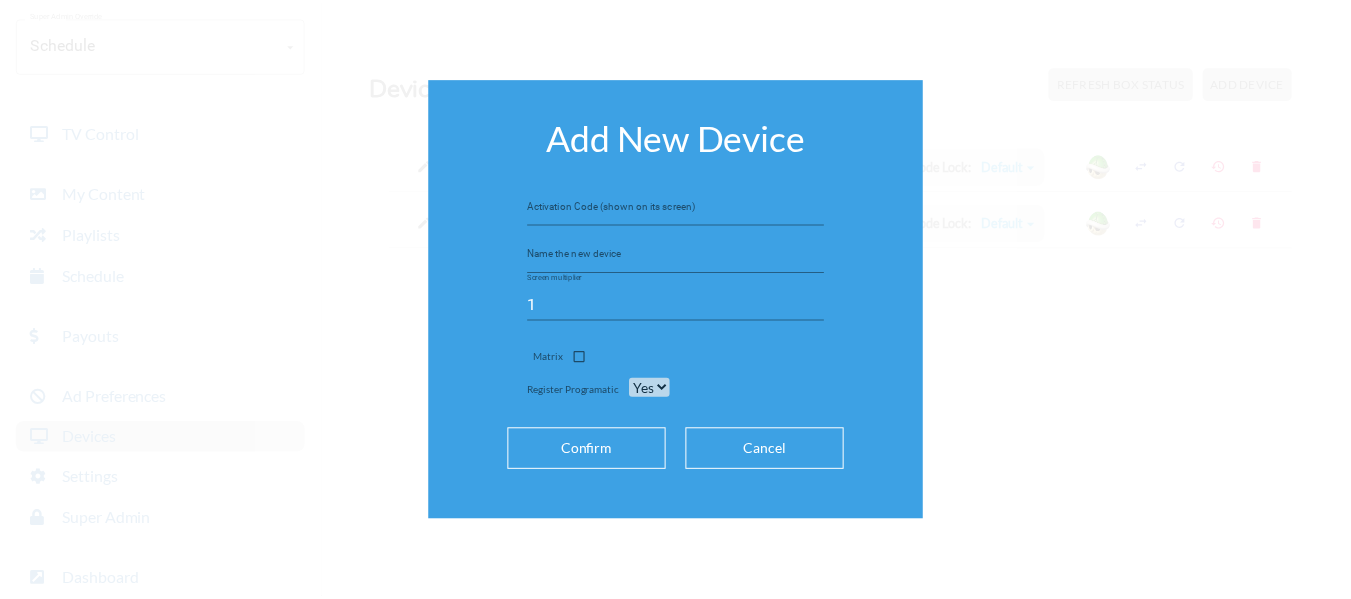 scroll, scrollTop: 214, scrollLeft: 0, axis: vertical 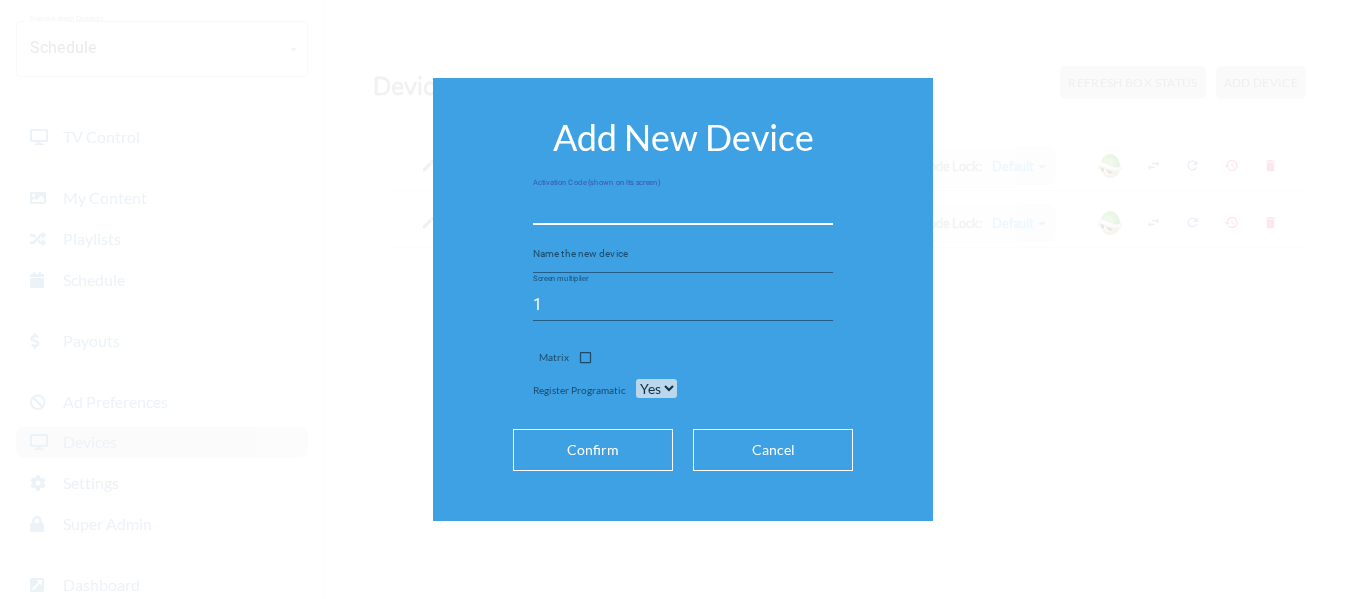 click at bounding box center (683, 209) 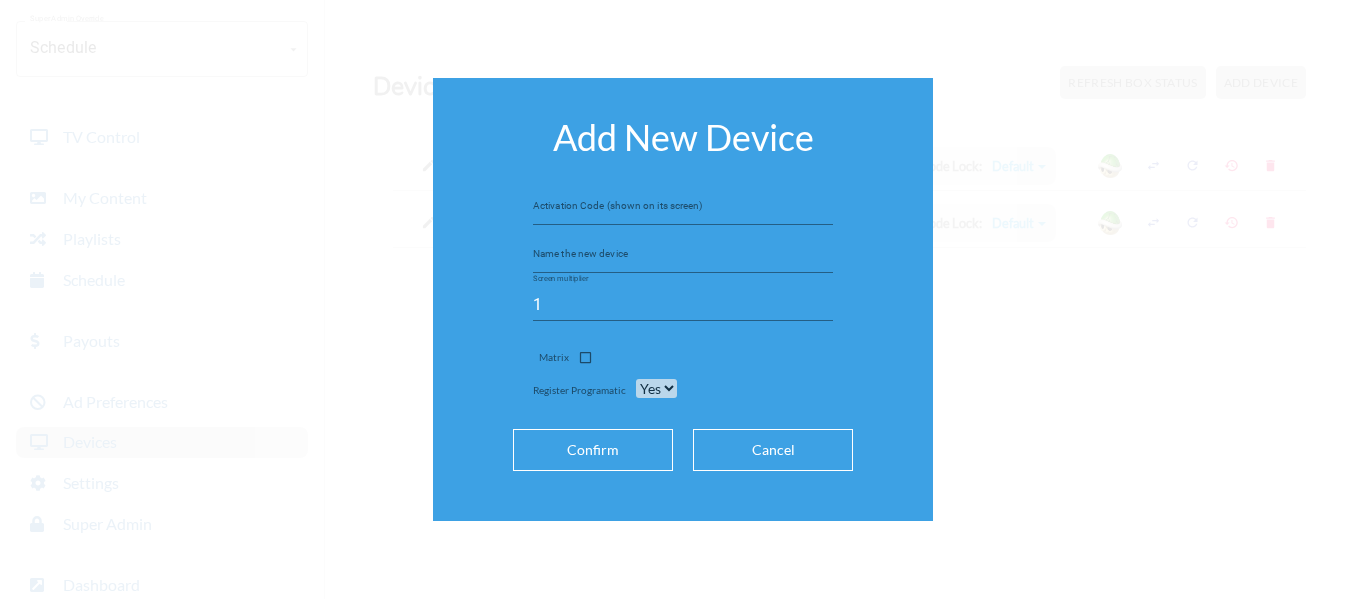 click on "Cancel" at bounding box center [773, 450] 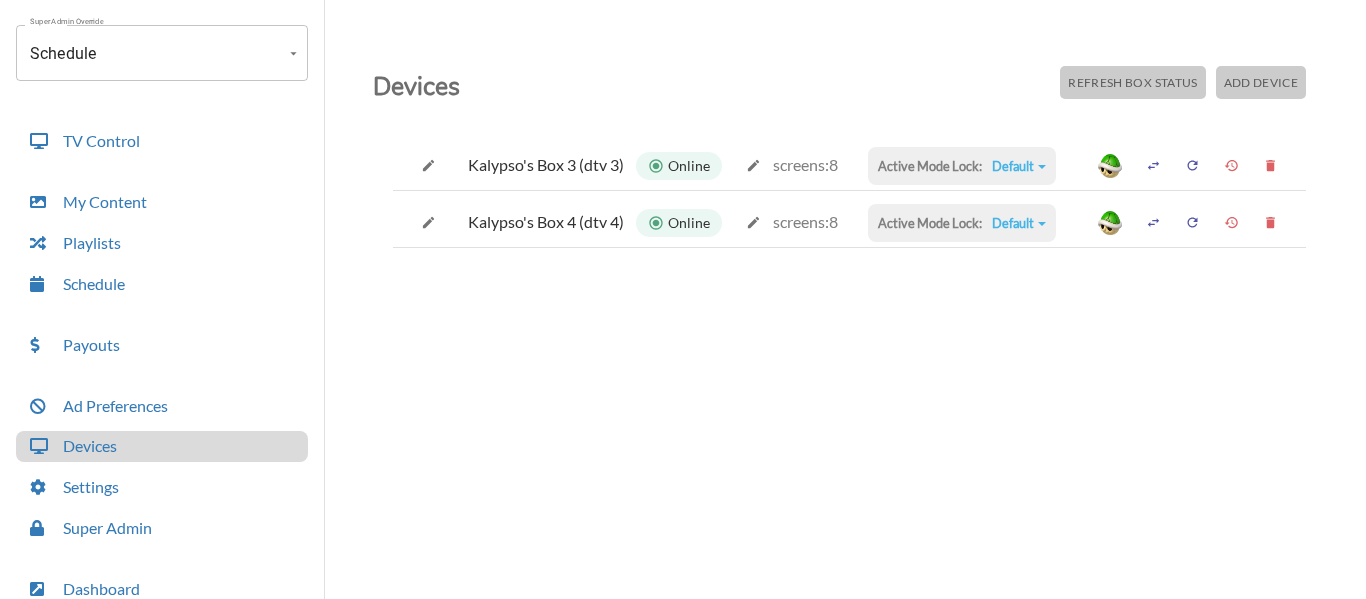 scroll, scrollTop: 218, scrollLeft: 0, axis: vertical 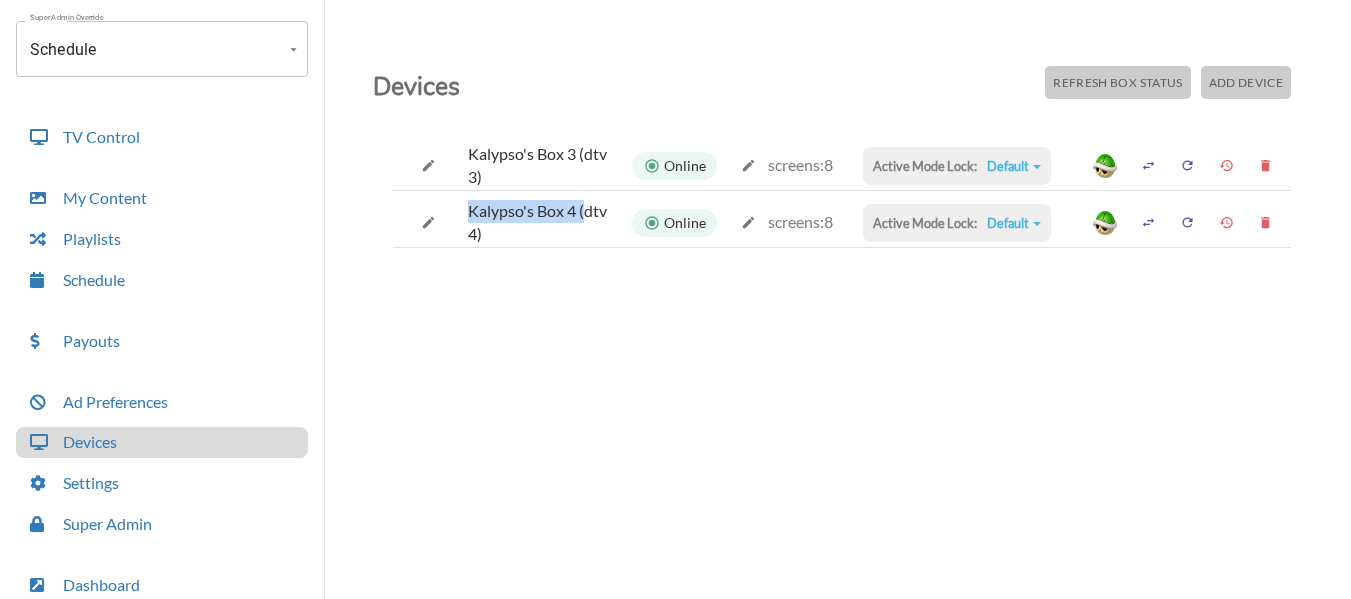 drag, startPoint x: 461, startPoint y: 209, endPoint x: 585, endPoint y: 218, distance: 124.32619 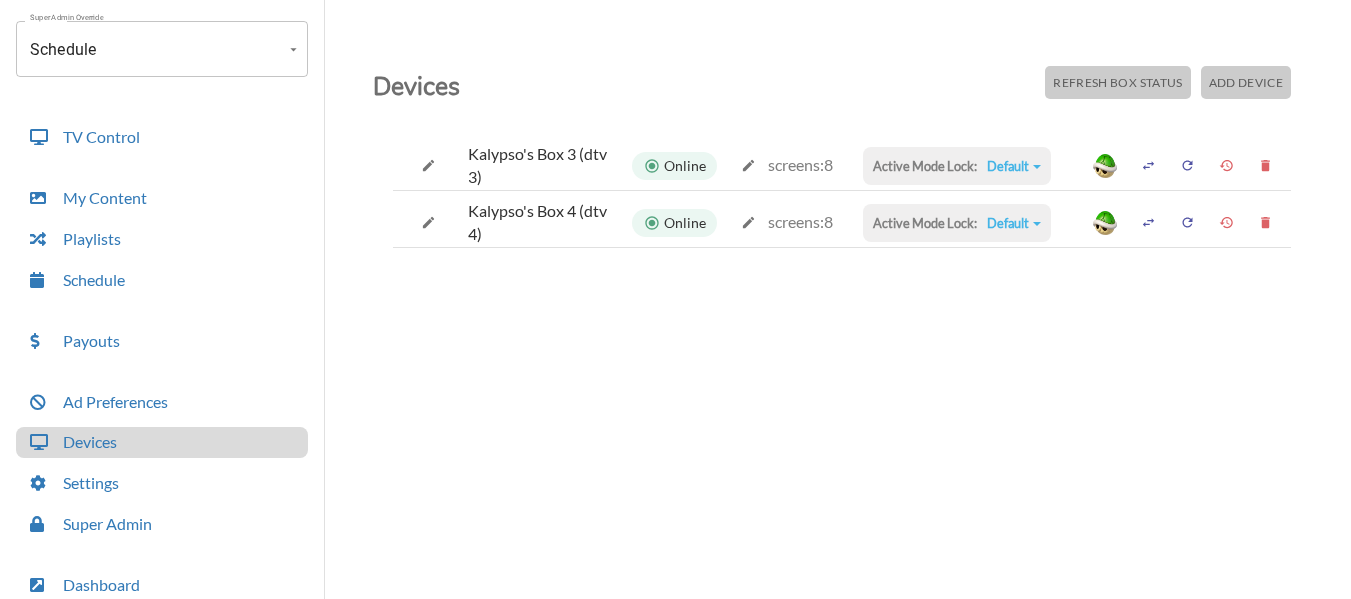 click on "Kalypso's Box 4 (dtv 4)" at bounding box center [514, 166] 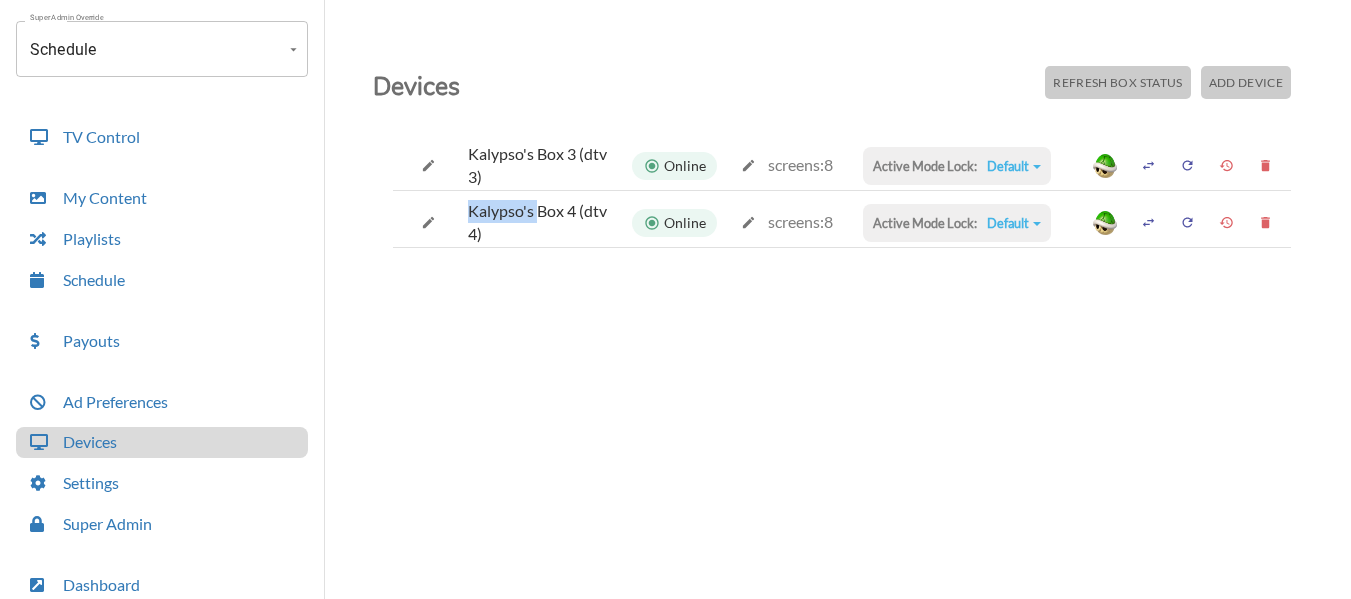 click on "Kalypso's Box 4 (dtv 4)" at bounding box center [514, 166] 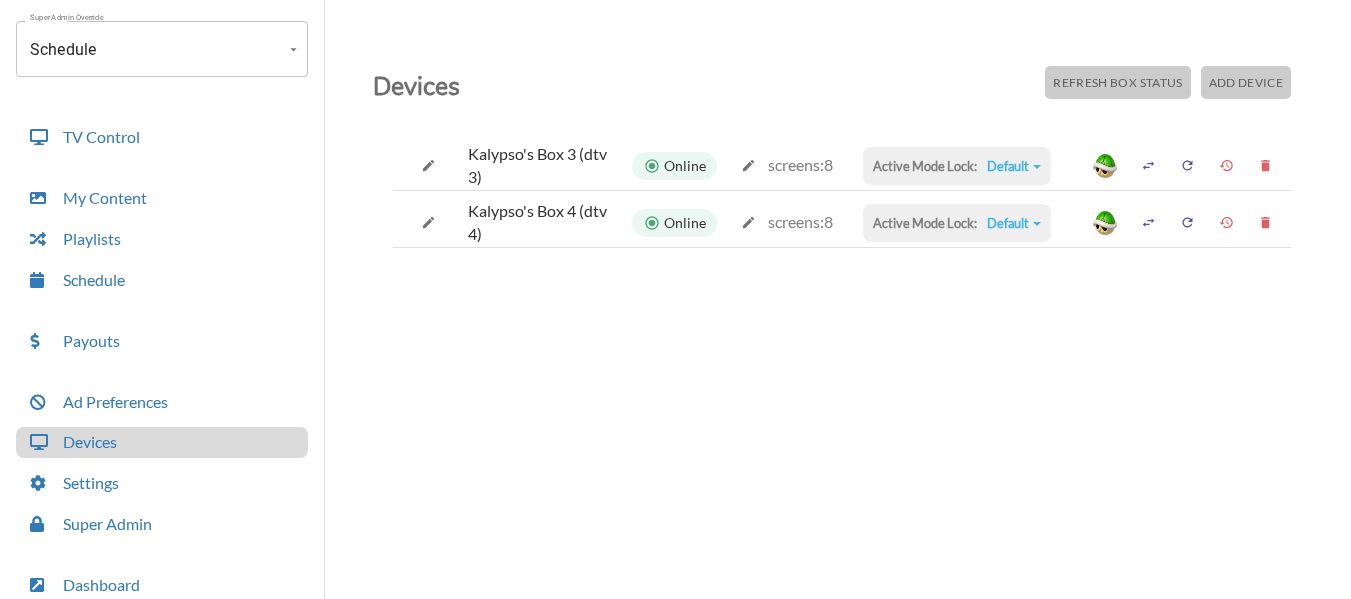 click on "Kalypso's Box 4 (dtv 4)" at bounding box center (514, 166) 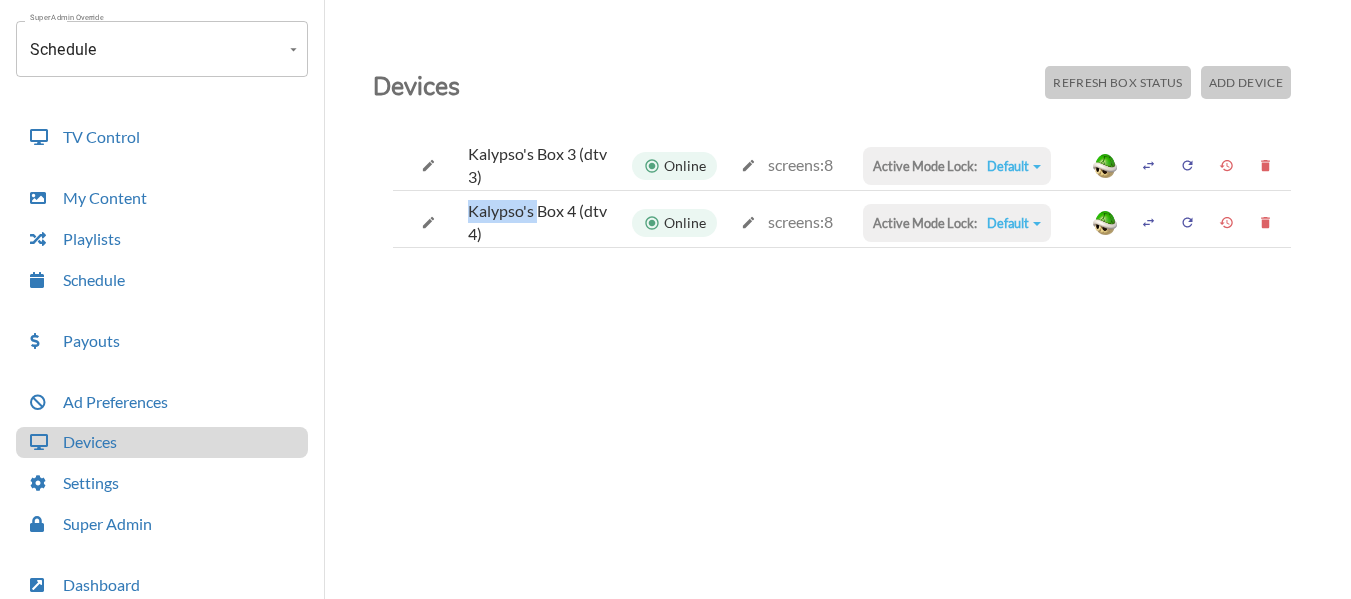 click on "Kalypso's Box 4 (dtv 4)" at bounding box center [514, 166] 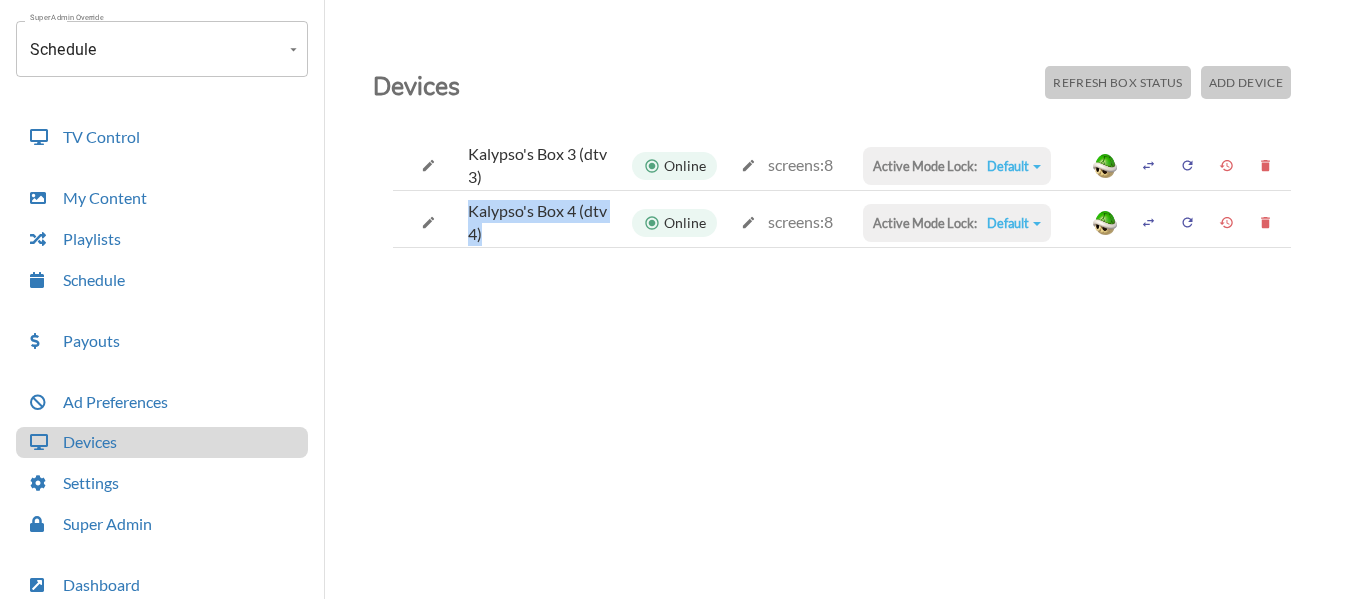 click on "Kalypso's Box 4 (dtv 4)" at bounding box center (514, 166) 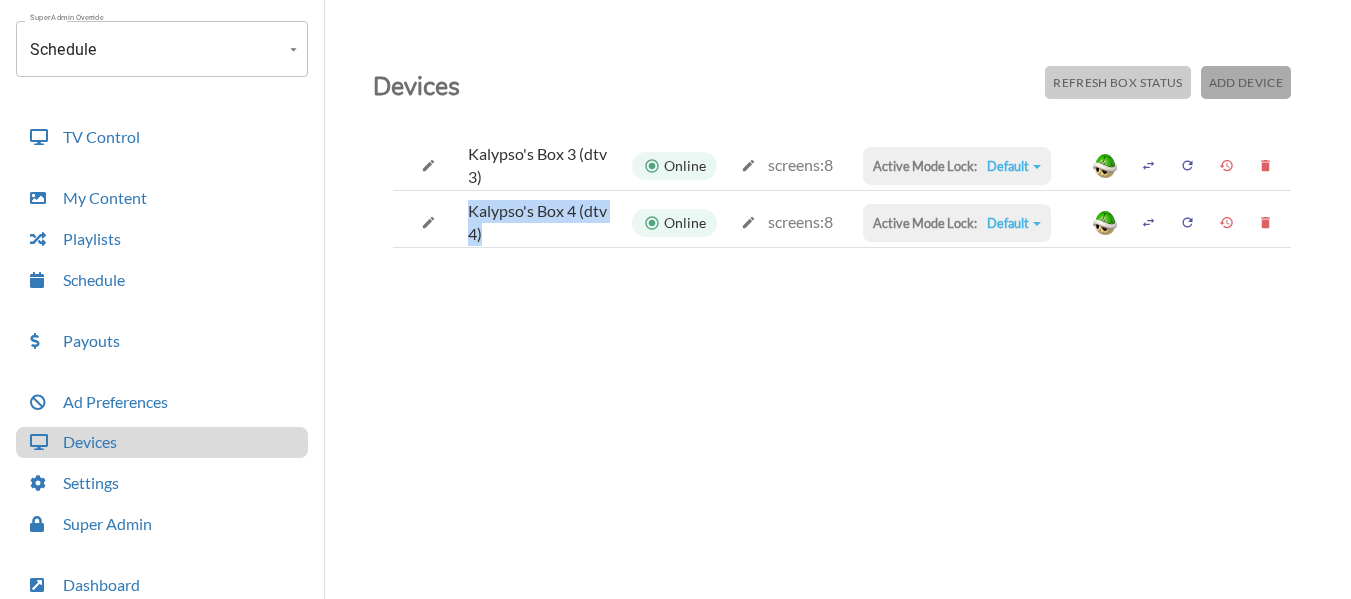click on "Add Device" at bounding box center (1117, 82) 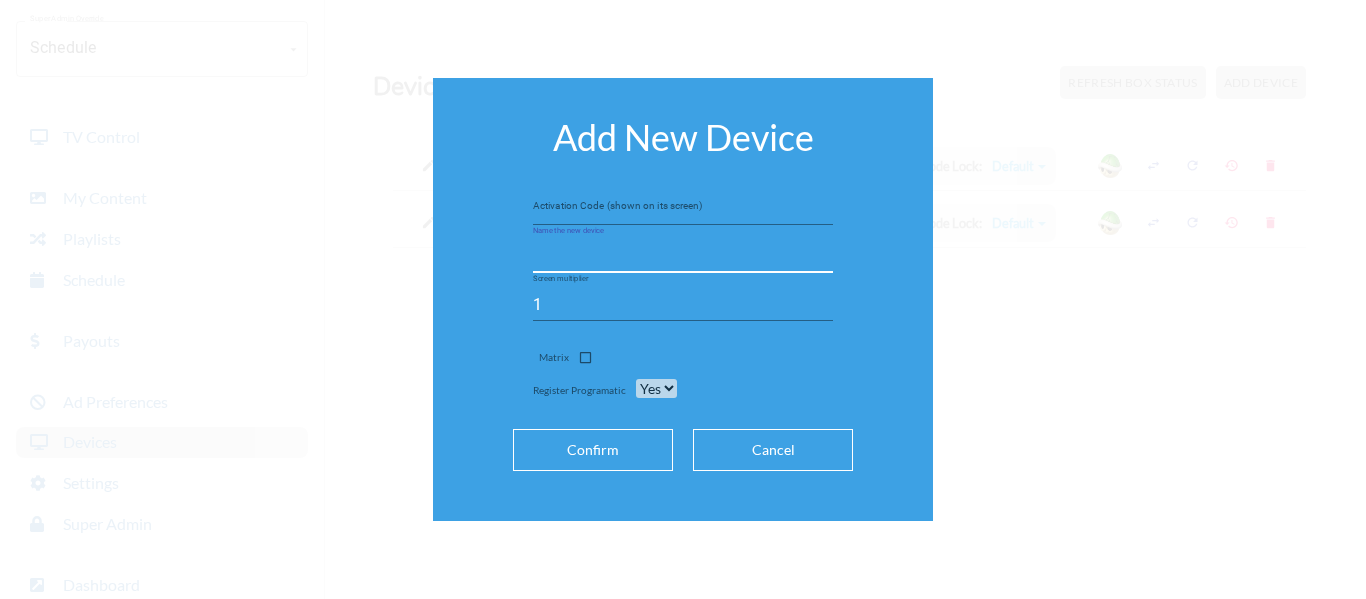 click at bounding box center [683, 257] 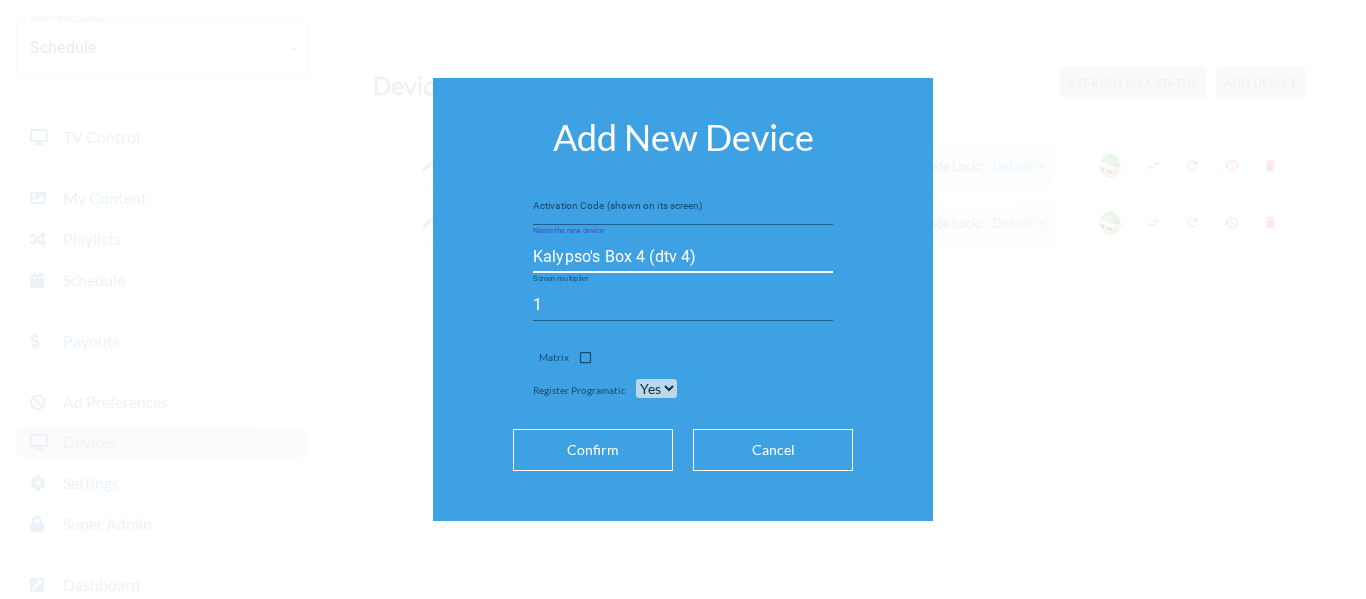 click on "Kalypso's Box 4 (dtv 4)" at bounding box center [683, 257] 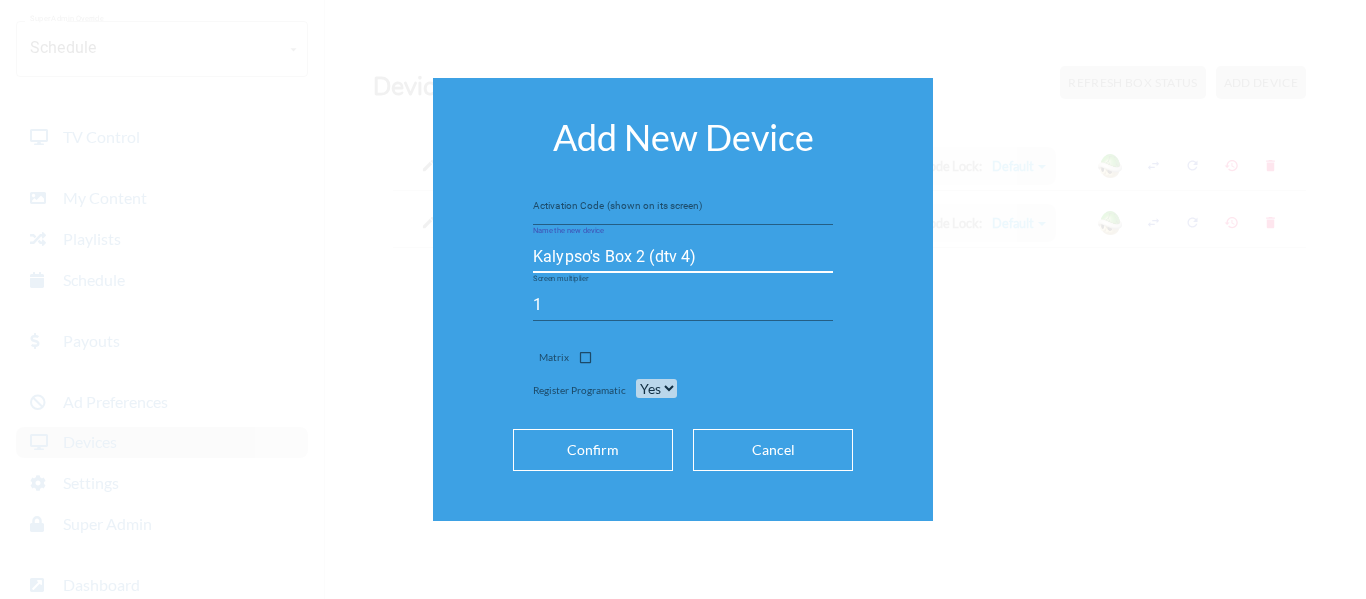 click on "Kalypso's Box 2 (dtv 4)" at bounding box center (683, 257) 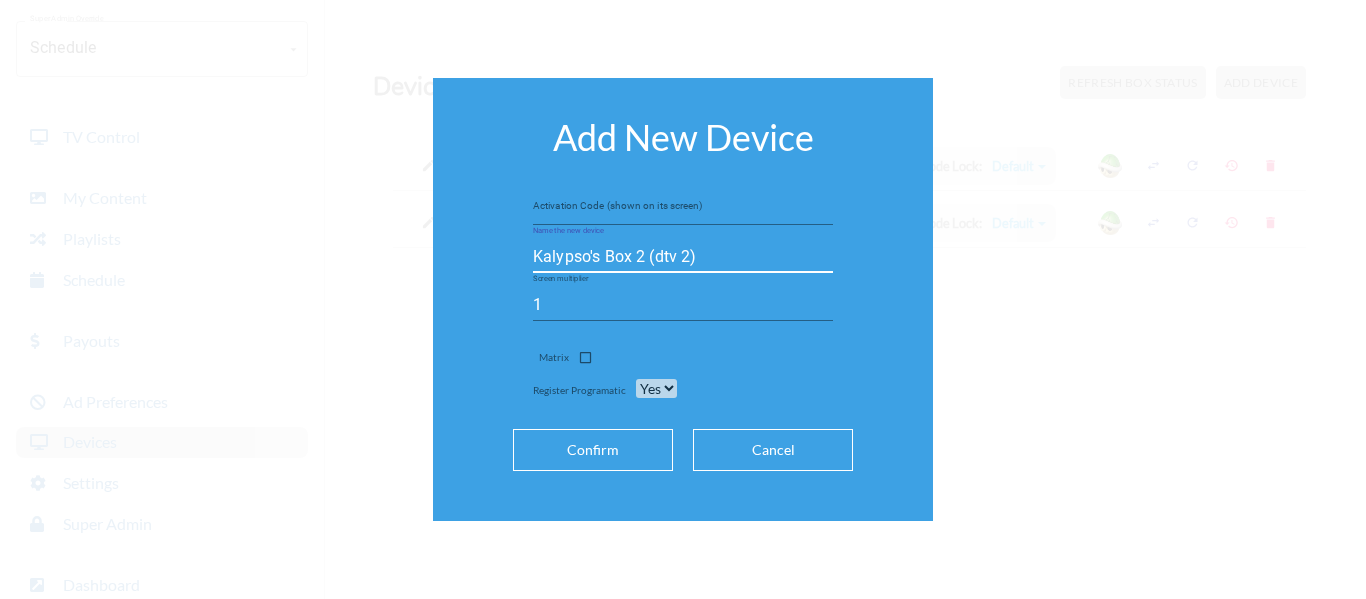 type on "Kalypso's Box 2 (dtv 2)" 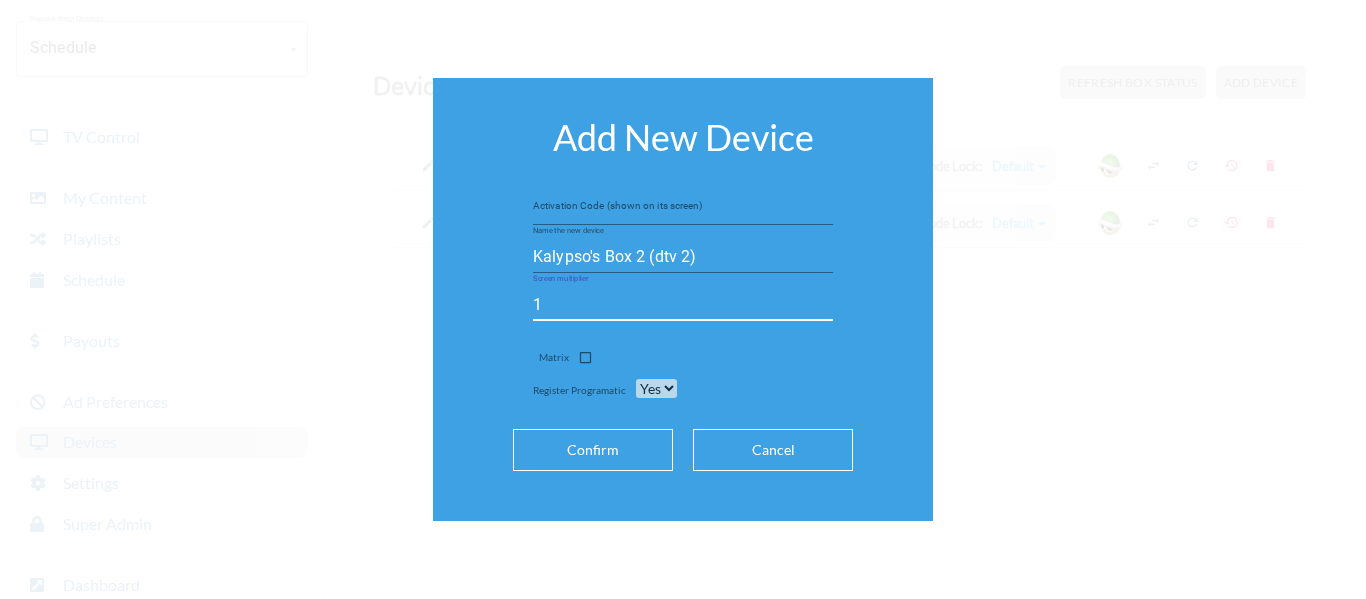 click on "1" at bounding box center (683, 305) 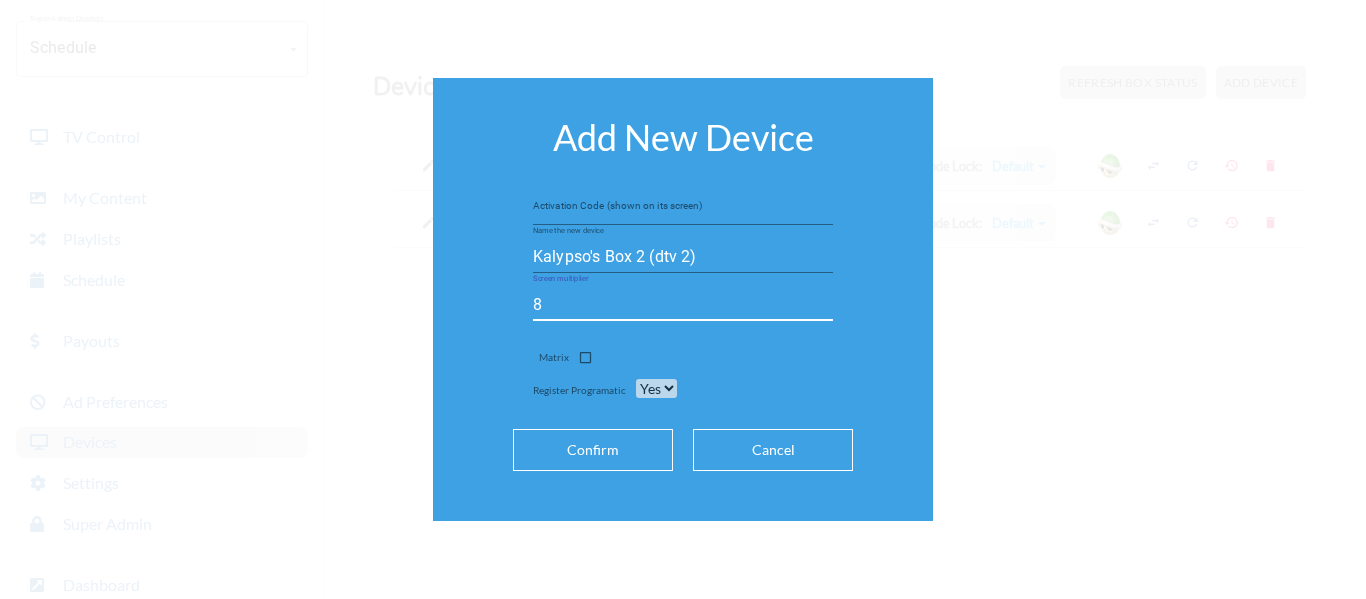 type on "8" 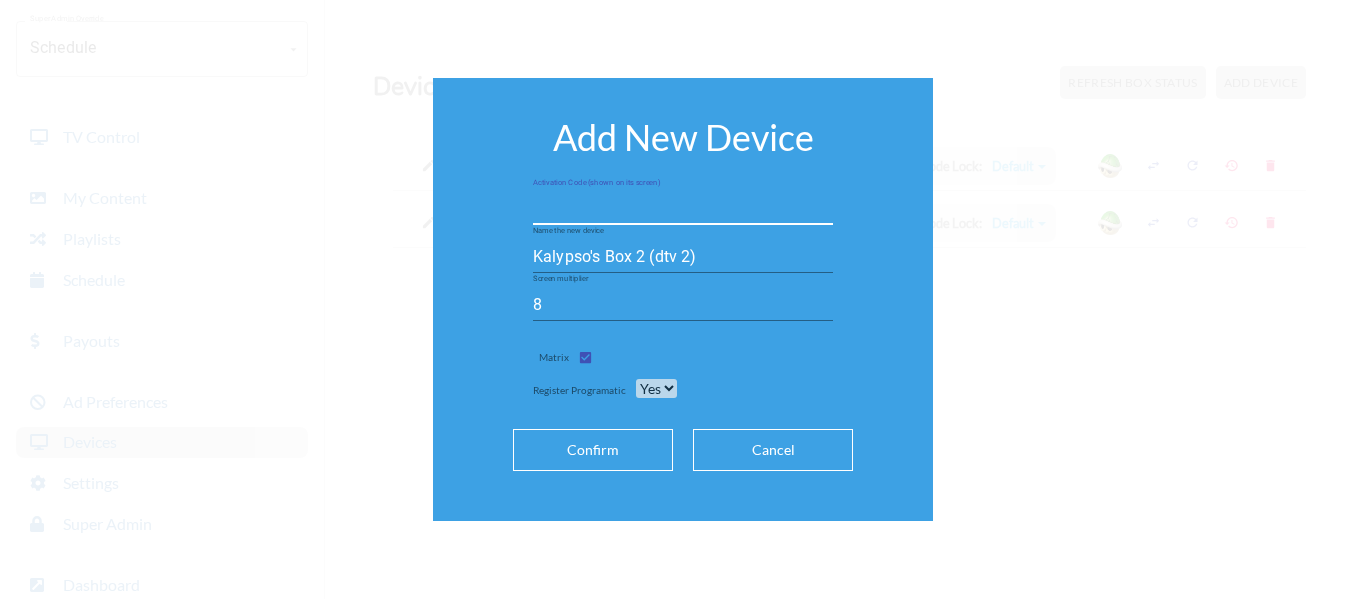 click at bounding box center (683, 209) 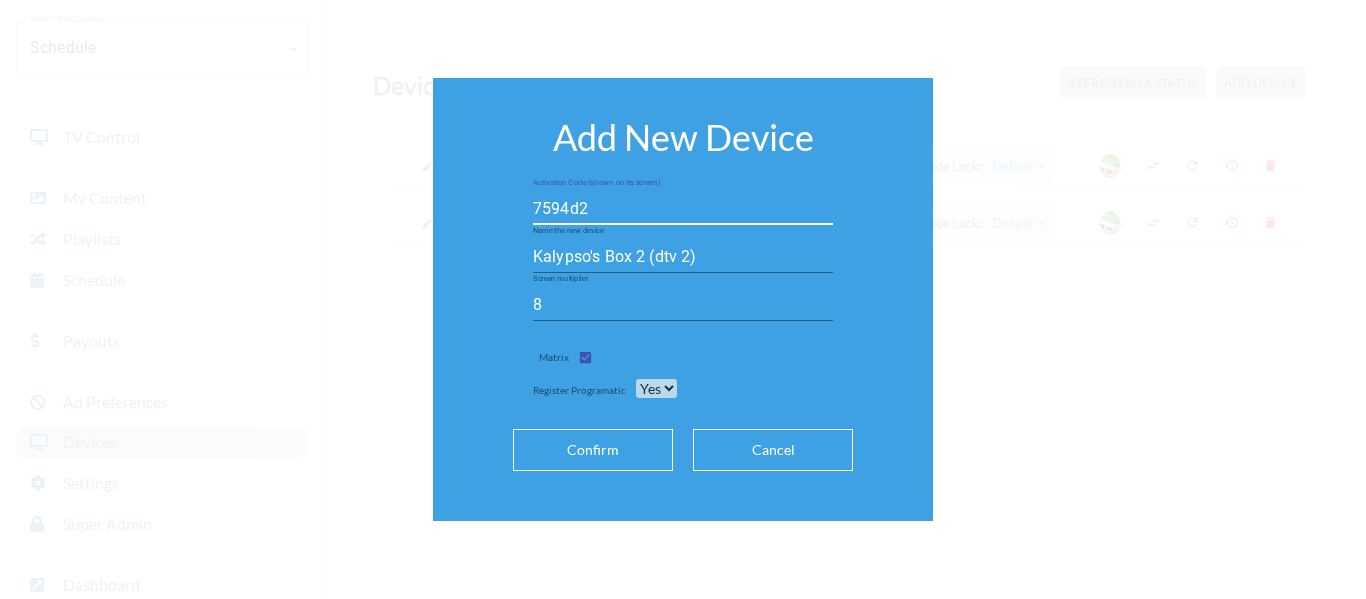 type on "7594d2" 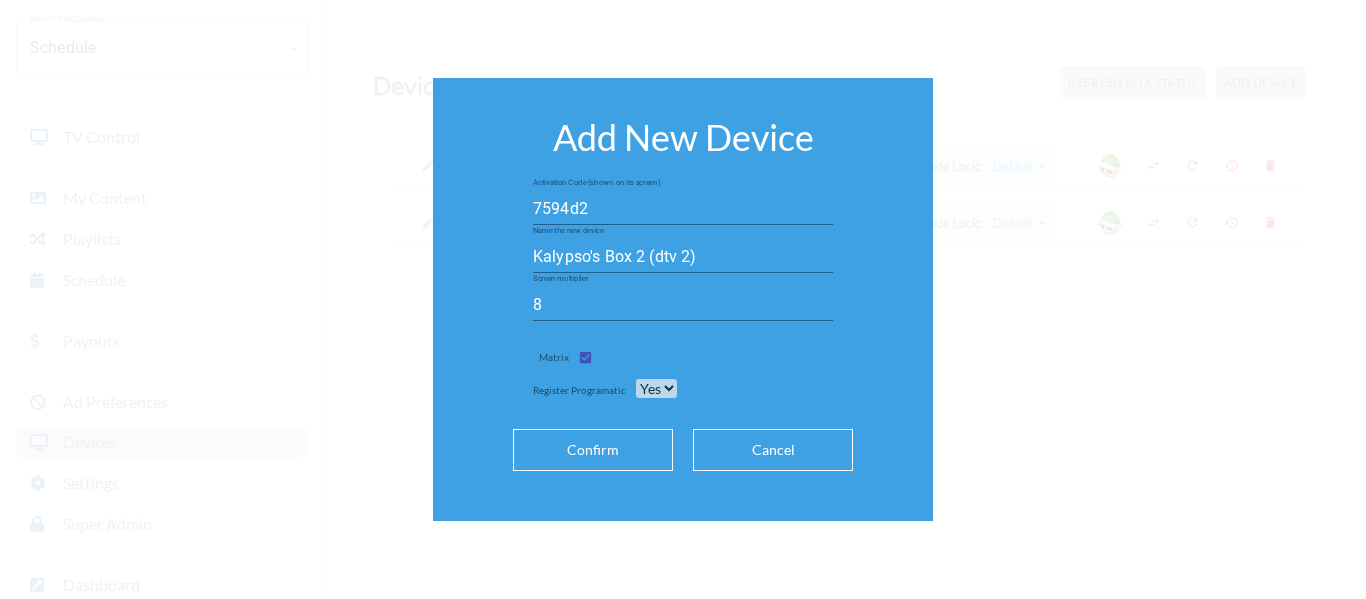 click on "Confirm" at bounding box center (593, 450) 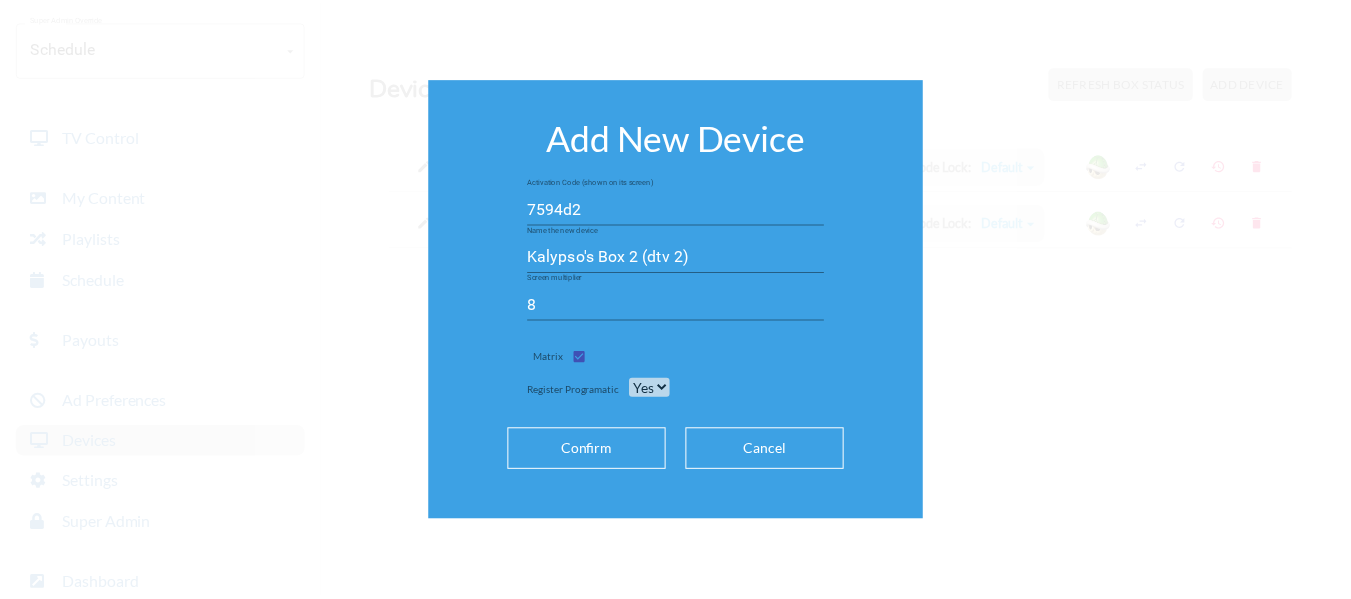 scroll, scrollTop: 218, scrollLeft: 0, axis: vertical 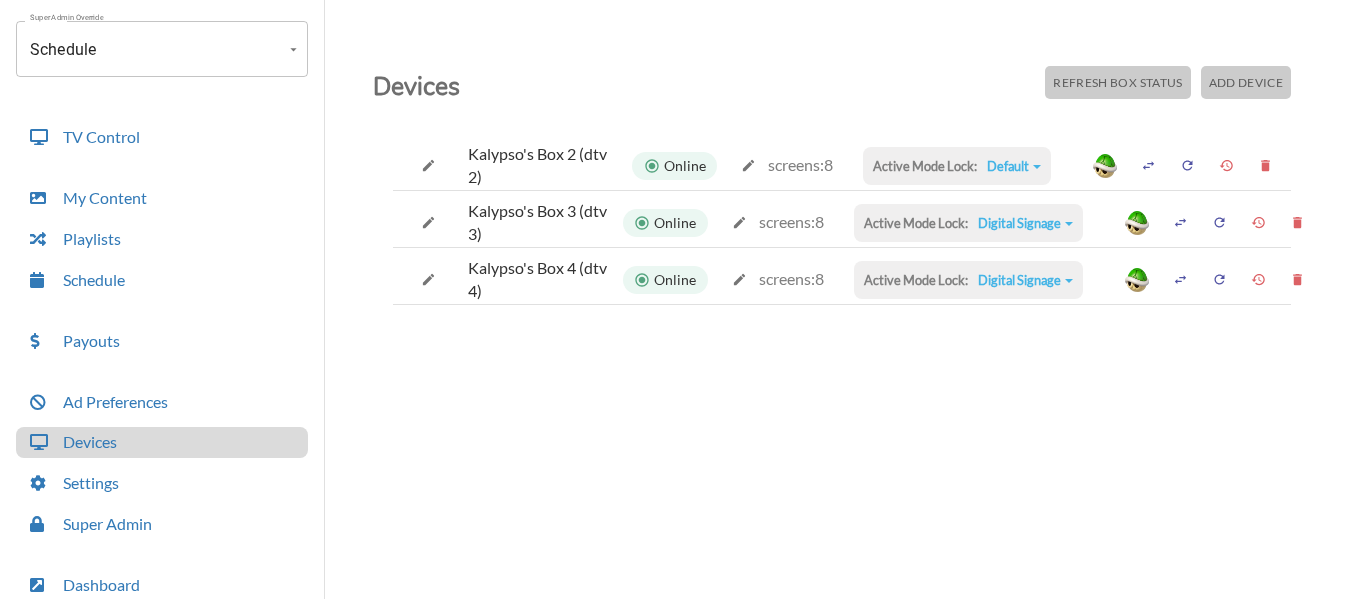 click on "Default" at bounding box center [1014, 166] 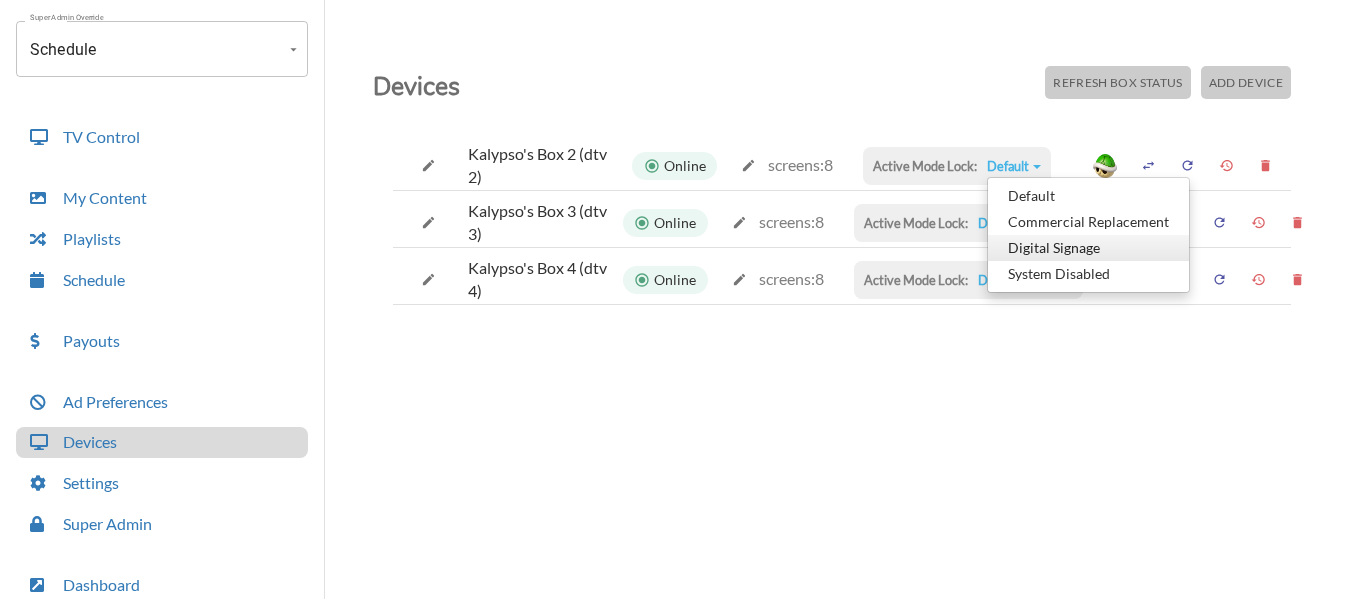 click on "Digital Signage" at bounding box center (1088, 196) 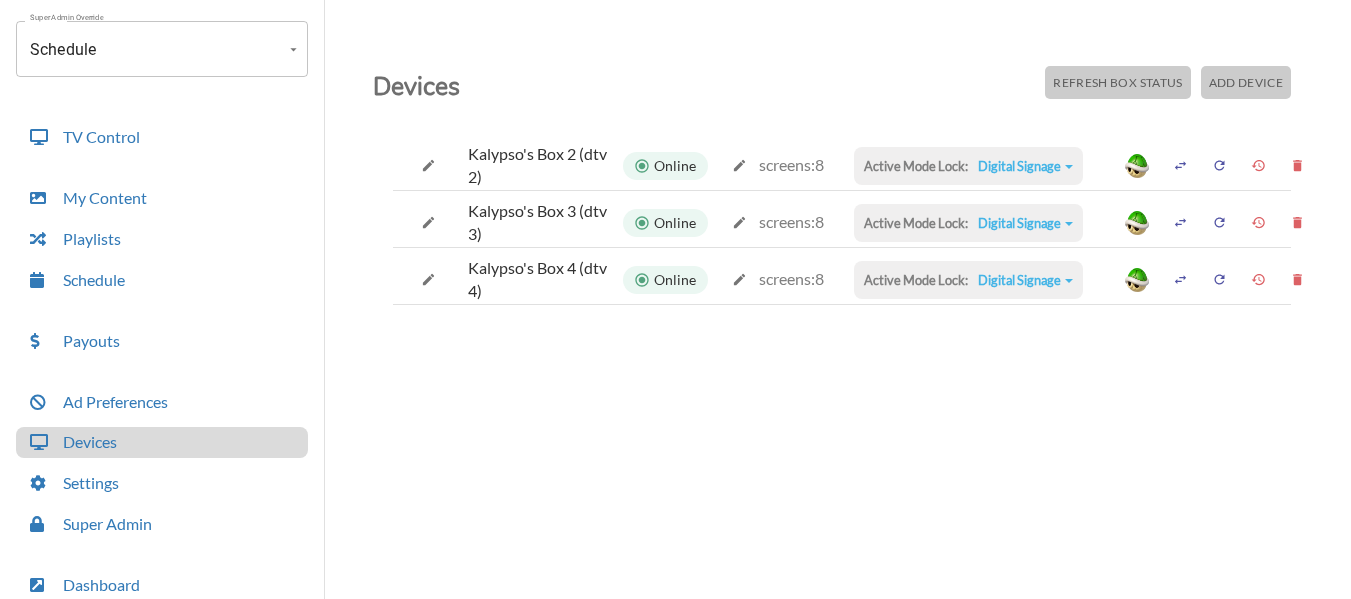 click on "Digital Signage" at bounding box center (1025, 166) 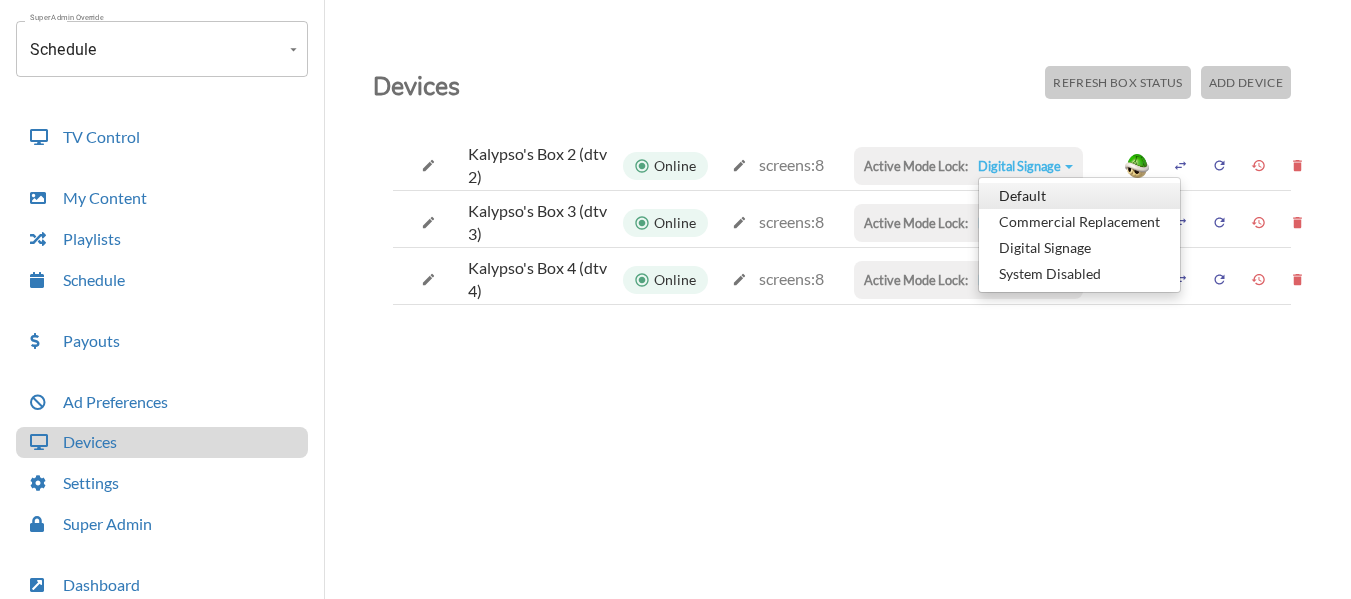 click on "Default" at bounding box center (1079, 196) 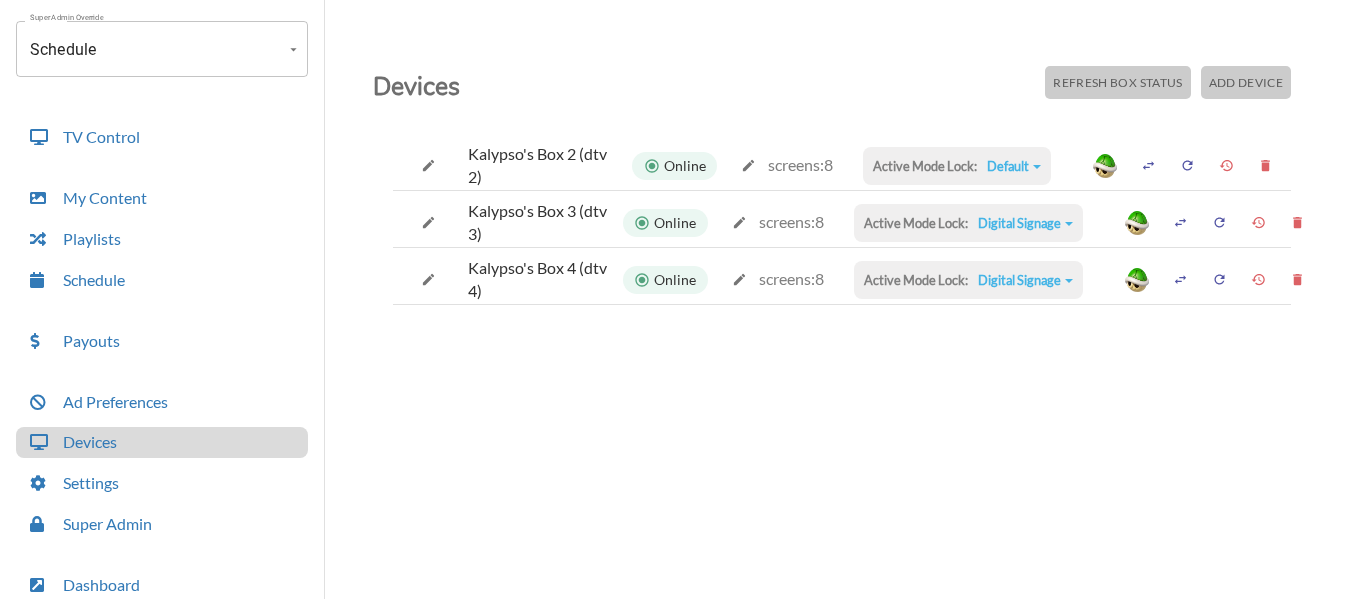 click on "Default" at bounding box center (1014, 166) 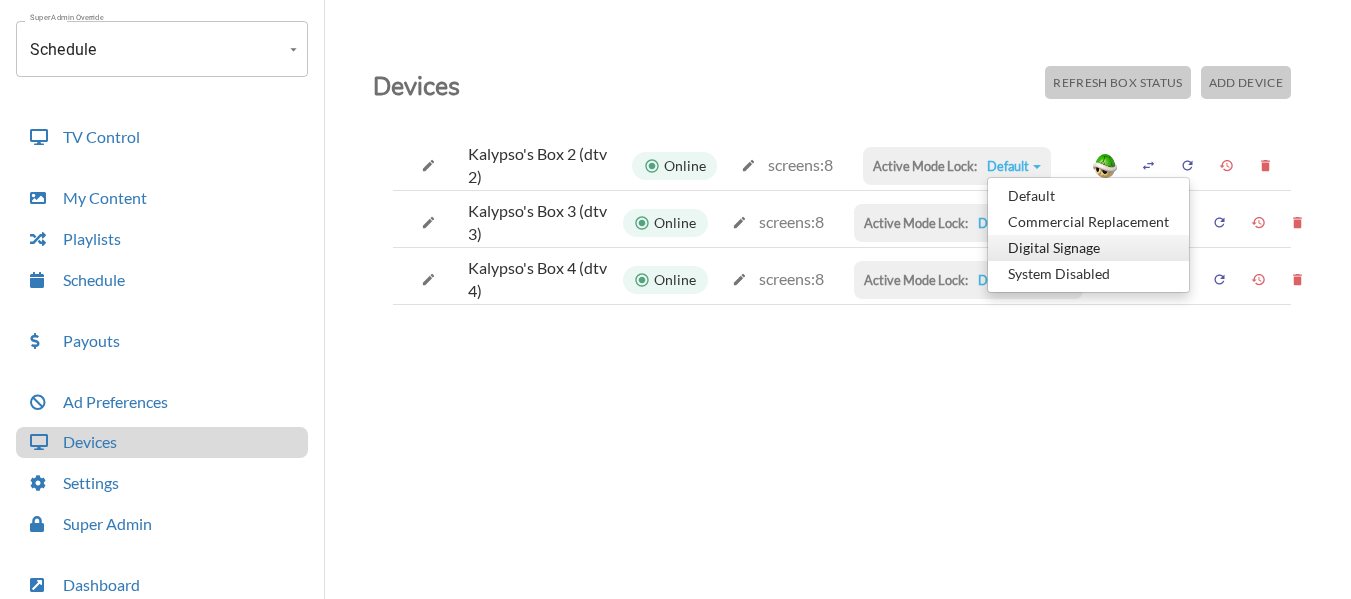 click on "Digital Signage" at bounding box center [1088, 196] 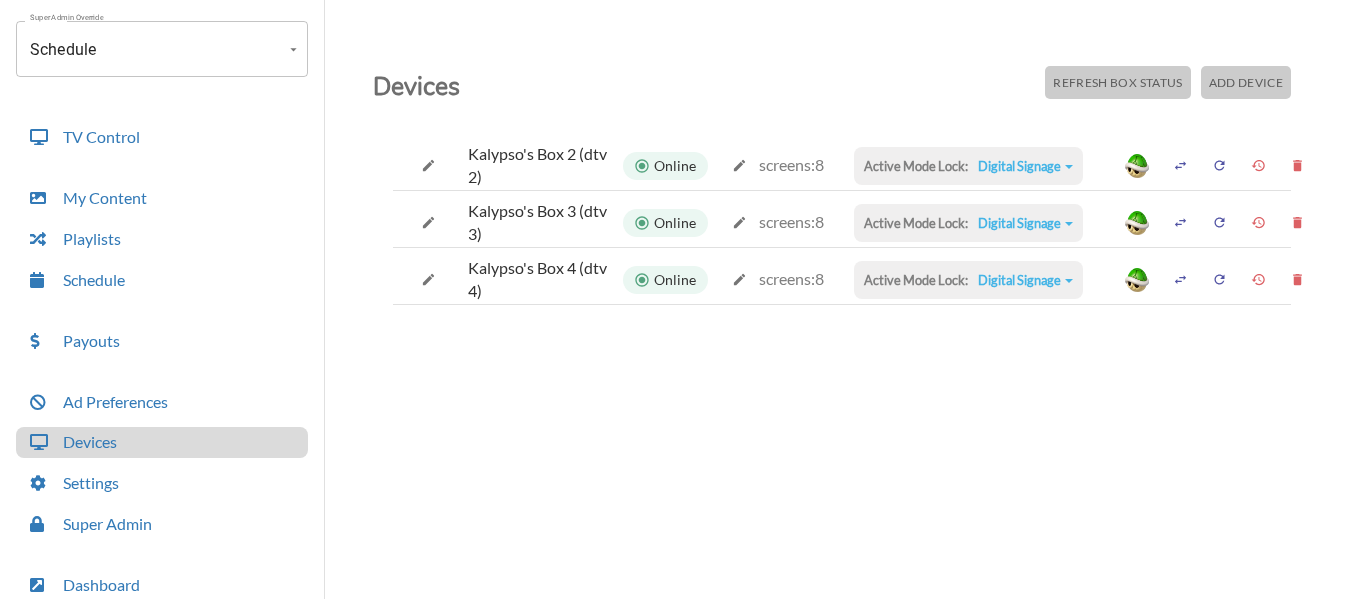 scroll, scrollTop: 50, scrollLeft: 0, axis: vertical 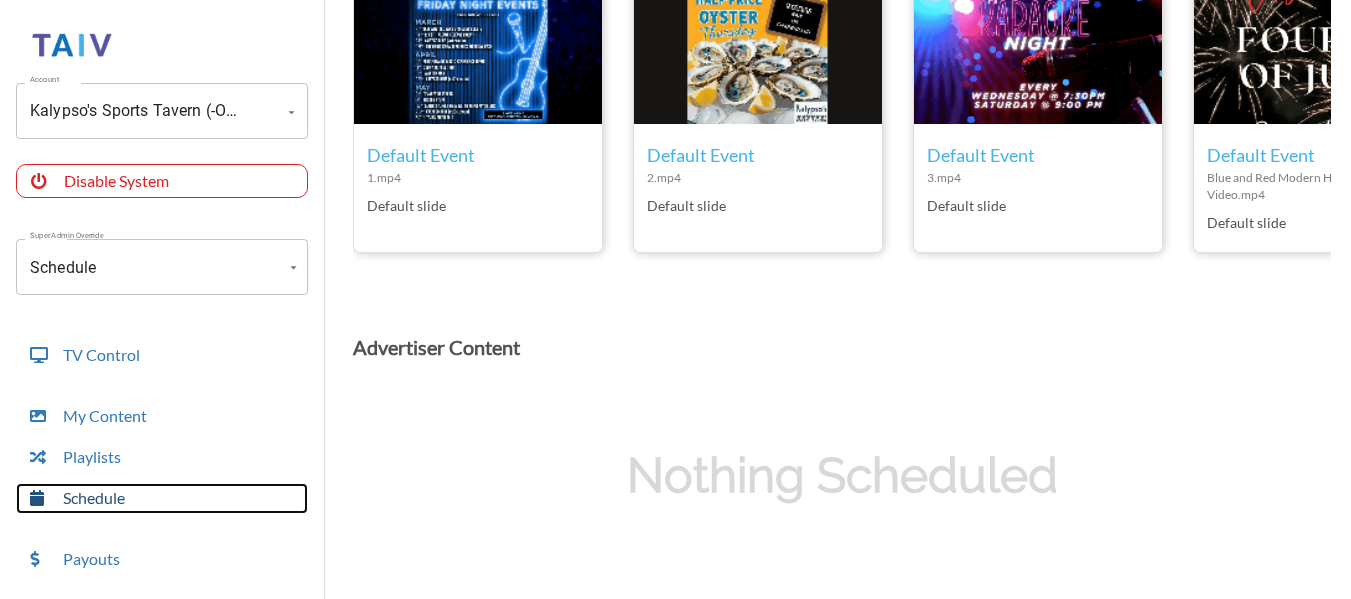 click on "Schedule" at bounding box center [162, 498] 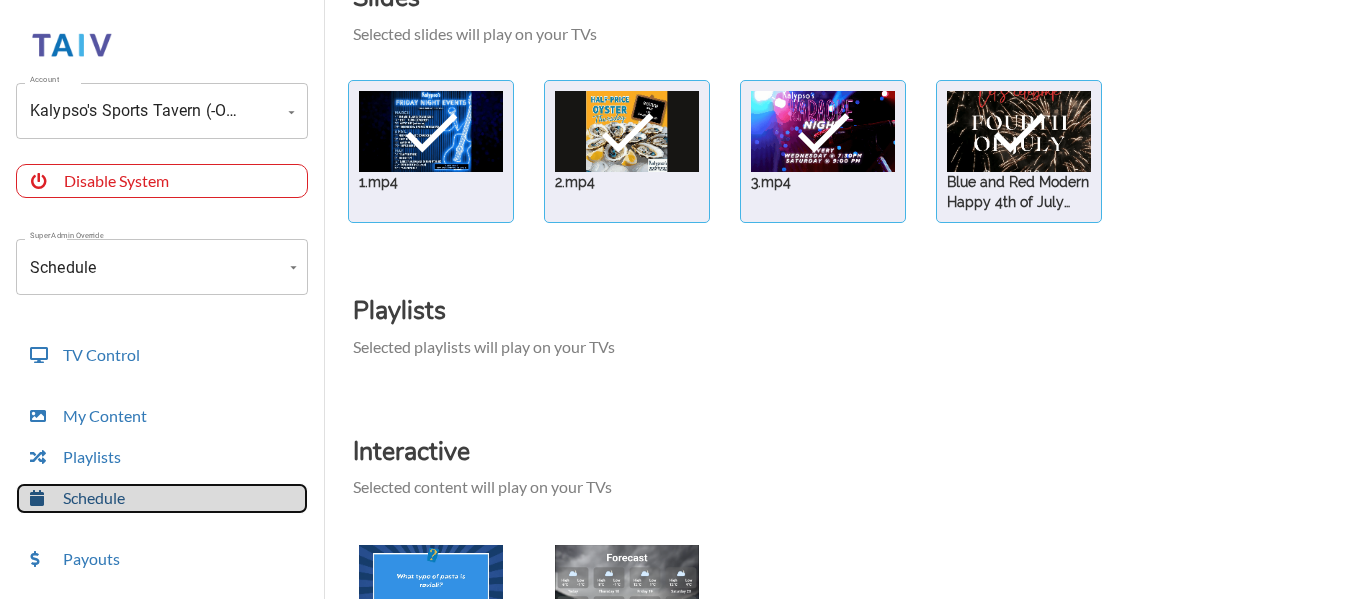 scroll, scrollTop: 330, scrollLeft: 0, axis: vertical 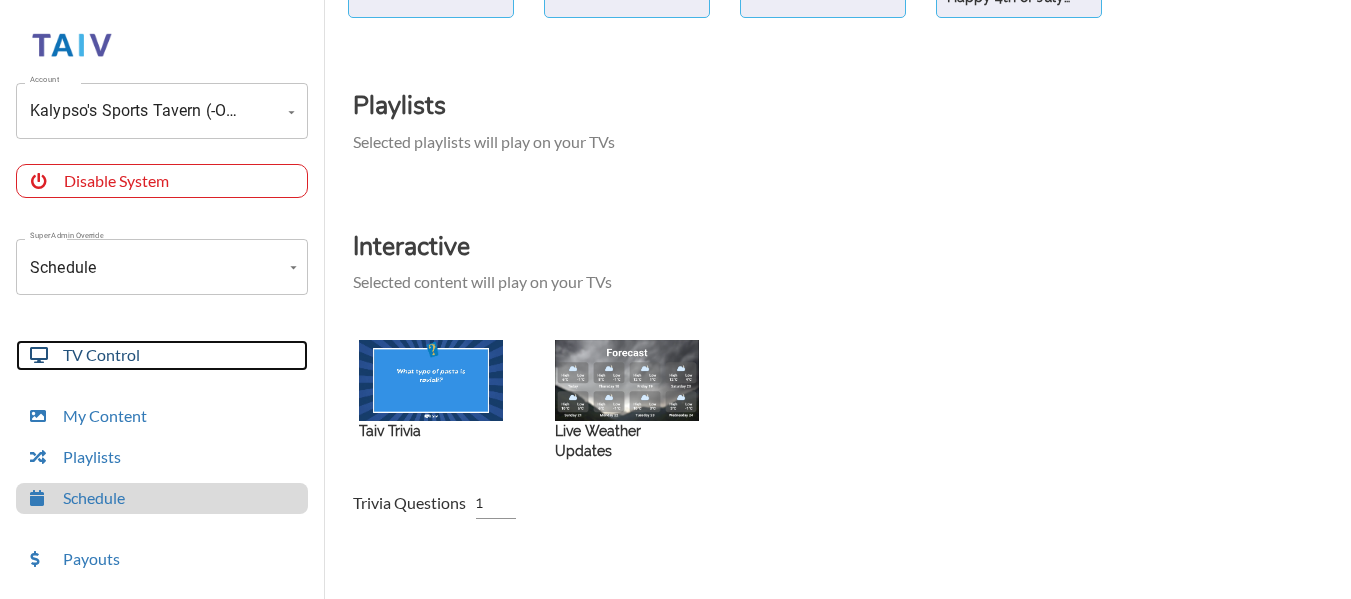 click on "TV Control" at bounding box center [162, 355] 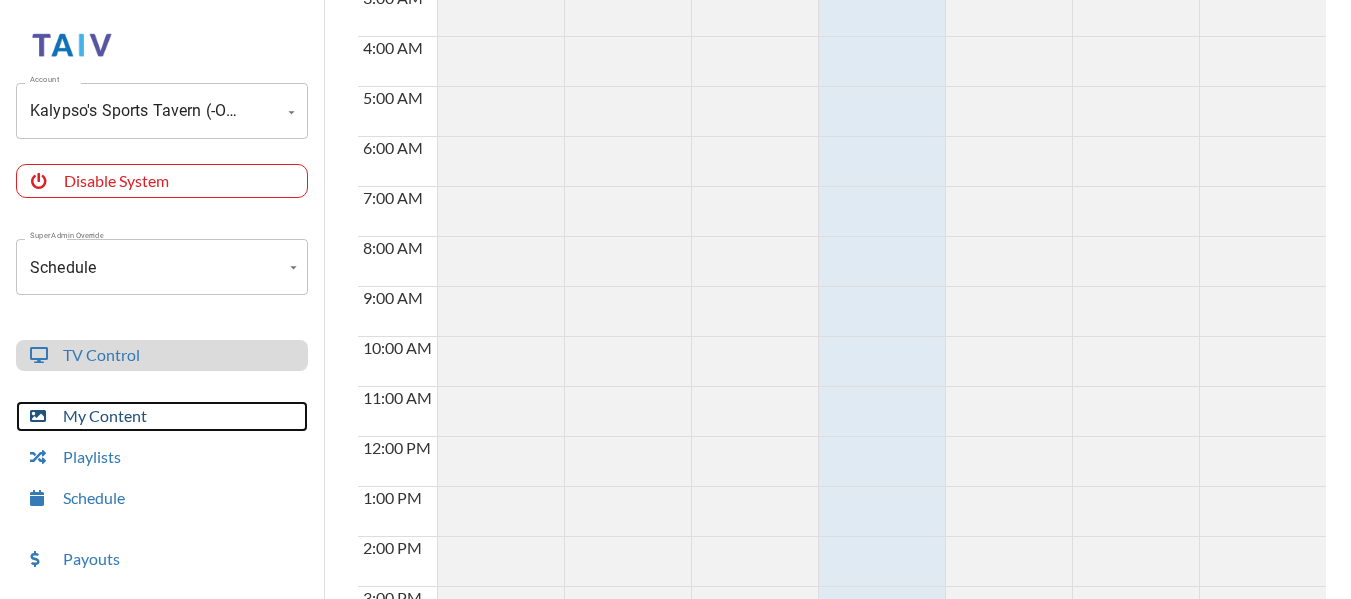 click on "My Content" at bounding box center (162, 416) 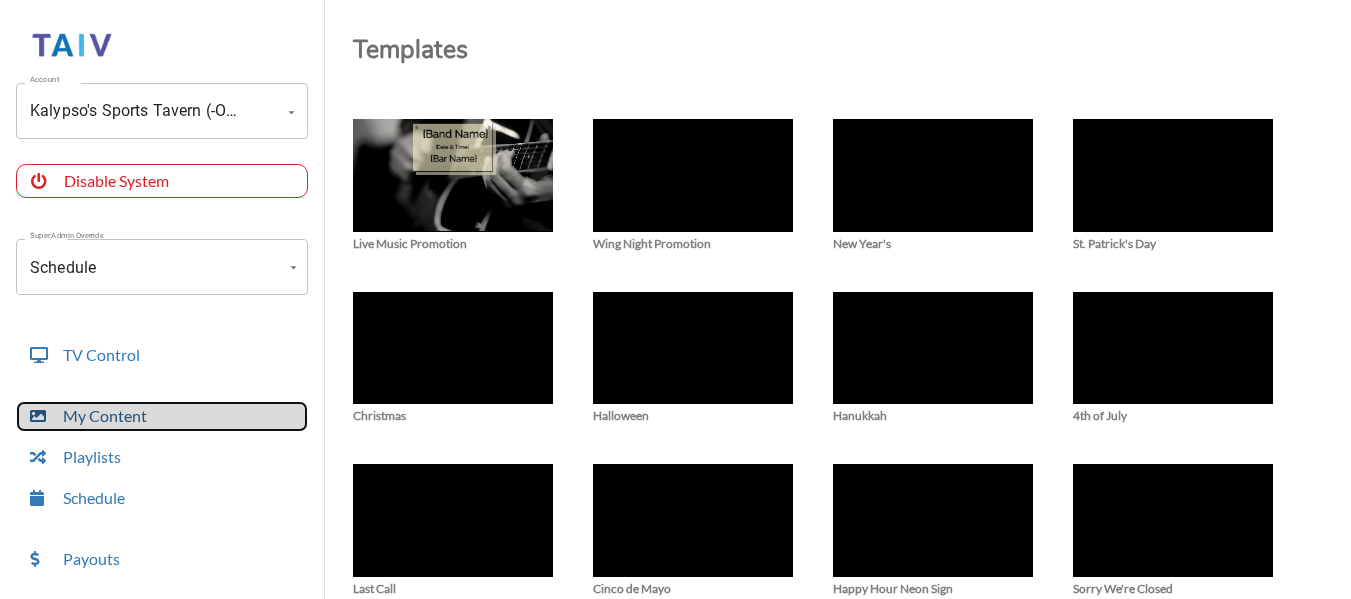 scroll, scrollTop: 345, scrollLeft: 0, axis: vertical 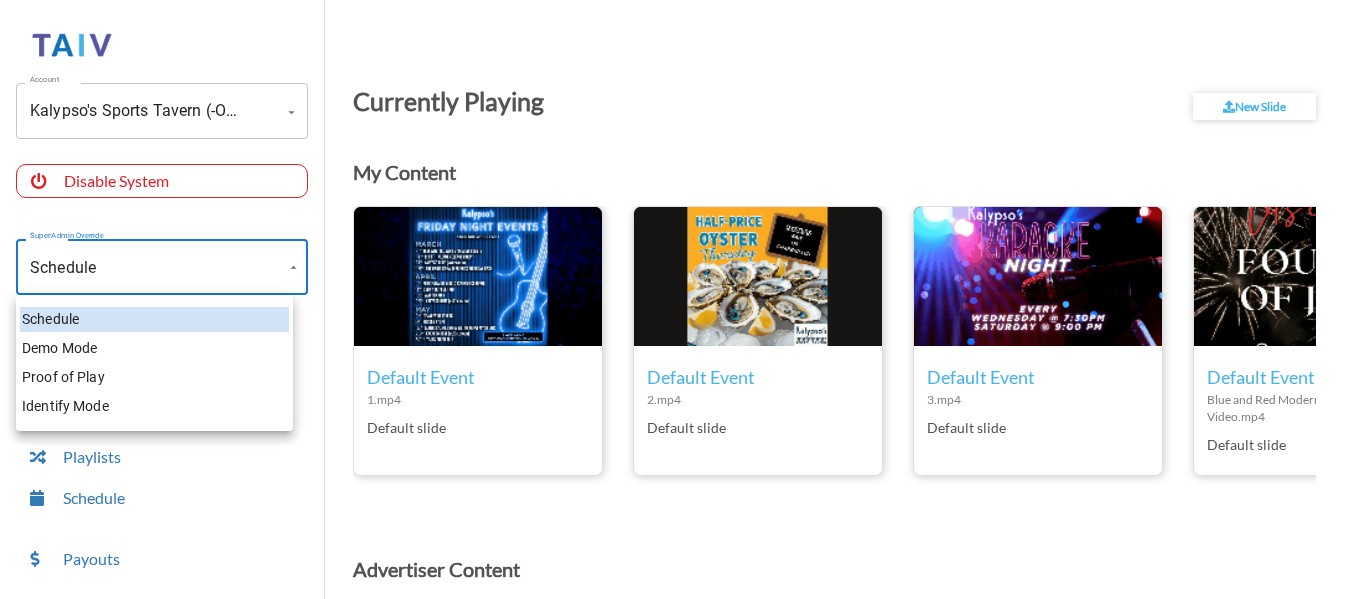 click on "Account Kalypso's Sports Tavern (-OQxm6ISY981R7hq1kP3) Account Disable System Super Admin Override Schedule Schedule Mode Mode TV Control My Content Playlists Schedule Payouts Ad Preferences Devices Settings Super Admin Dashboard Ad Manager Log Out Currently Playing  New Slide My Content edit_icon Default Event 1.mp4 Default slide edit_icon Default Event 2.mp4 Default slide edit_icon Default Event 3.mp4 Default slide edit_icon Default Event Blue and Red Modern Happy 4th of July Video.mp4 Default slide Advertiser Content Nothing Scheduled Weekly Schedule  06 Sun 07 Mon 08 Tue 09 Wed 10 Thu 11 Fri 12 Sat Default Event 12:00 AM 1:00 AM 2:00 AM 3:00 AM 4:00 AM 5:00 AM 6:00 AM 7:00 AM 8:00 AM 9:00 AM 10:00 AM 11:00 AM 12:00 PM 1:00 PM 2:00 PM 3:00 PM 4:00 PM 5:00 PM 6:00 PM 7:00 PM 8:00 PM 9:00 PM 10:00 PM 11:00 PM Schedule Demo Mode Proof of Play Identify Mode" at bounding box center [675, 304] 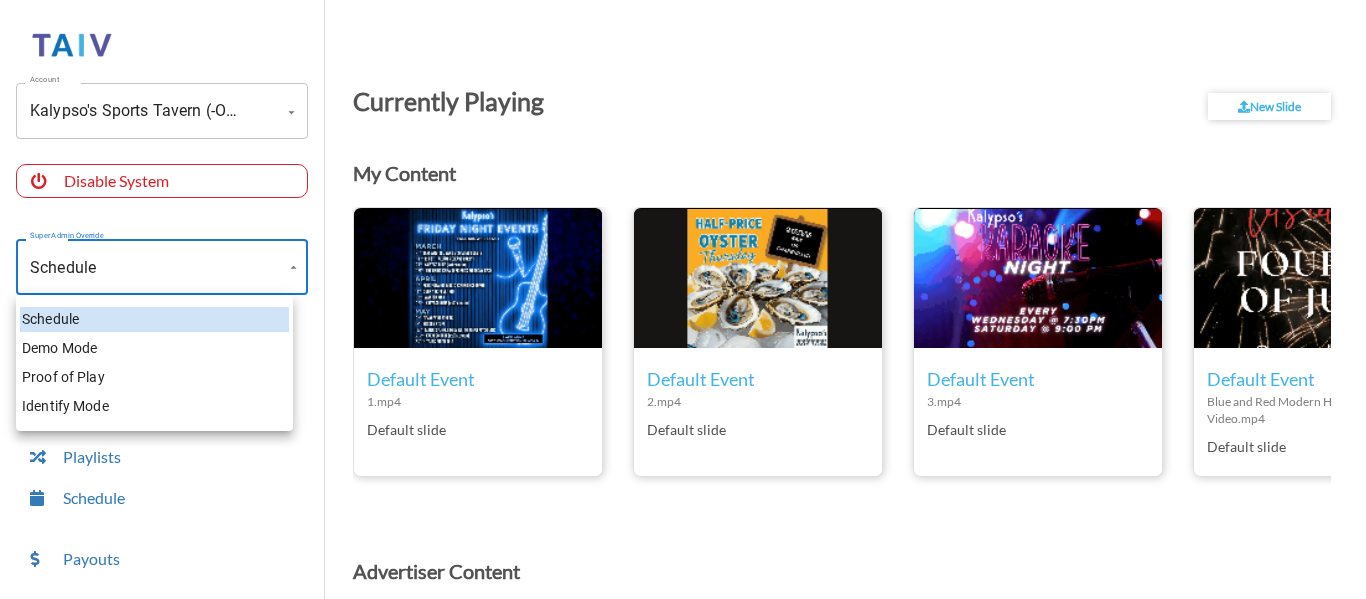 click on "Identify Mode" at bounding box center (154, 406) 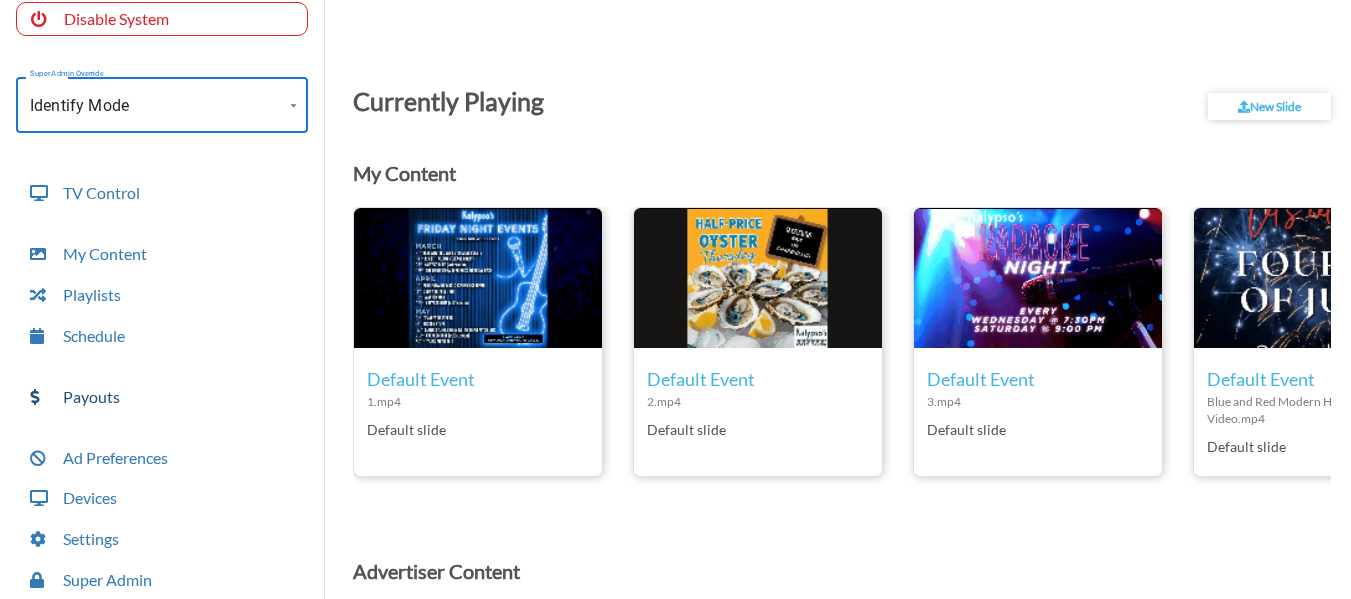 scroll, scrollTop: 163, scrollLeft: 0, axis: vertical 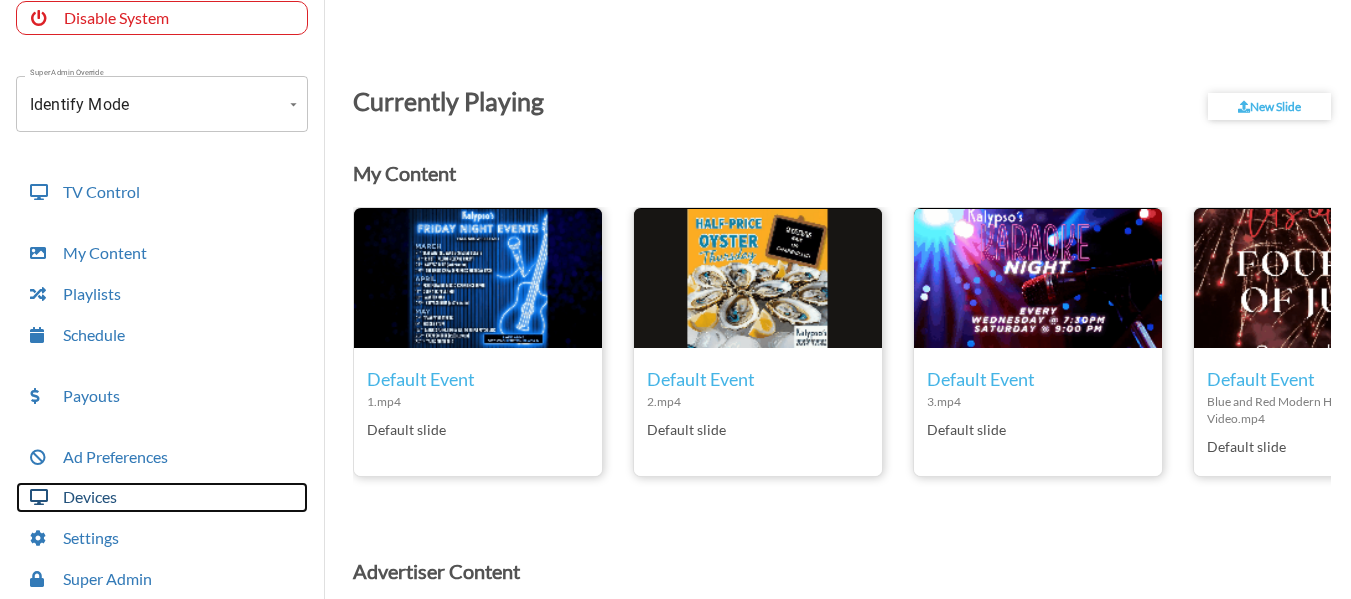 click on "Devices" at bounding box center (162, 497) 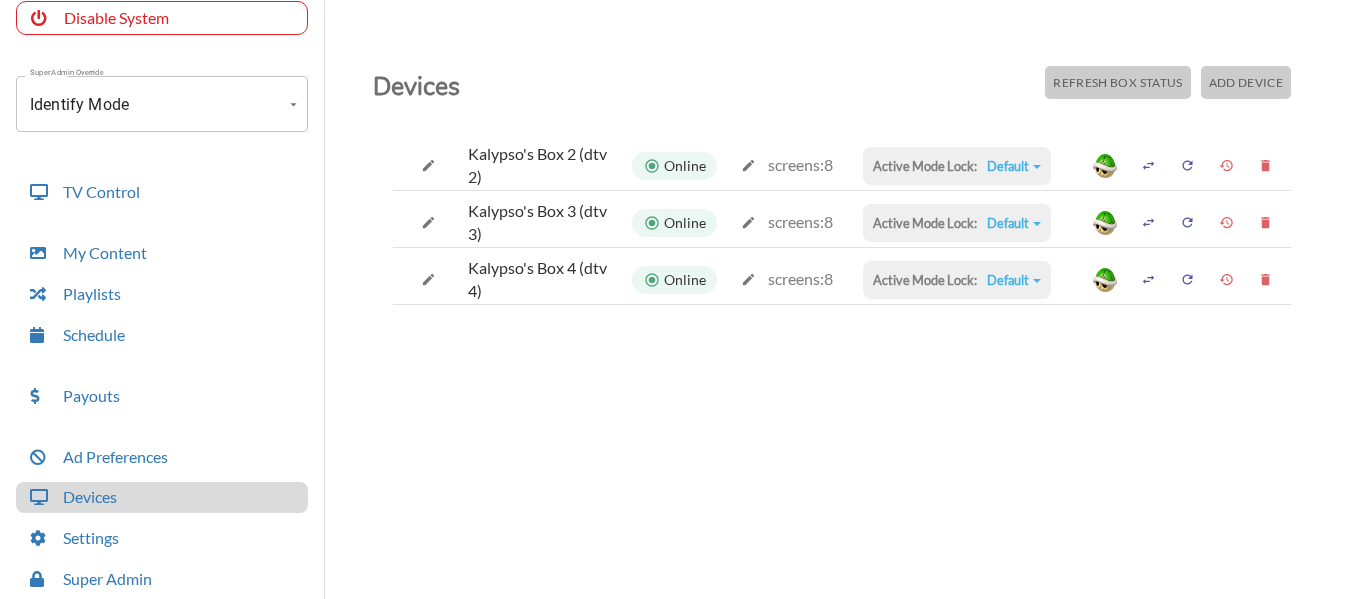 click on "Active Mode Lock:  Default   Default Commercial Replacement Digital Signage System Disabled" at bounding box center (957, 166) 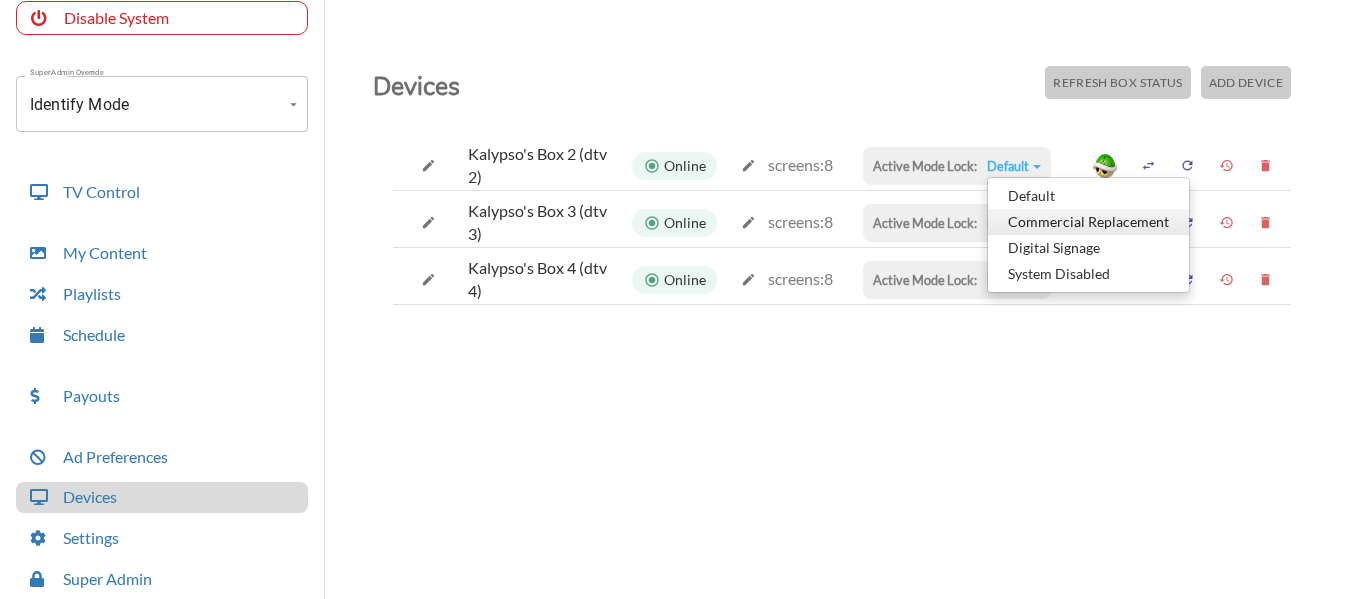 click on "Commercial Replacement" at bounding box center (1088, 196) 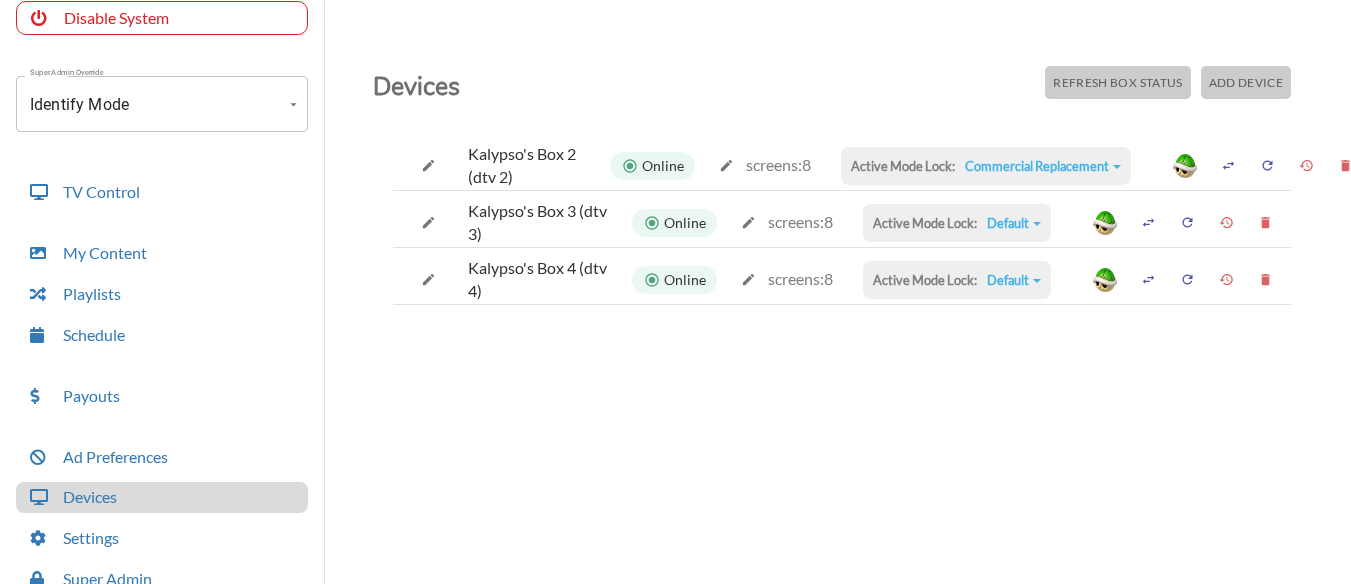 click on "Commercial Replacement" at bounding box center (1043, 166) 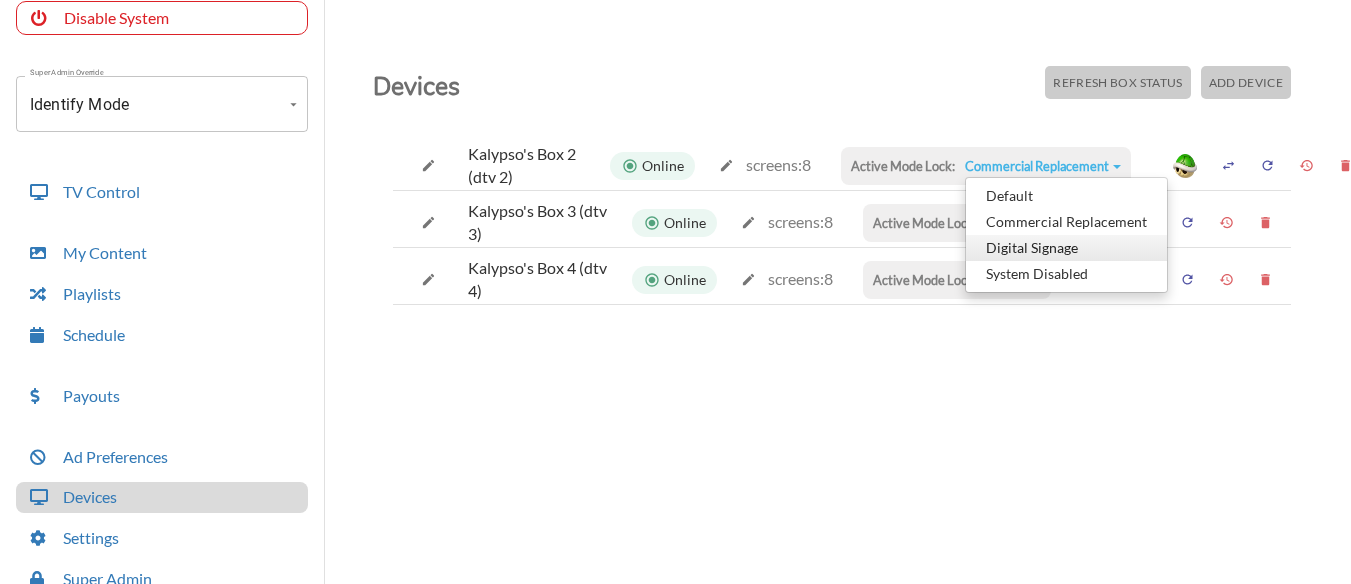 click on "Digital Signage" at bounding box center [1066, 196] 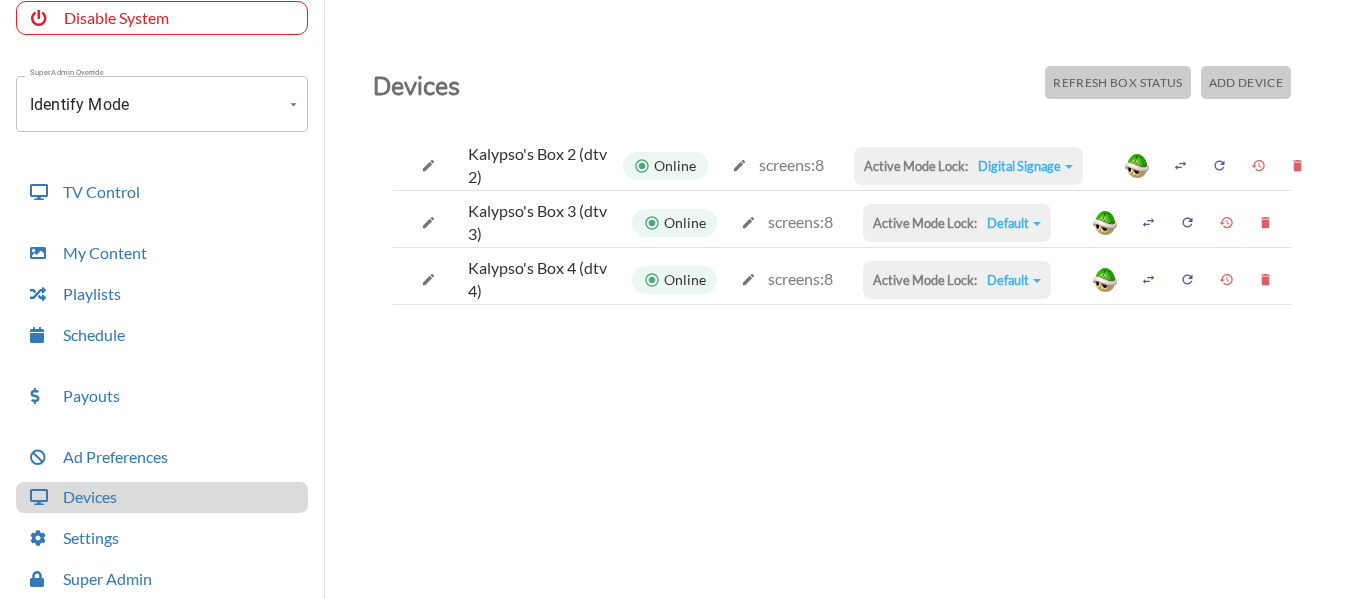 click on "Digital Signage" at bounding box center (1025, 166) 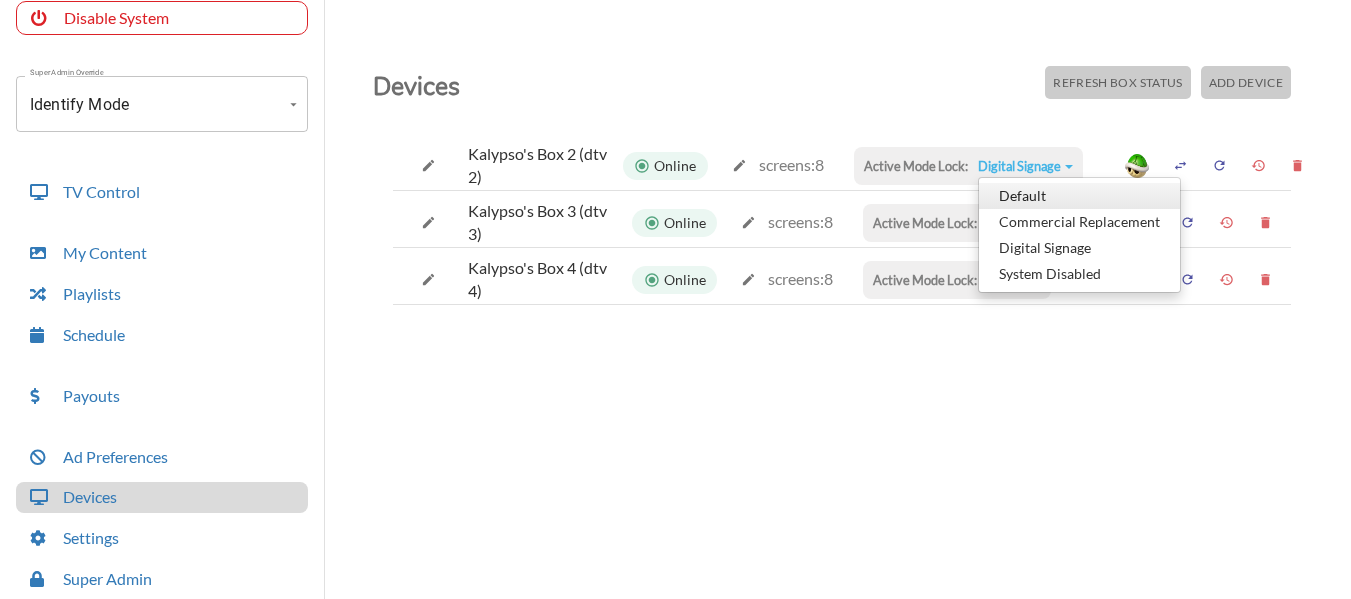 click on "Default" at bounding box center (1079, 196) 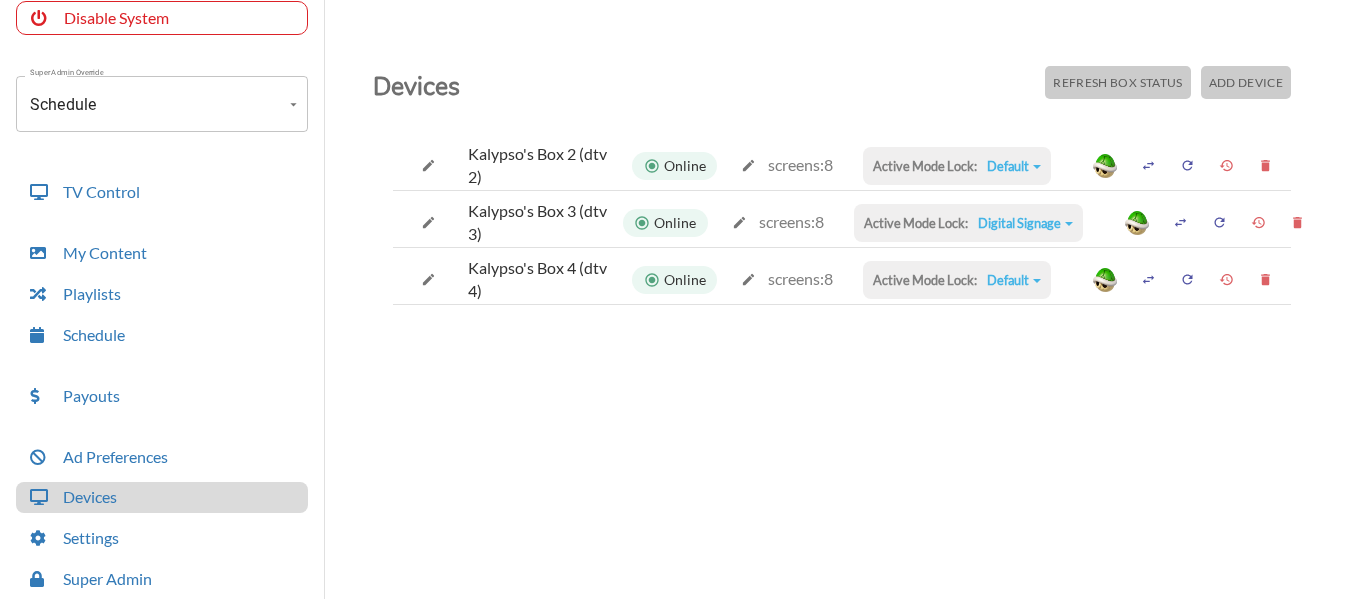 click on "Digital Signage" at bounding box center [1014, 166] 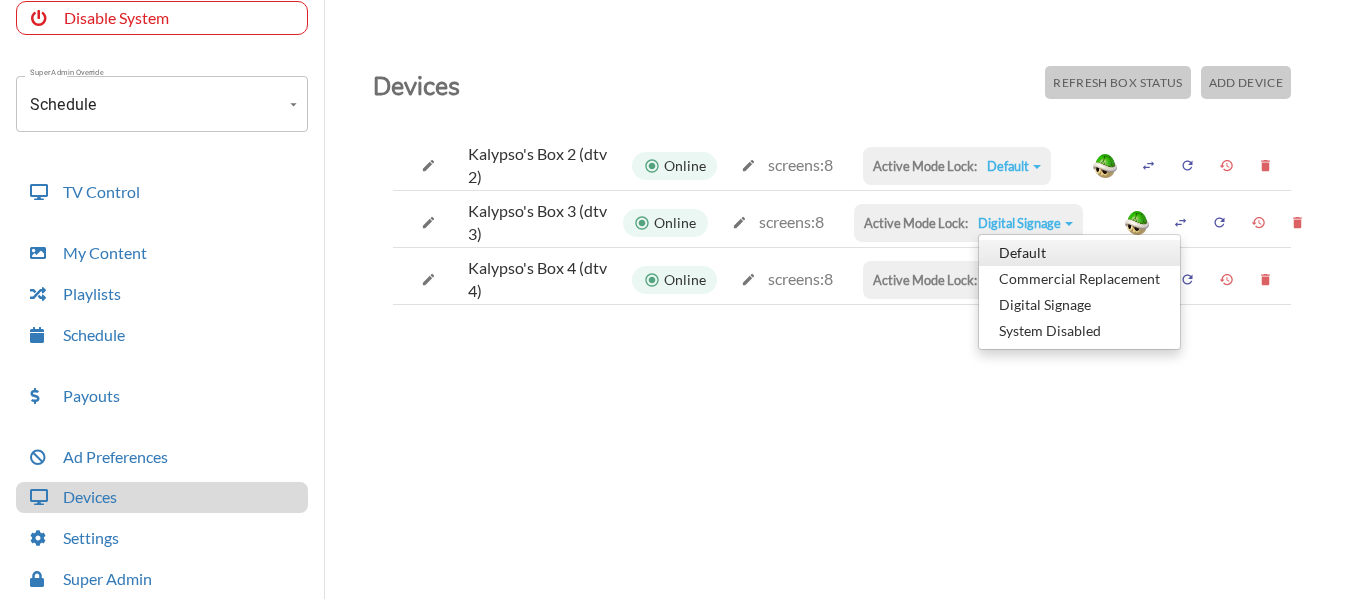 click on "Default" at bounding box center (1079, 253) 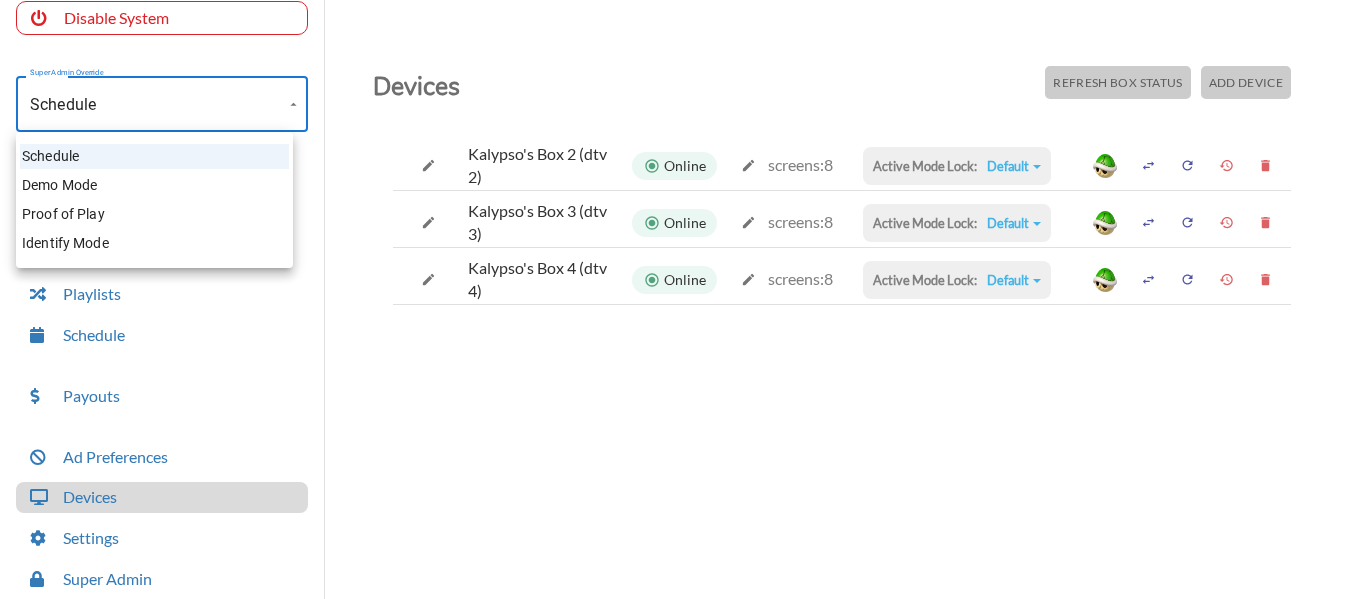 click on "Account Kalypso's Sports Tavern (-OQxm6ISY981R7hq1kP3) Account Disable System Super Admin Override Schedule Schedule Mode Mode TV Control My Content Playlists Schedule Payouts Ad Preferences Devices Settings Super Admin Dashboard Ad Manager Log Out Devices Refresh Box Status Add Device Kalypso's Box 2 (dtv 2) Online screens:  8 Active Mode Lock:  Default   Default Commercial Replacement Digital Signage System Disabled Kalypso's Box 3 (dtv 3) Online screens:  8 Active Mode Lock:  Default   Default Commercial Replacement Digital Signage System Disabled Kalypso's Box 4 (dtv 4) Online screens:  8 Active Mode Lock:  Default   Default Commercial Replacement Digital Signage System Disabled Schedule Demo Mode Proof of Play Identify Mode" at bounding box center (683, 304) 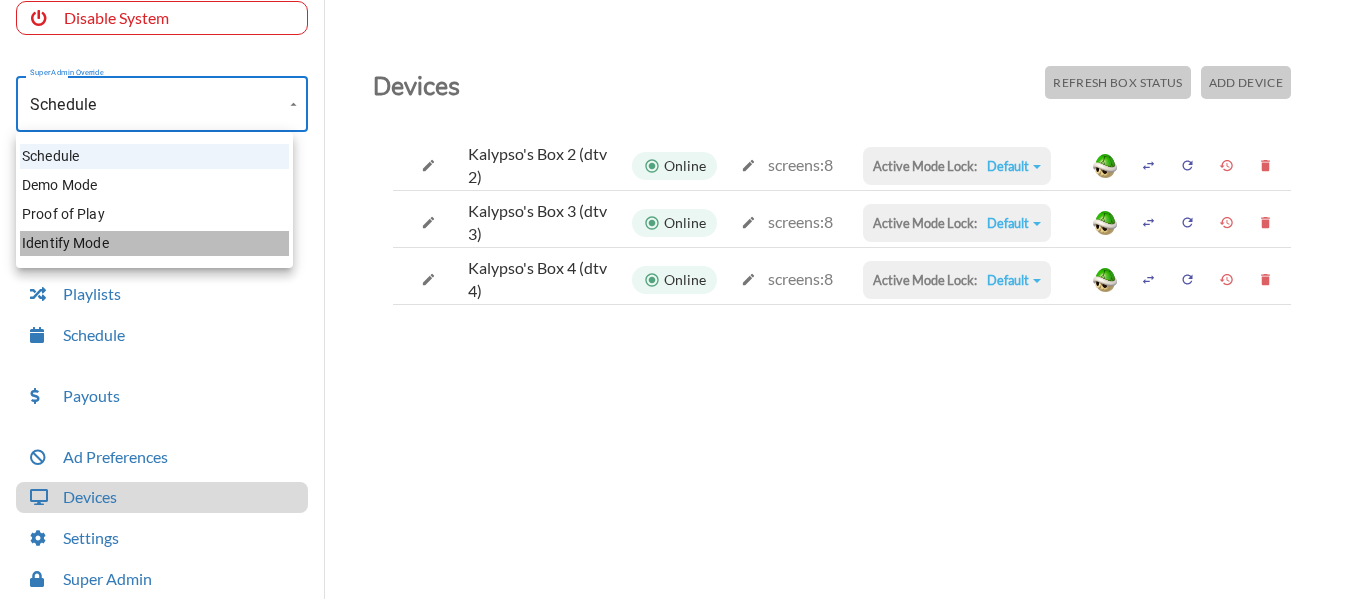 click on "Identify Mode" at bounding box center (154, 243) 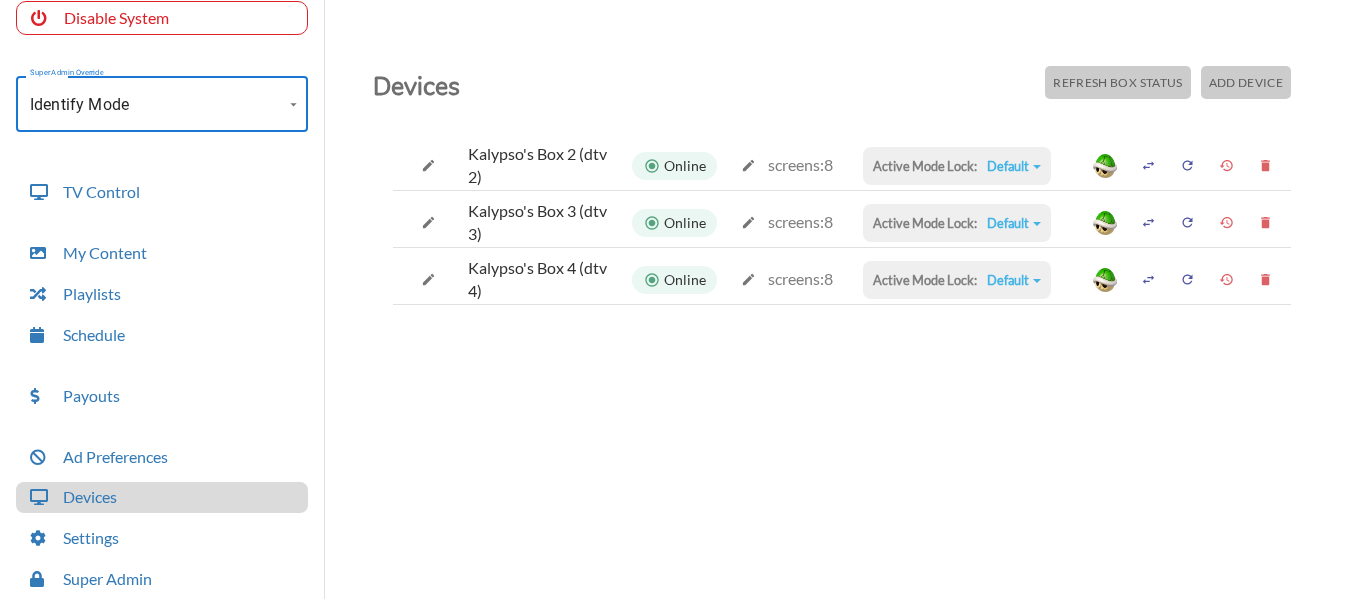 click on "Account Kalypso's Sports Tavern (-OQxm6ISY981R7hq1kP3) Account Disable System Super Admin Override Identify Mode Identify Mode Mode TV Control My Content Playlists Schedule Payouts Ad Preferences Devices Settings Super Admin Dashboard Ad Manager Log Out Devices Refresh Box Status Add Device Kalypso's Box 2 (dtv 2) Online screens:  8 Active Mode Lock:  Default   Default Commercial Replacement Digital Signage System Disabled Kalypso's Box 3 (dtv 3) Online screens:  8 Active Mode Lock:  Default   Default Commercial Replacement Digital Signage System Disabled Kalypso's Box 4 (dtv 4) Online screens:  8 Active Mode Lock:  Default   Default Commercial Replacement Digital Signage System Disabled" at bounding box center [675, 304] 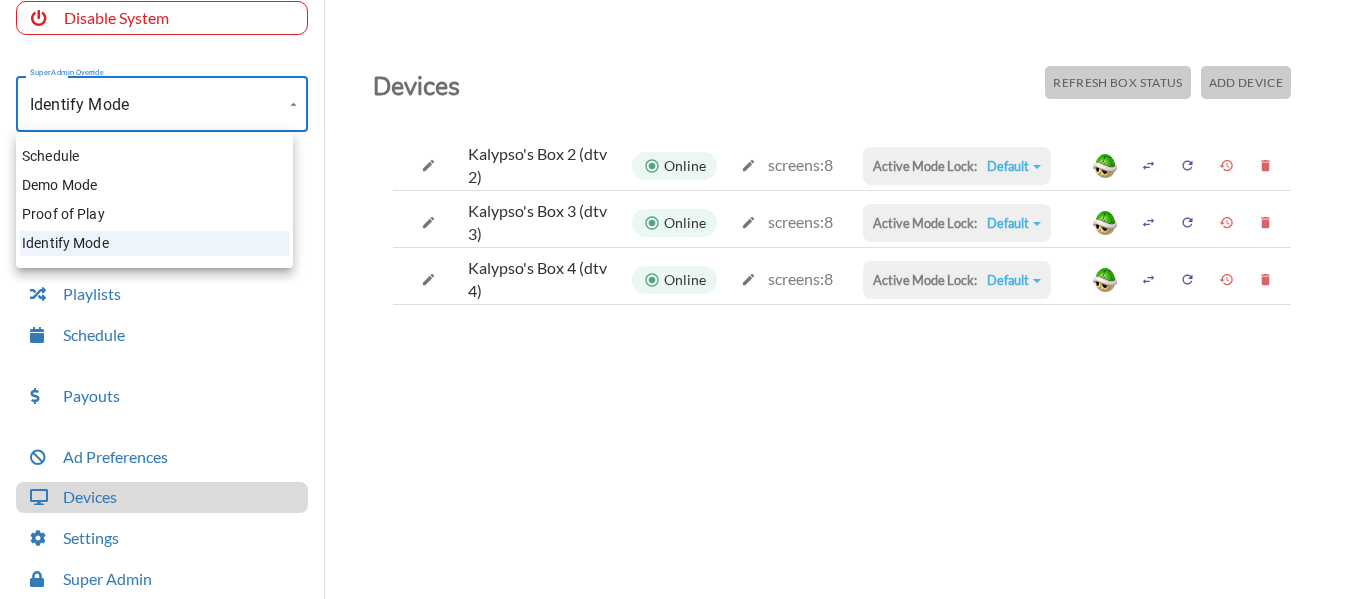 click on "Schedule" at bounding box center (154, 156) 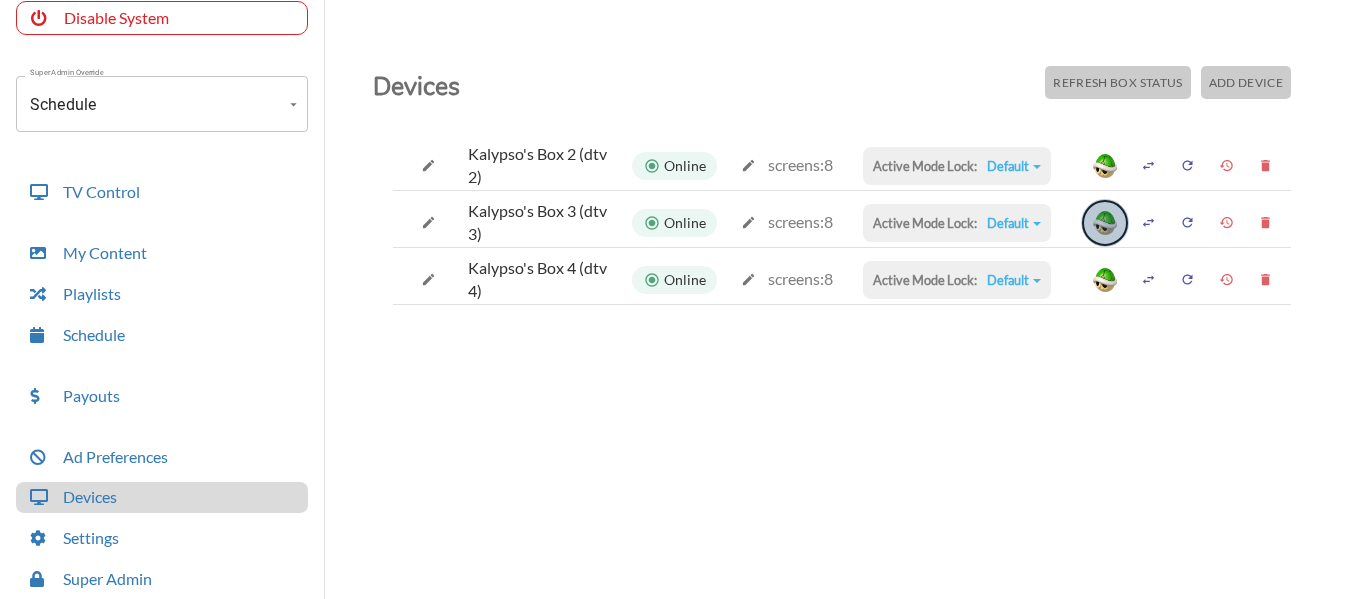 click at bounding box center [1105, 223] 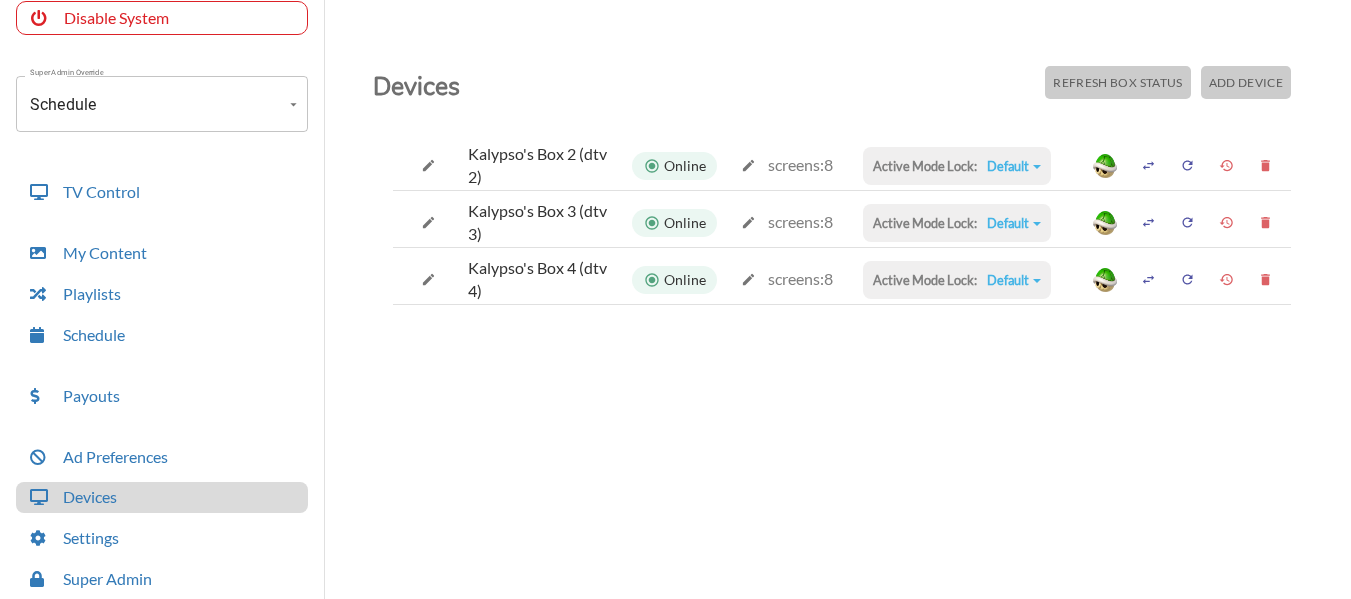 click at bounding box center [1148, 165] 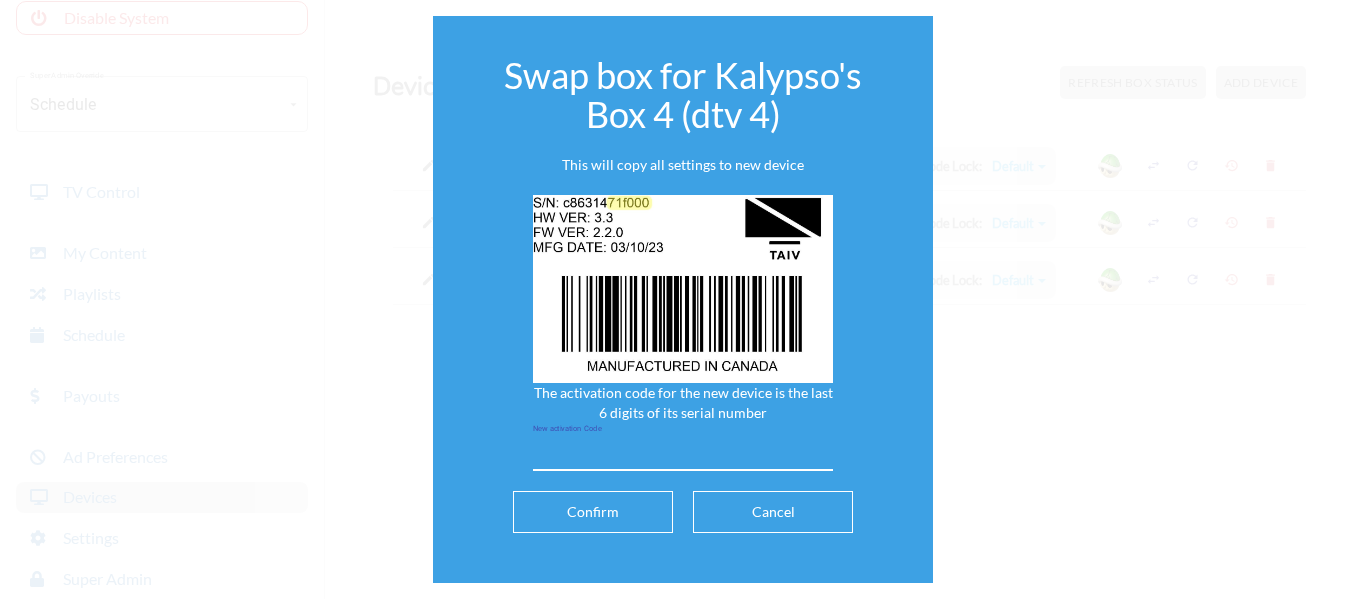 click at bounding box center [683, 455] 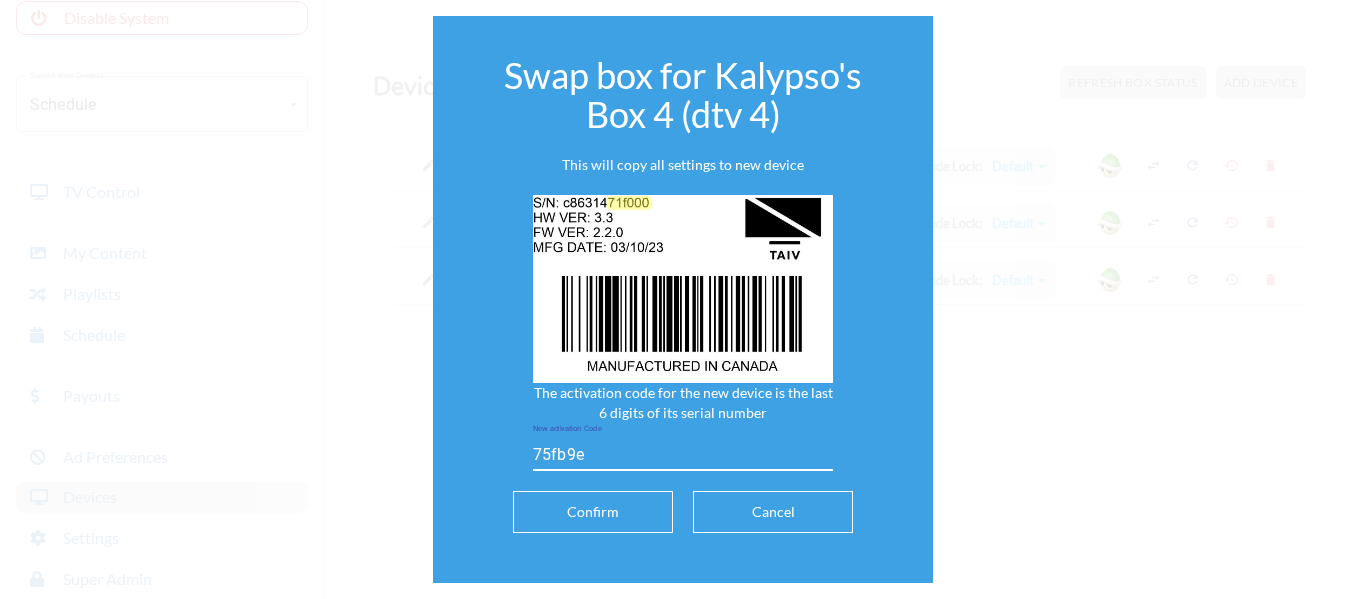 type on "75fb9e" 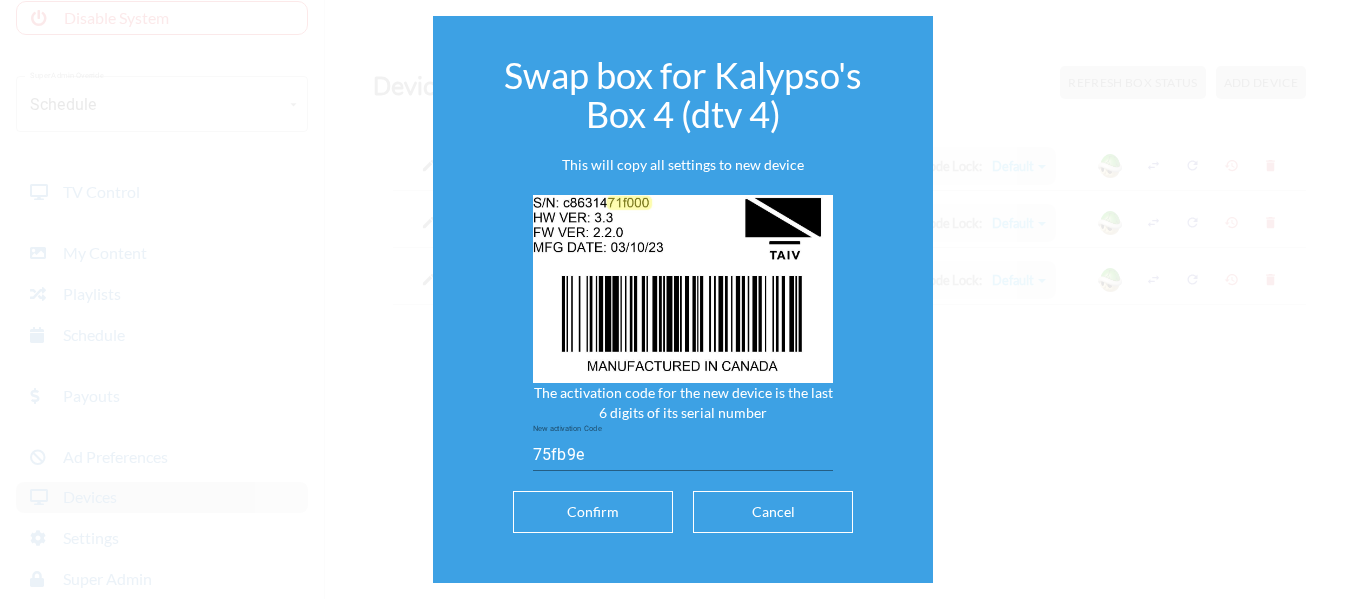 click on "Confirm" at bounding box center (593, 512) 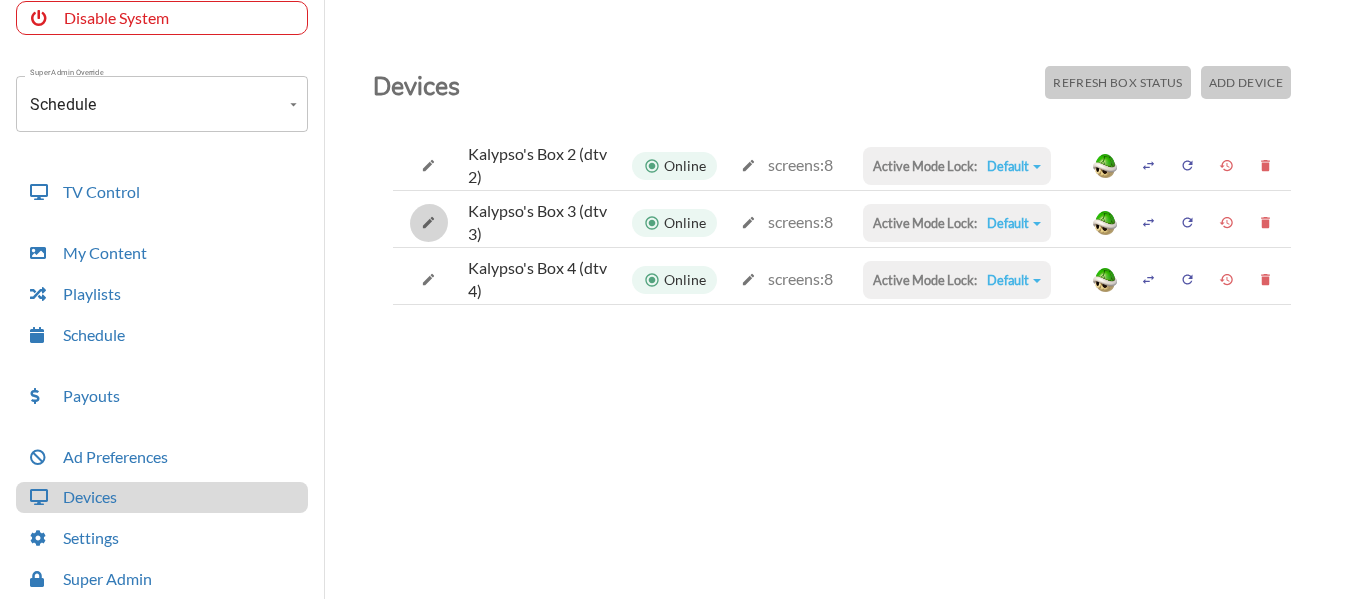 click at bounding box center [428, 165] 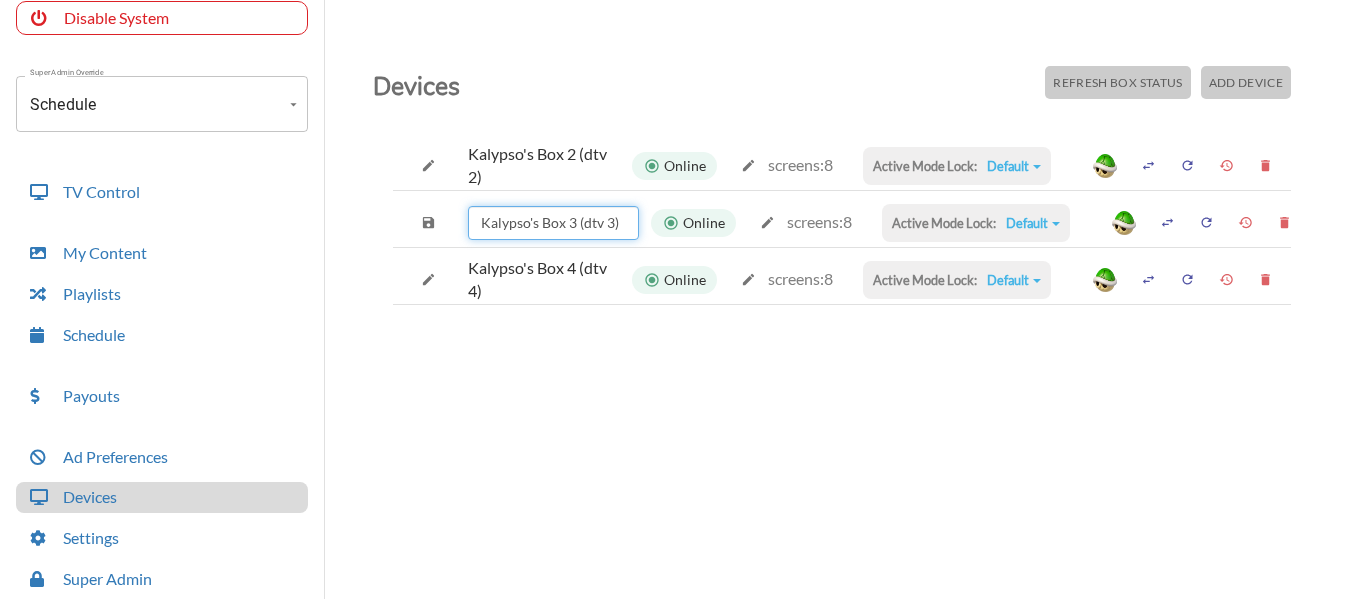click on "Kalypso's Box 3 (dtv 3)" at bounding box center (553, 223) 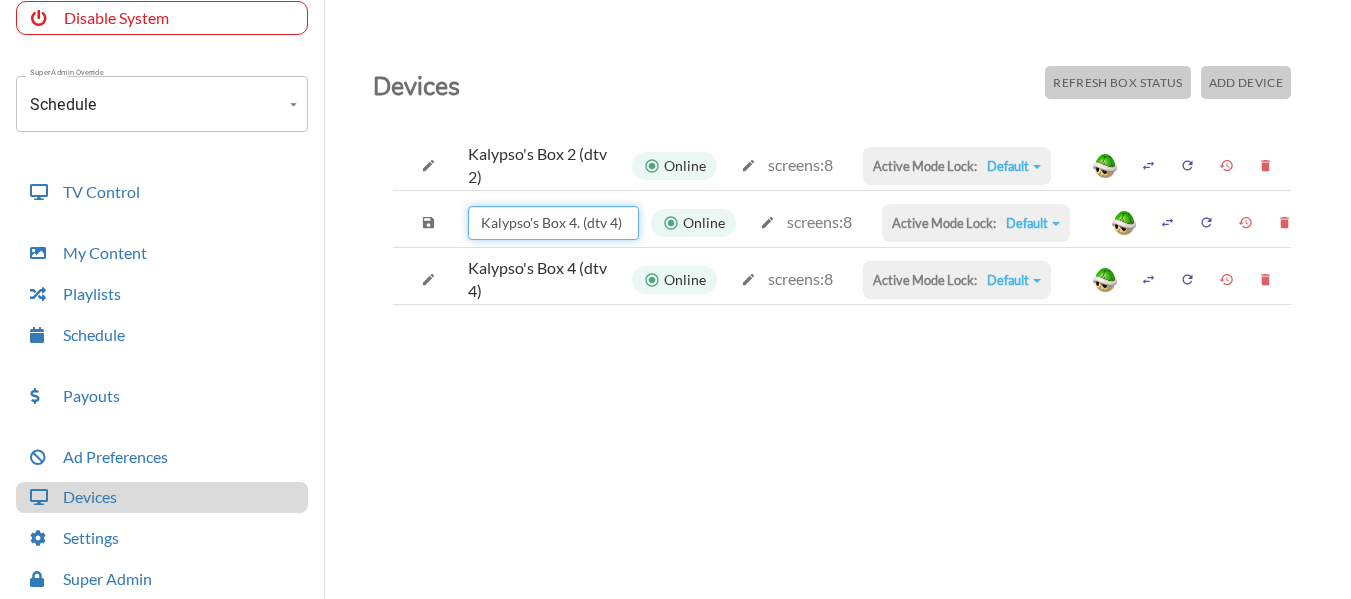 type on "Kalypso's Box 4. (dtv 4)" 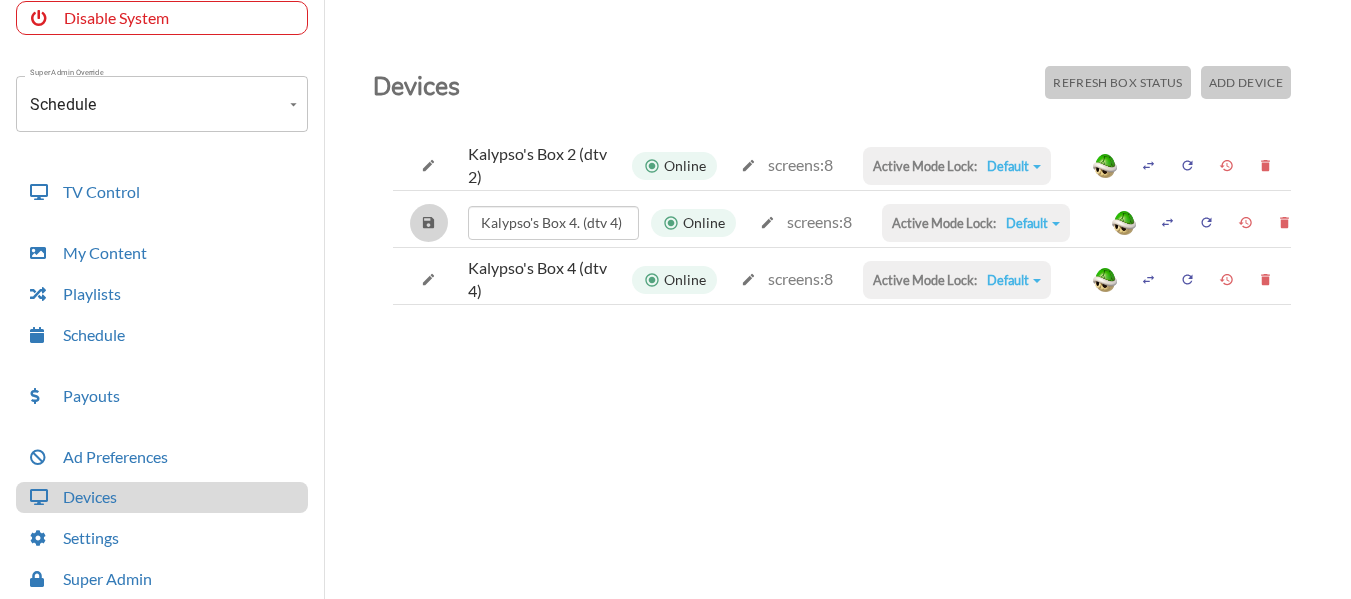 click at bounding box center (428, 165) 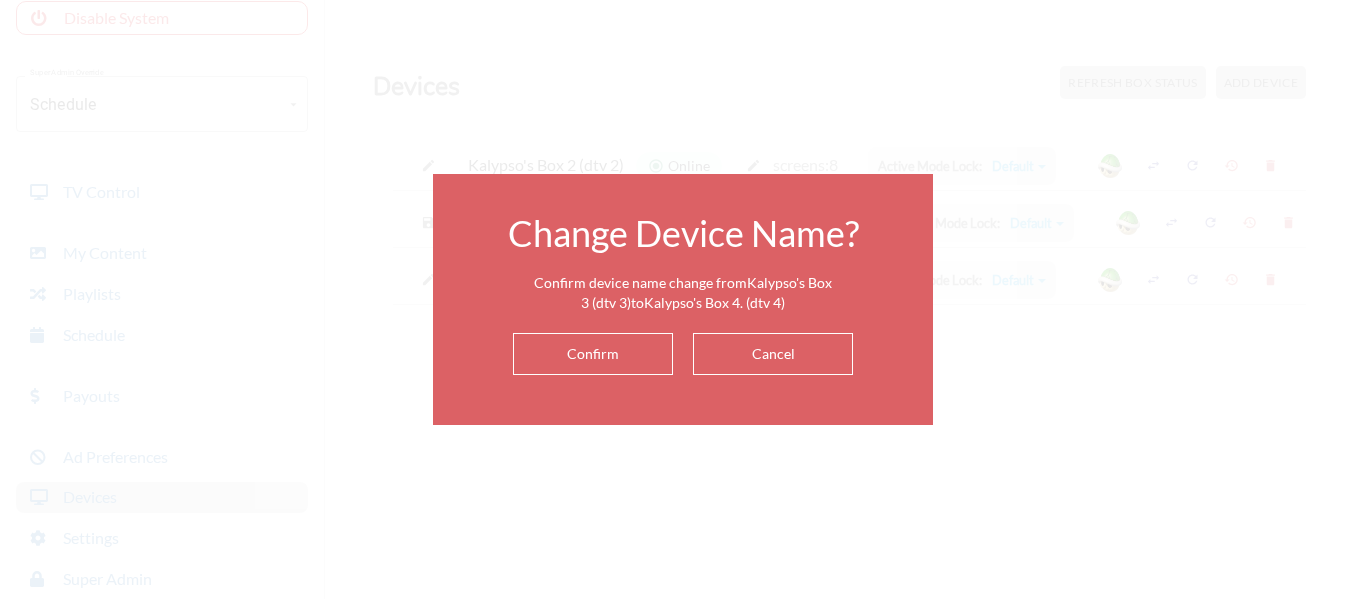 click on "Confirm" at bounding box center [593, 354] 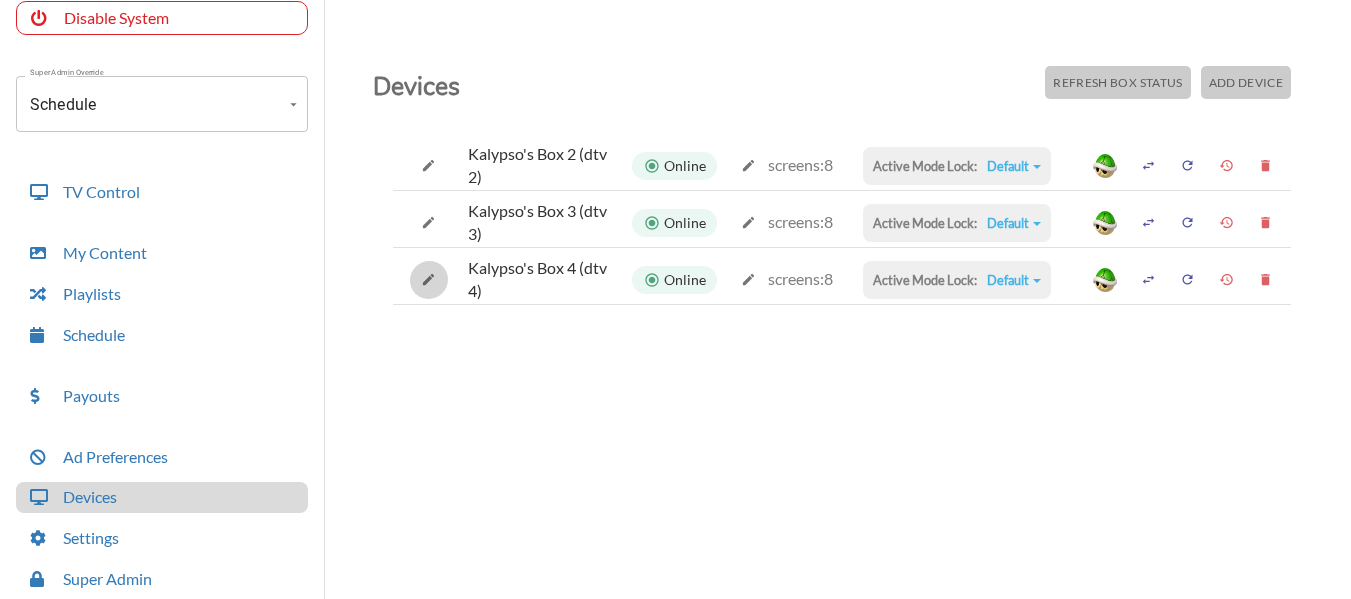 click at bounding box center [428, 165] 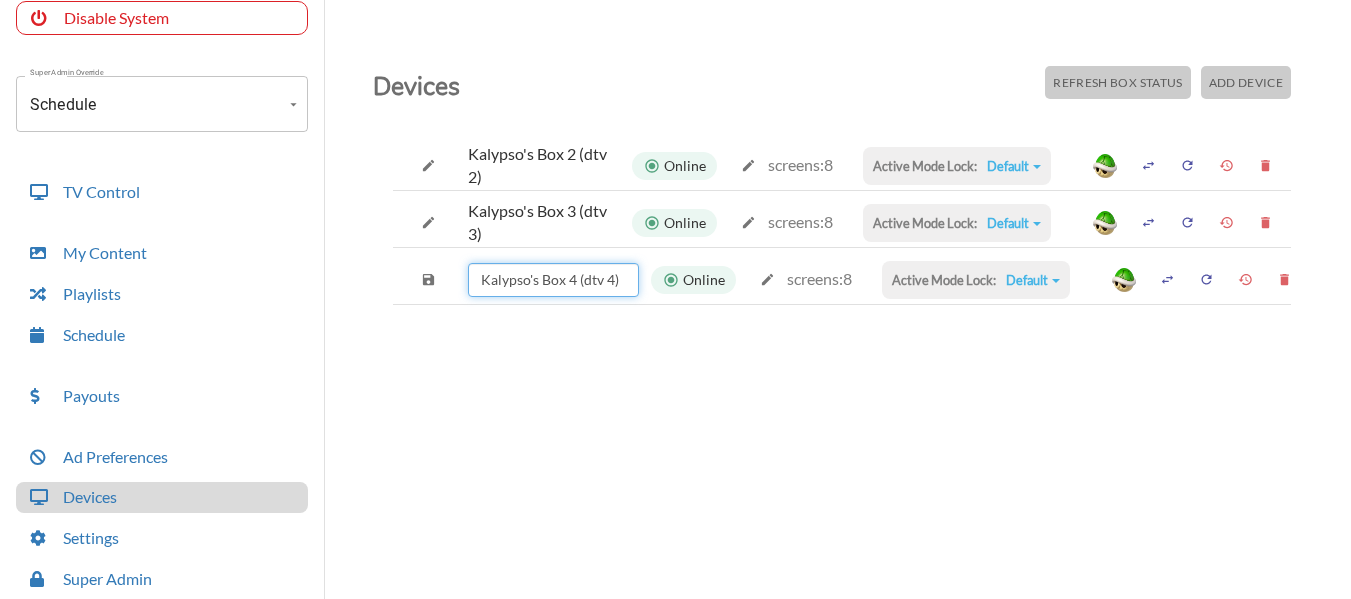 click on "Kalypso's Box 4 (dtv 4)" at bounding box center [553, 280] 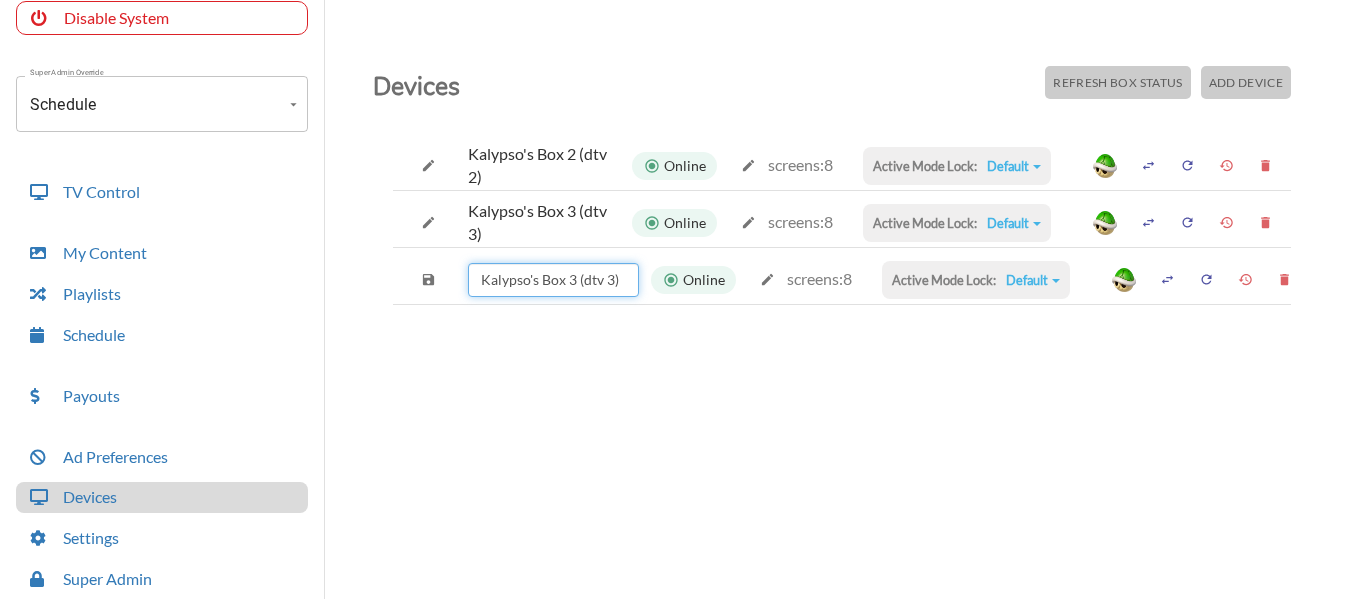 type on "Kalypso's Box 3 (dtv 3)" 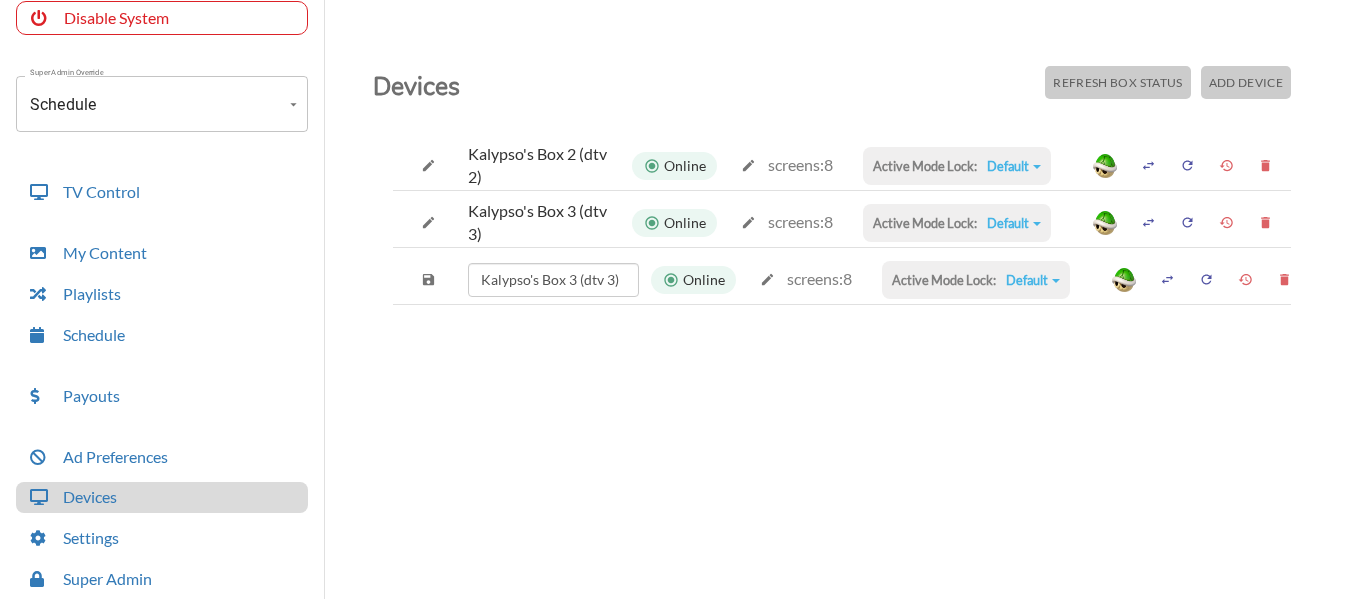 click at bounding box center [428, 165] 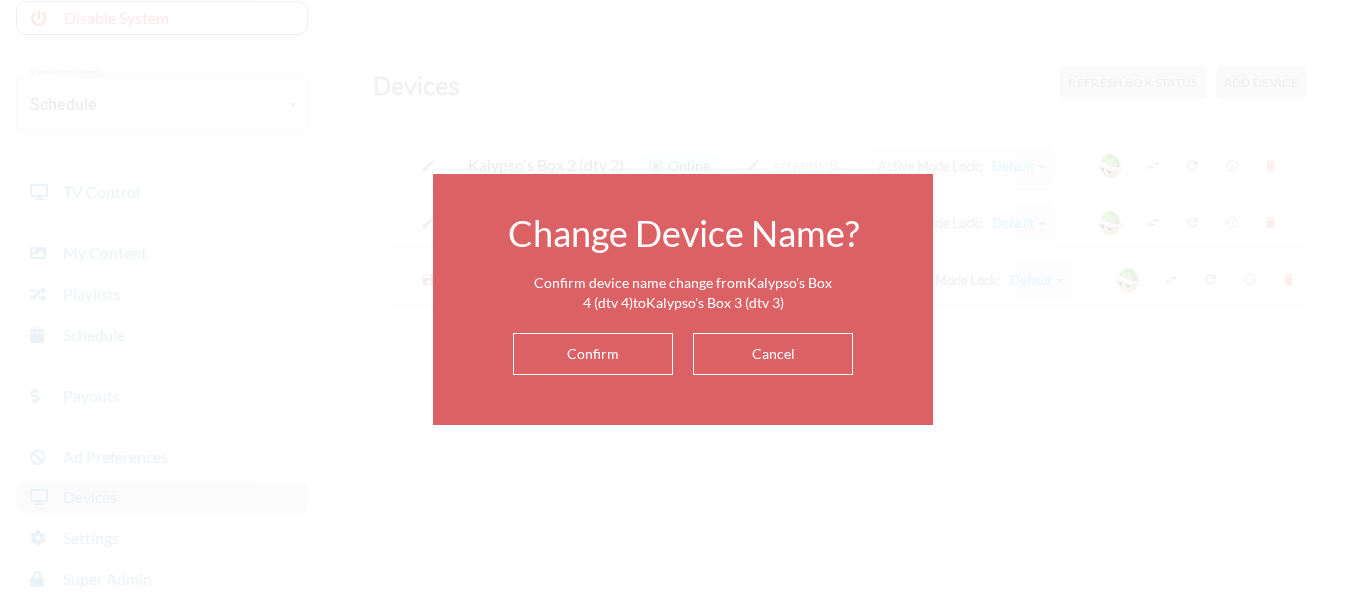 click on "Confirm" at bounding box center (593, 354) 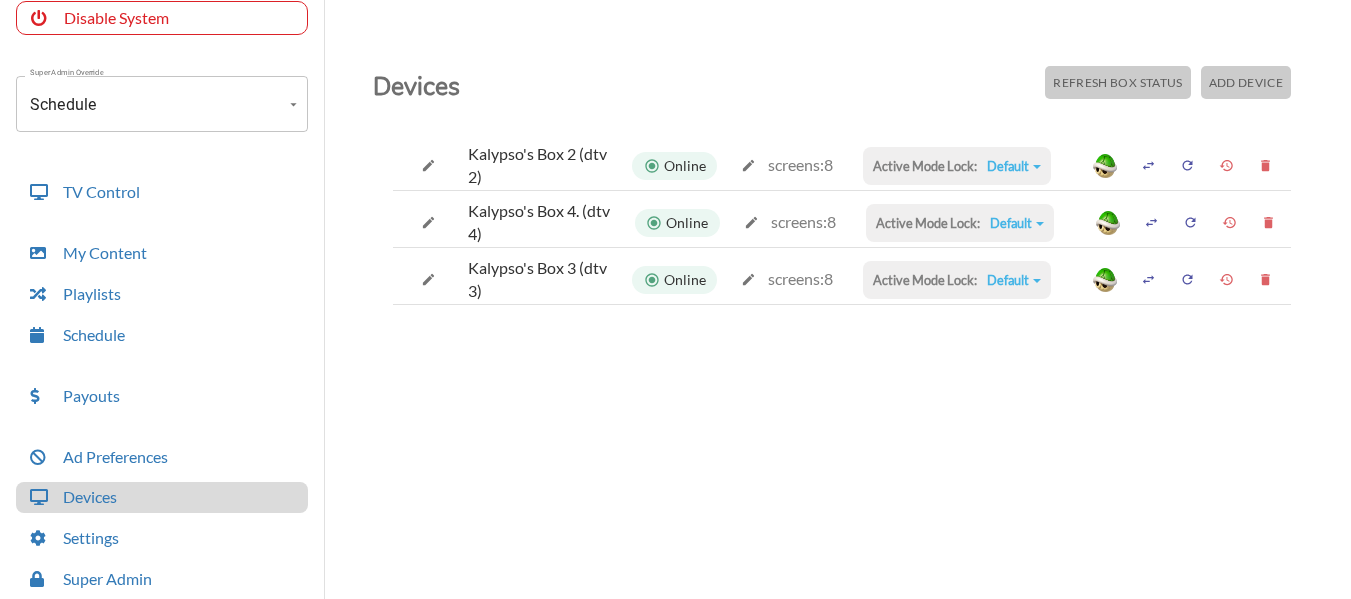 click on "Account Kalypso's Sports Tavern (-OQxm6ISY981R7hq1kP3) Account Disable System Super Admin Override Schedule Schedule Mode Mode TV Control My Content Playlists Schedule Payouts Ad Preferences Devices Settings Super Admin Dashboard Ad Manager Log Out Devices Refresh Box Status Add Device Kalypso's Box 2 (dtv 2) Online screens:  8 Active Mode Lock:  Default   Default Commercial Replacement Digital Signage System Disabled Kalypso's Box 4. (dtv 4) Online screens:  8 Active Mode Lock:  Default   Default Commercial Replacement Digital Signage System Disabled Kalypso's Box 3 (dtv 3) Online screens:  8 Active Mode Lock:  Default   Default Commercial Replacement Digital Signage System Disabled" at bounding box center (675, 304) 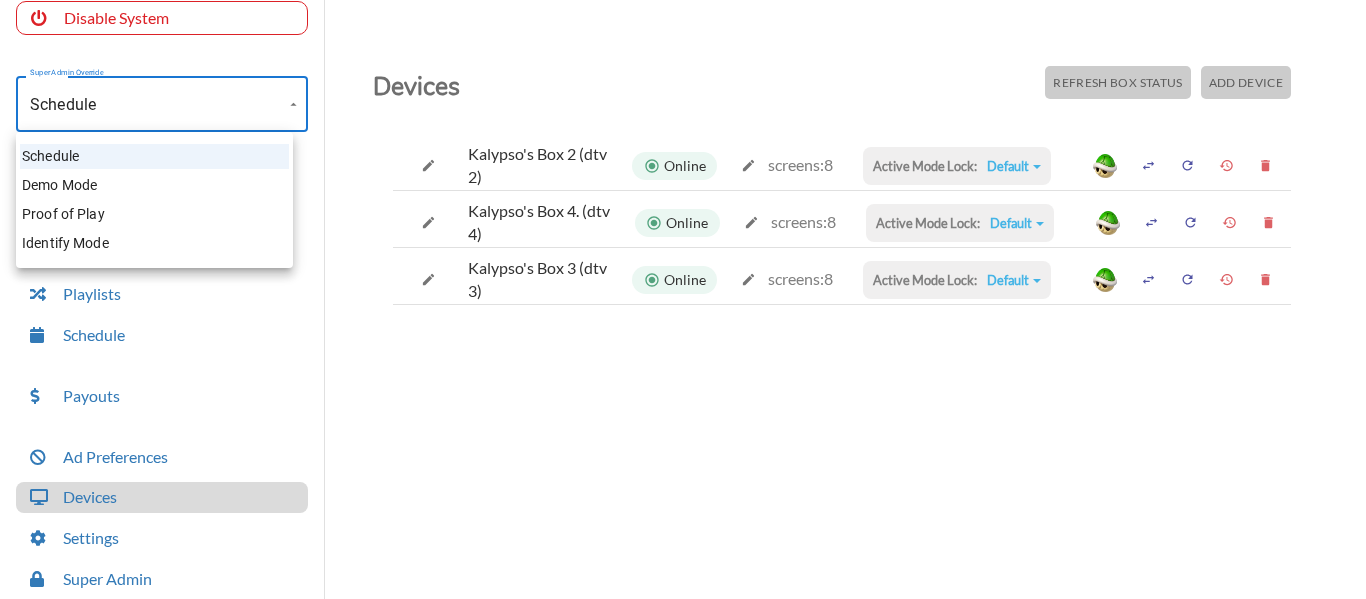 click on "Identify Mode" at bounding box center (154, 243) 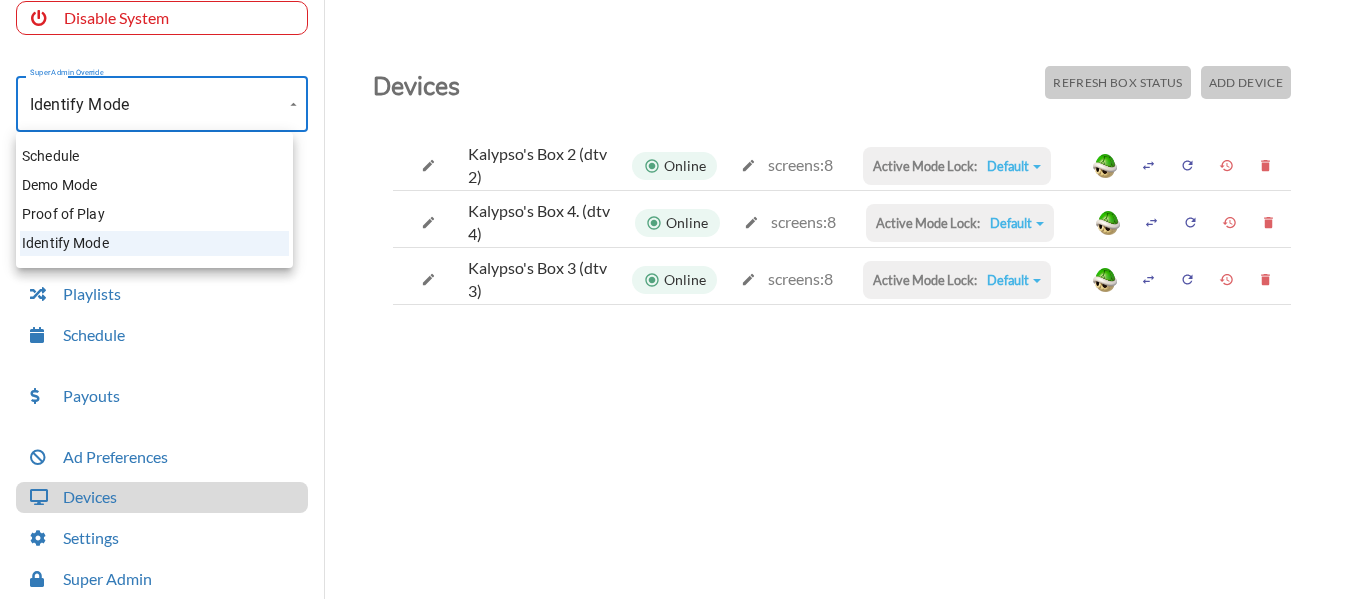 click on "Account Kalypso's Sports Tavern (-OQxm6ISY981R7hq1kP3) Account Disable System Super Admin Override Identify Mode Identify Mode Mode TV Control My Content Playlists Schedule Payouts Ad Preferences Devices Settings Super Admin Dashboard Ad Manager Log Out Devices Refresh Box Status Add Device Kalypso's Box 2 (dtv 2) Online screens:  8 Active Mode Lock:  Default   Default Commercial Replacement Digital Signage System Disabled Kalypso's Box 4. (dtv 4) Online screens:  8 Active Mode Lock:  Default   Default Commercial Replacement Digital Signage System Disabled Kalypso's Box 3 (dtv 3) Online screens:  8 Active Mode Lock:  Default   Default Commercial Replacement Digital Signage System Disabled Schedule Demo Mode Proof of Play Identify Mode" at bounding box center [683, 304] 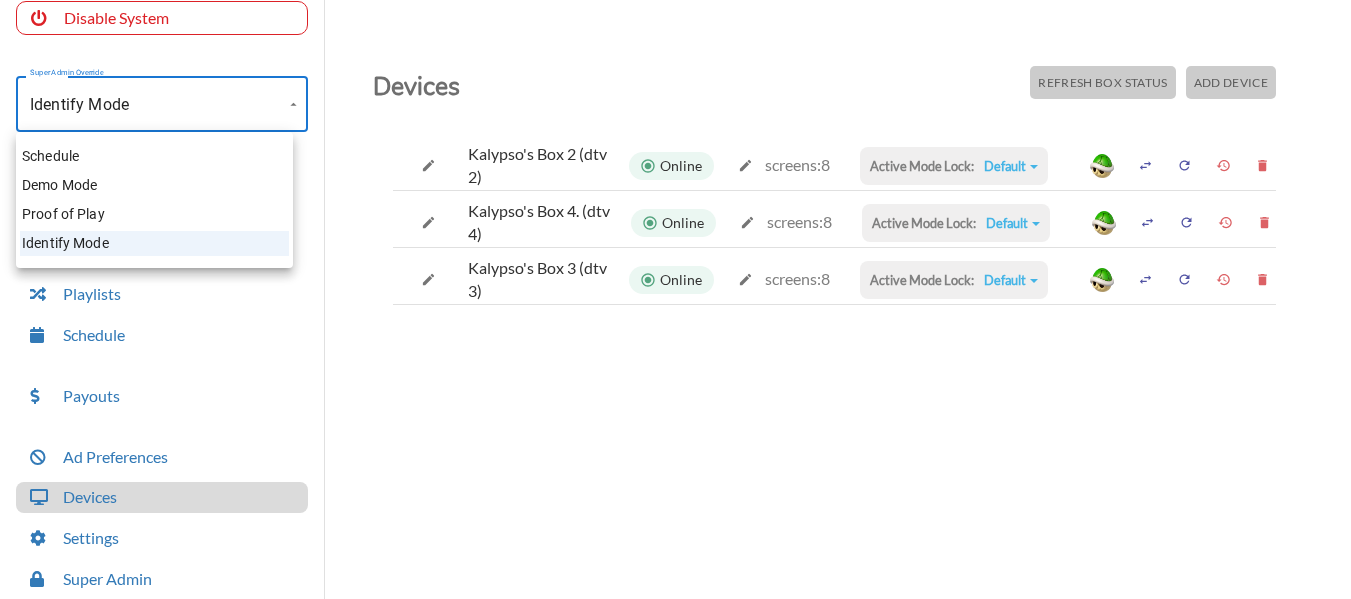 click on "Account Kalypso's Sports Tavern (-OQxm6ISY981R7hq1kP3) Account Disable System Super Admin Override Identify Mode Identify Mode Mode TV Control My Content Playlists Schedule Payouts Ad Preferences Devices Settings Super Admin Dashboard Ad Manager Log Out Devices Refresh Box Status Add Device Kalypso's Box 2 (dtv 2) Online screens:  8 Active Mode Lock:  Default   Default Commercial Replacement Digital Signage System Disabled Kalypso's Box 4. (dtv 4) Online screens:  8 Active Mode Lock:  Default   Default Commercial Replacement Digital Signage System Disabled Kalypso's Box 3 (dtv 3) Online screens:  8 Active Mode Lock:  Default   Default Commercial Replacement Digital Signage System Disabled Schedule Demo Mode Proof of Play Identify Mode" at bounding box center [675, 304] 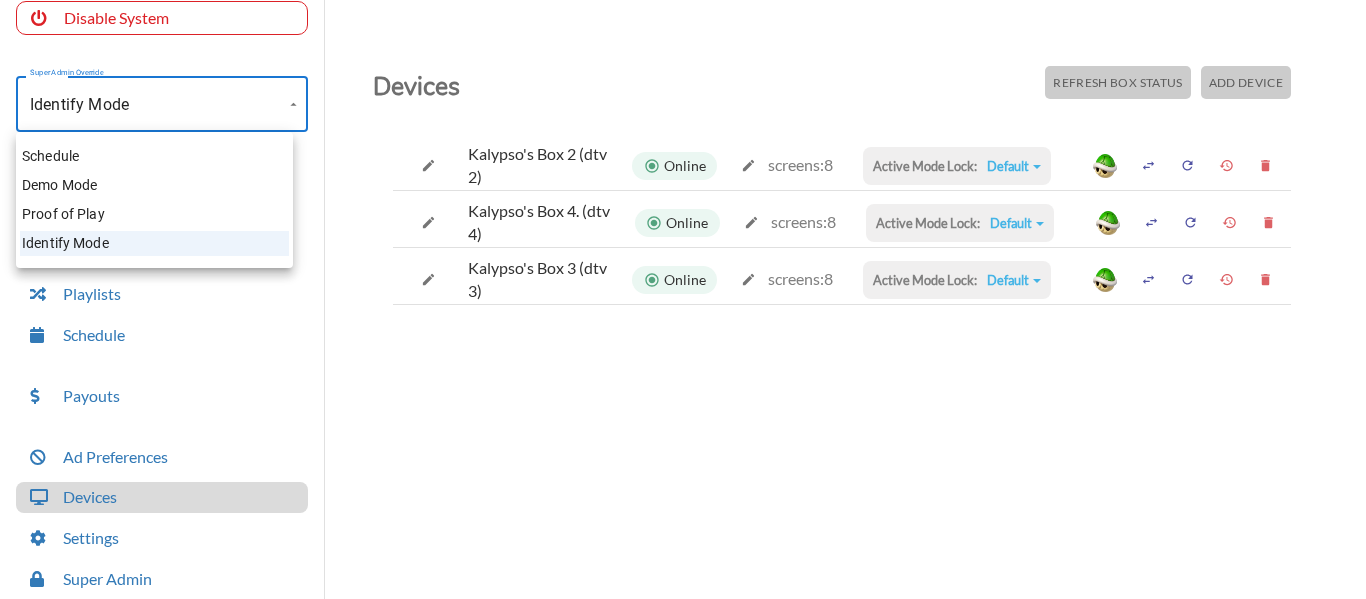 click on "Schedule" at bounding box center [154, 156] 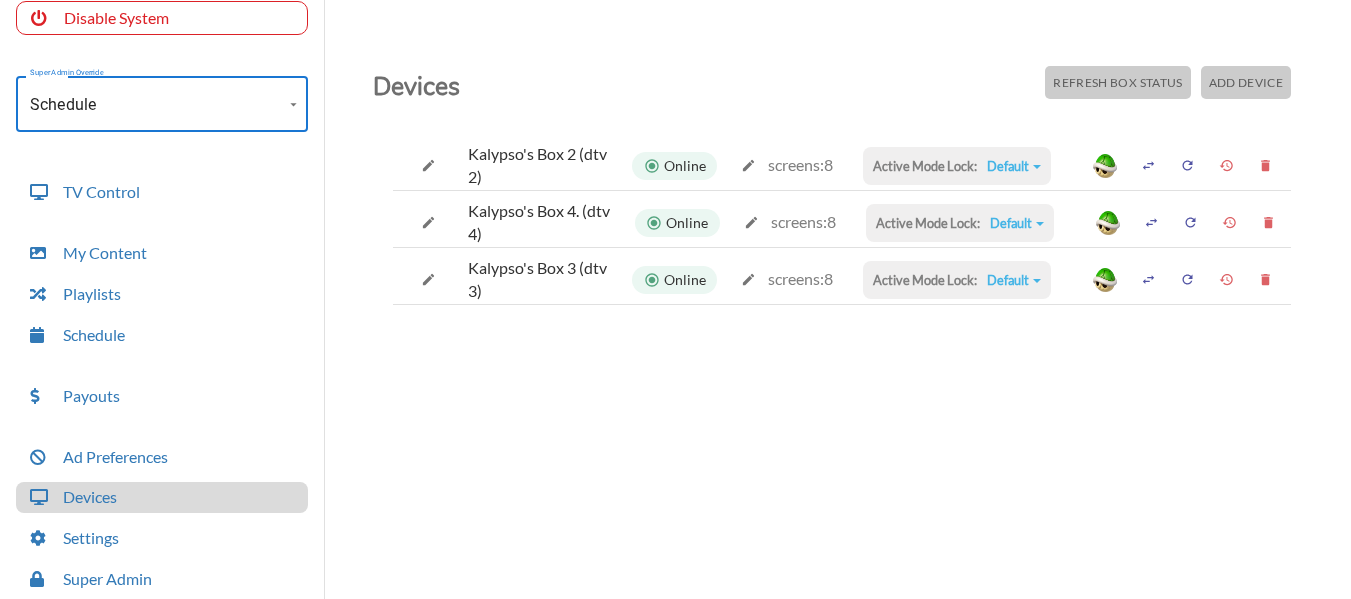 click on "Account Kalypso's Sports Tavern (-OQxm6ISY981R7hq1kP3) Account Disable System Super Admin Override Schedule Schedule Mode Mode TV Control My Content Playlists Schedule Payouts Ad Preferences Devices Settings Super Admin Dashboard Ad Manager Log Out Devices Refresh Box Status Add Device Kalypso's Box 2 (dtv 2) Online screens:  8 Active Mode Lock:  Default   Default Commercial Replacement Digital Signage System Disabled Kalypso's Box 4. (dtv 4) Online screens:  8 Active Mode Lock:  Default   Default Commercial Replacement Digital Signage System Disabled Kalypso's Box 3 (dtv 3) Online screens:  8 Active Mode Lock:  Default   Default Commercial Replacement Digital Signage System Disabled" at bounding box center (675, 304) 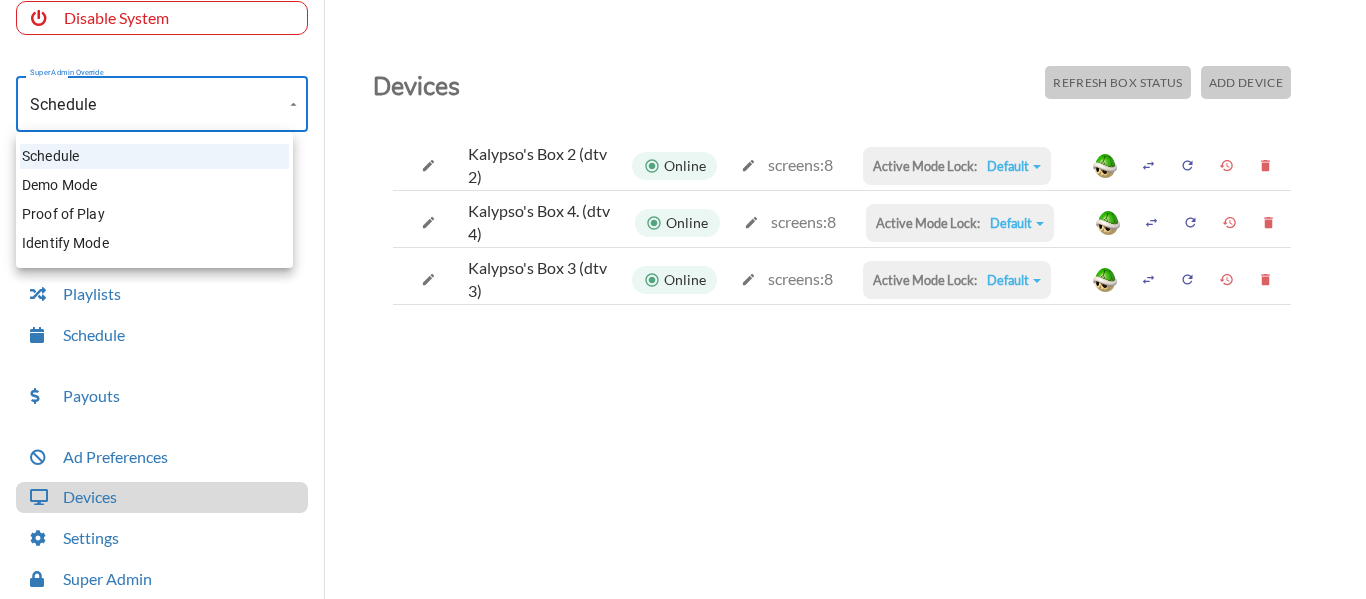 click on "Identify Mode" at bounding box center [154, 243] 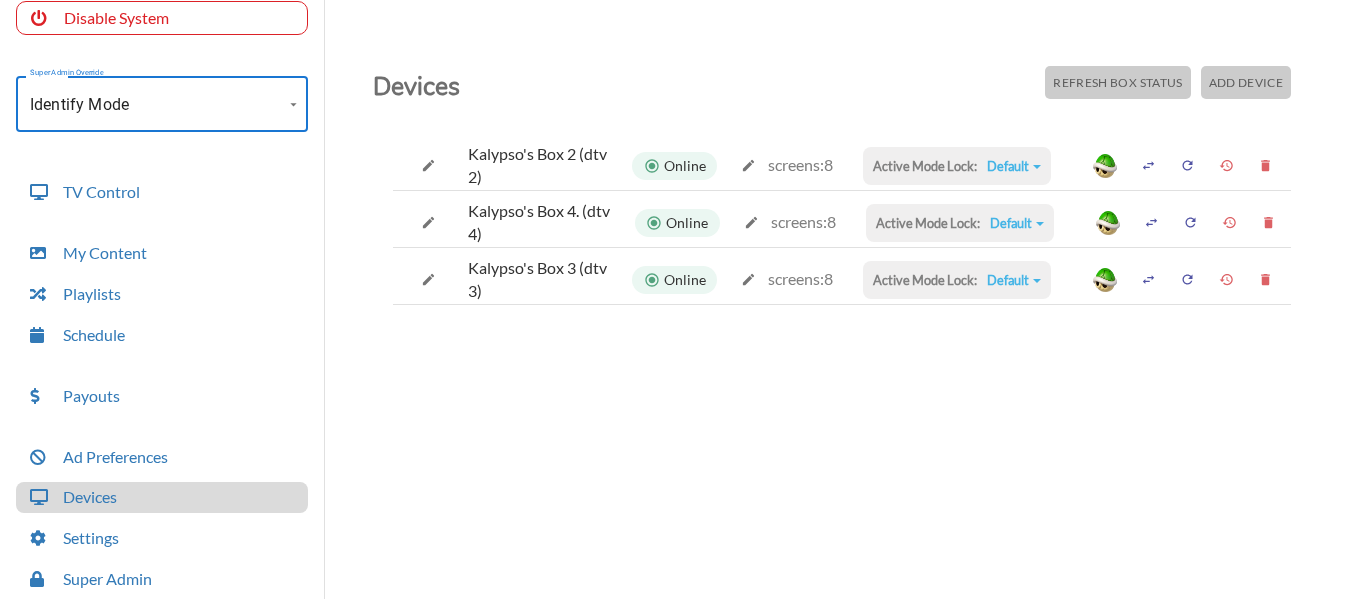 click on "Account Kalypso's Sports Tavern (-OQxm6ISY981R7hq1kP3) Account Disable System Super Admin Override Identify Mode Identify Mode Mode TV Control My Content Playlists Schedule Payouts Ad Preferences Devices Settings Super Admin Dashboard Ad Manager Log Out Devices Refresh Box Status Add Device Kalypso's Box 2 (dtv 2) Online screens:  8 Active Mode Lock:  Default   Default Commercial Replacement Digital Signage System Disabled Kalypso's Box 4. (dtv 4) Online screens:  8 Active Mode Lock:  Default   Default Commercial Replacement Digital Signage System Disabled Kalypso's Box 3 (dtv 3) Online screens:  8 Active Mode Lock:  Default   Default Commercial Replacement Digital Signage System Disabled" at bounding box center (675, 304) 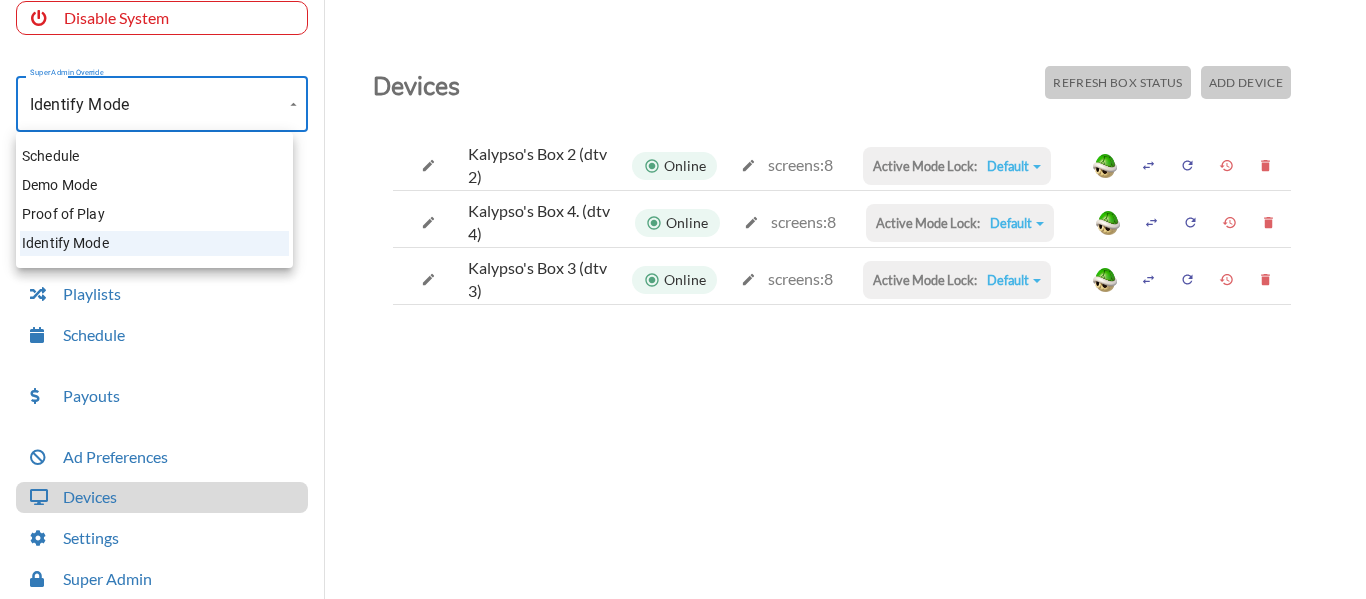 click on "Schedule" at bounding box center [154, 156] 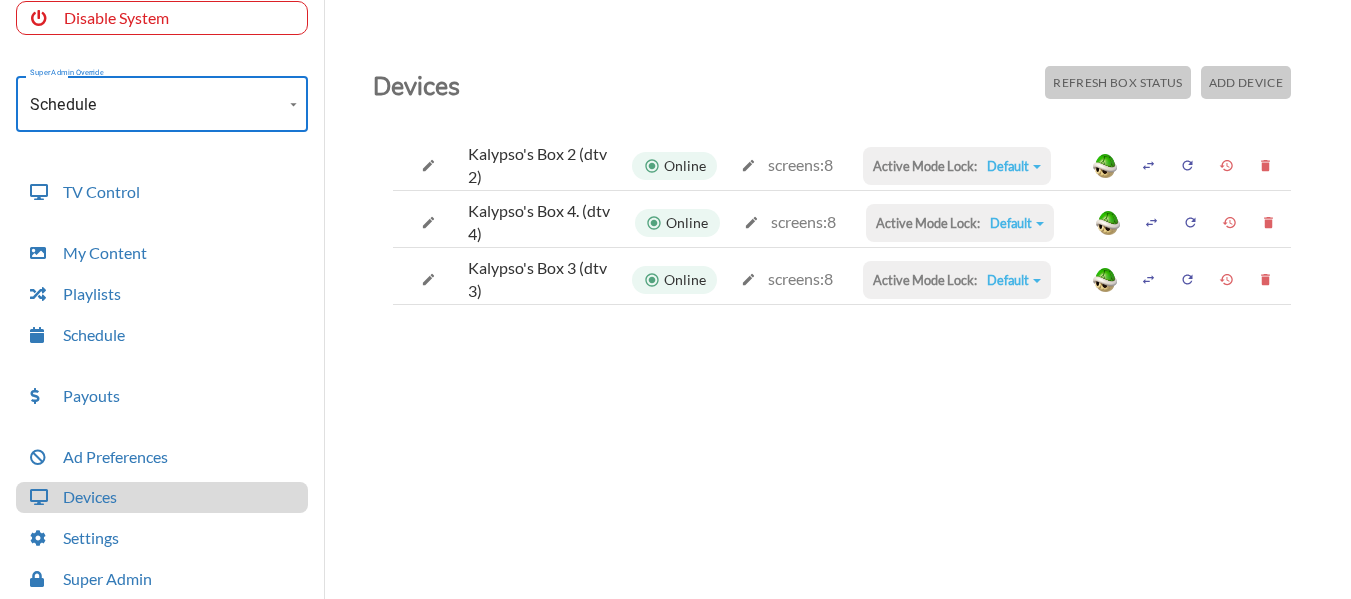 click on "Default" at bounding box center [1014, 166] 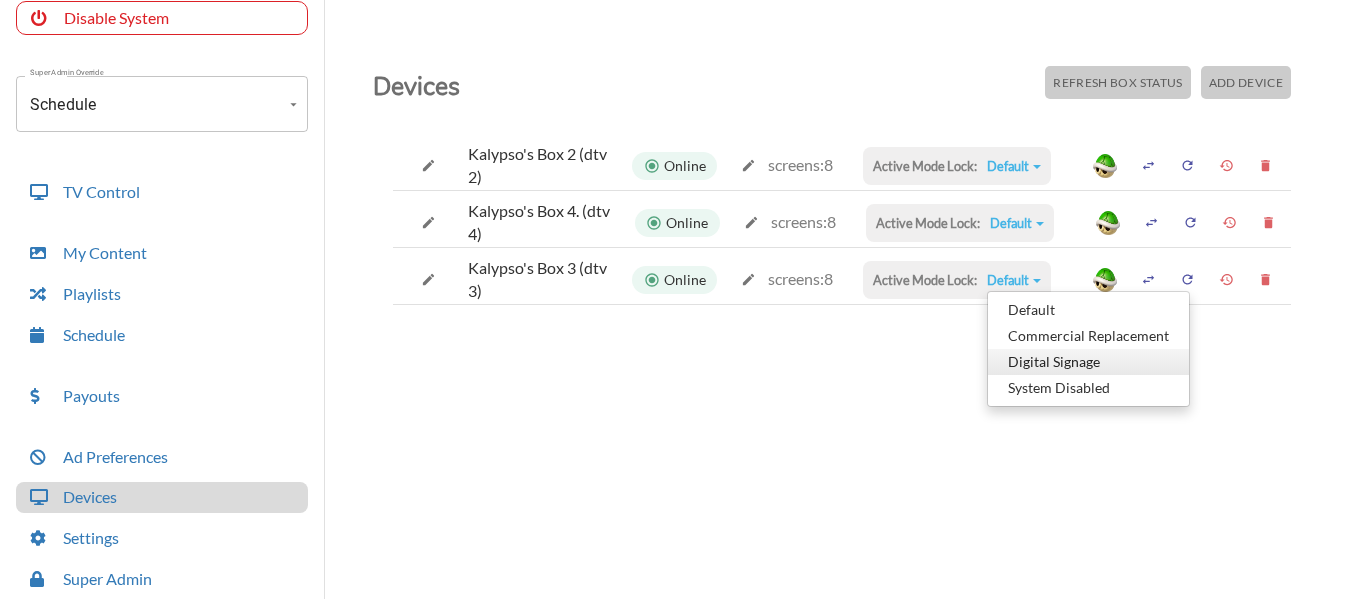 click on "Digital Signage" at bounding box center (1088, 310) 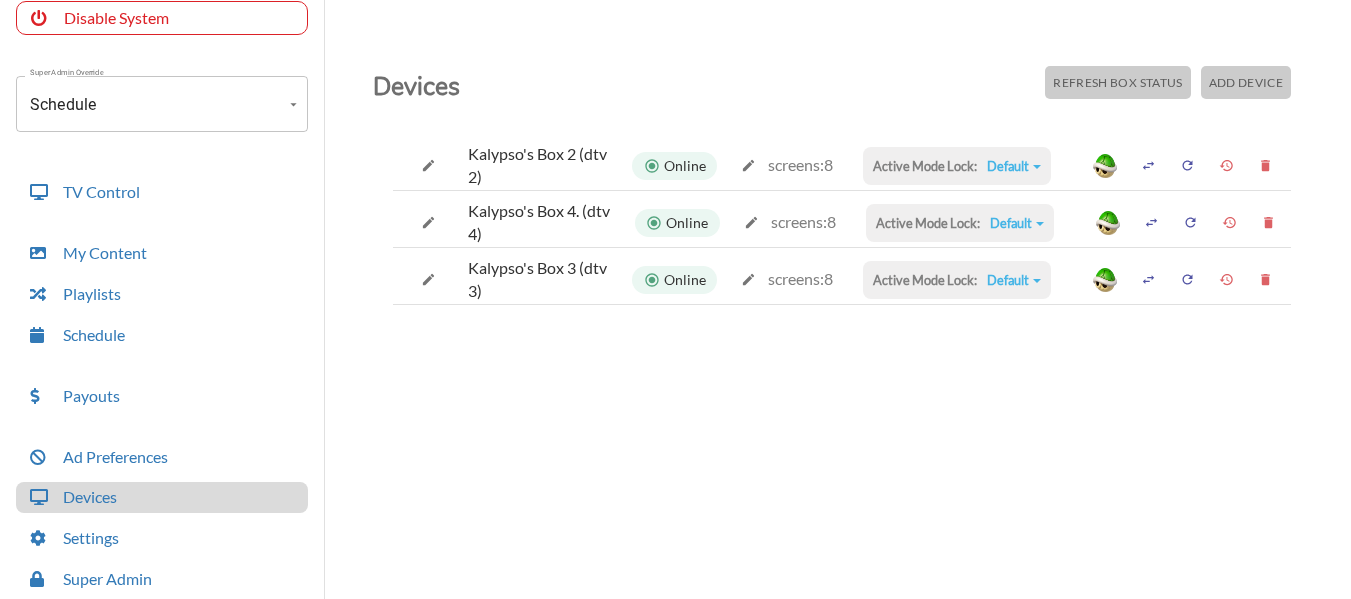 click on "Kalypso's Box 2 (dtv 2)" at bounding box center [514, 166] 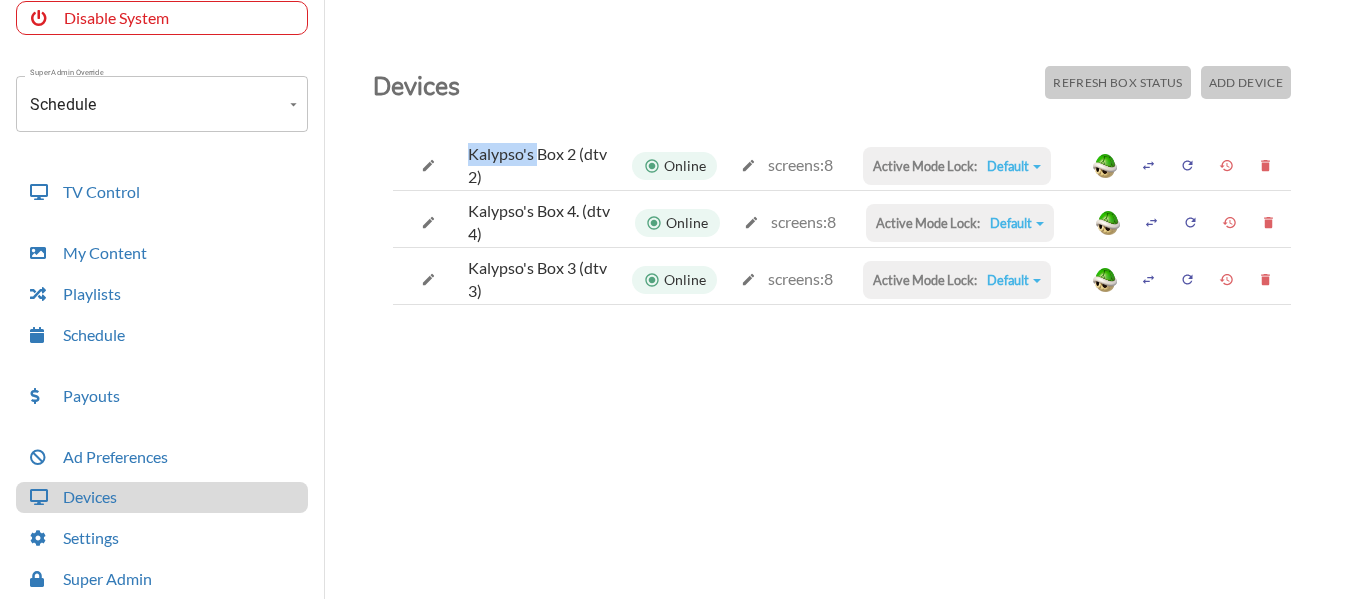 click on "Kalypso's Box 2 (dtv 2)" at bounding box center [514, 166] 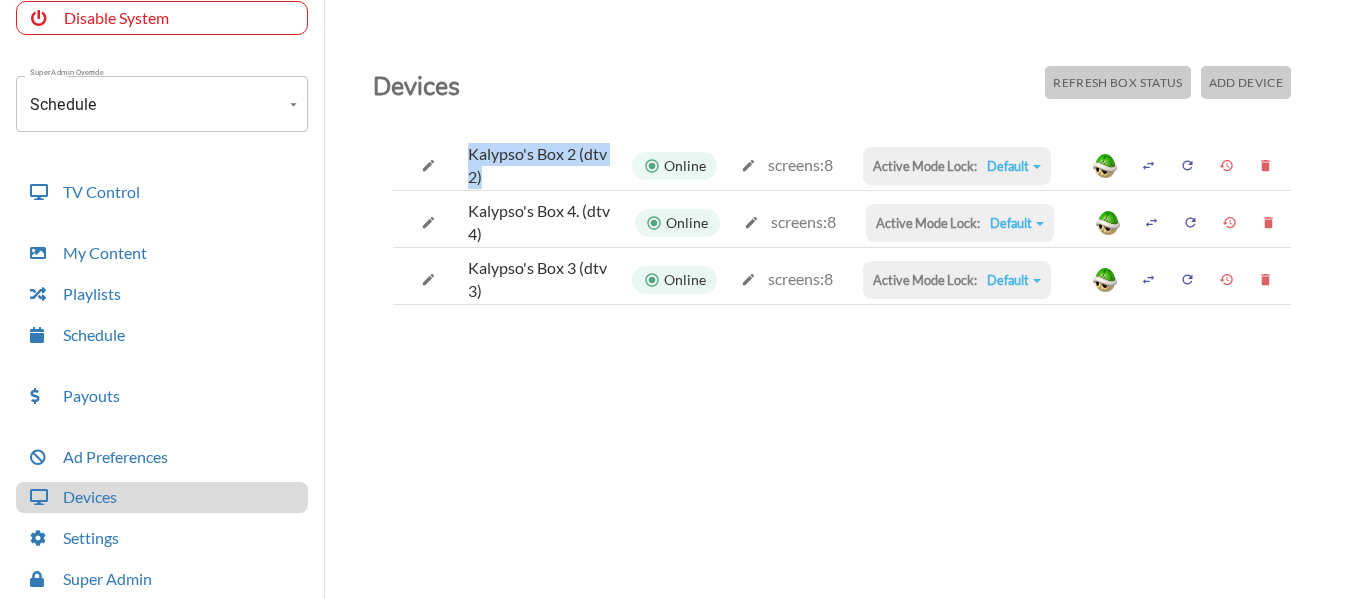 click on "Kalypso's Box 2 (dtv 2)" at bounding box center (514, 166) 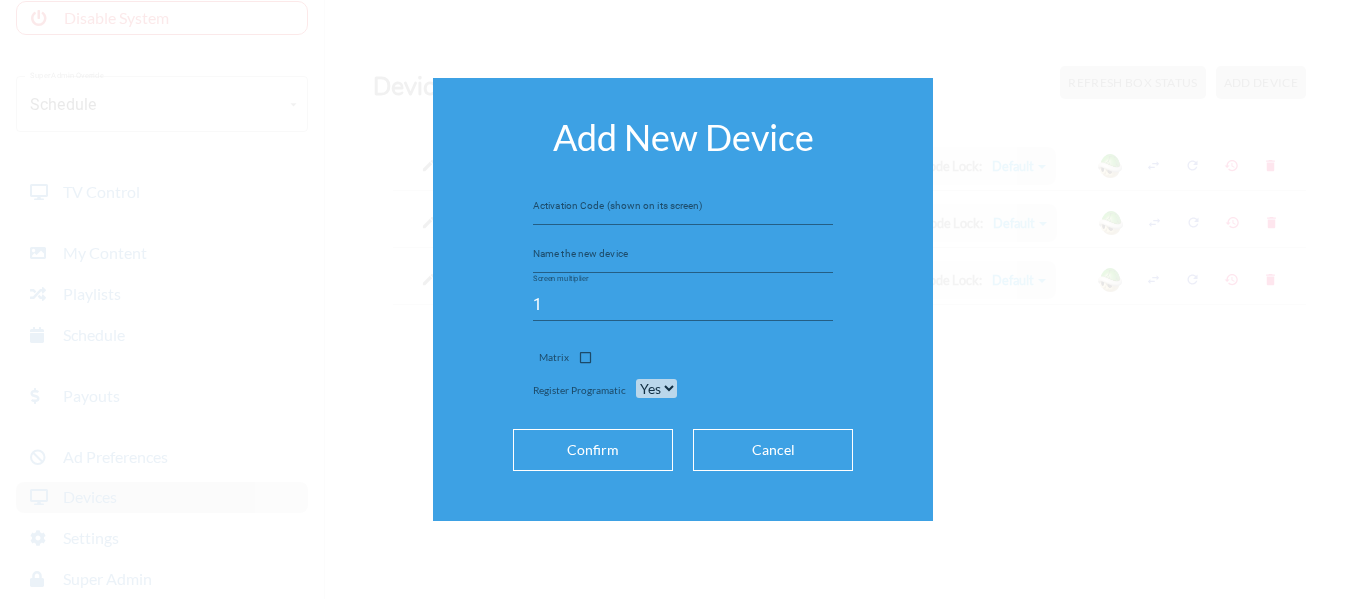 click at bounding box center (683, 209) 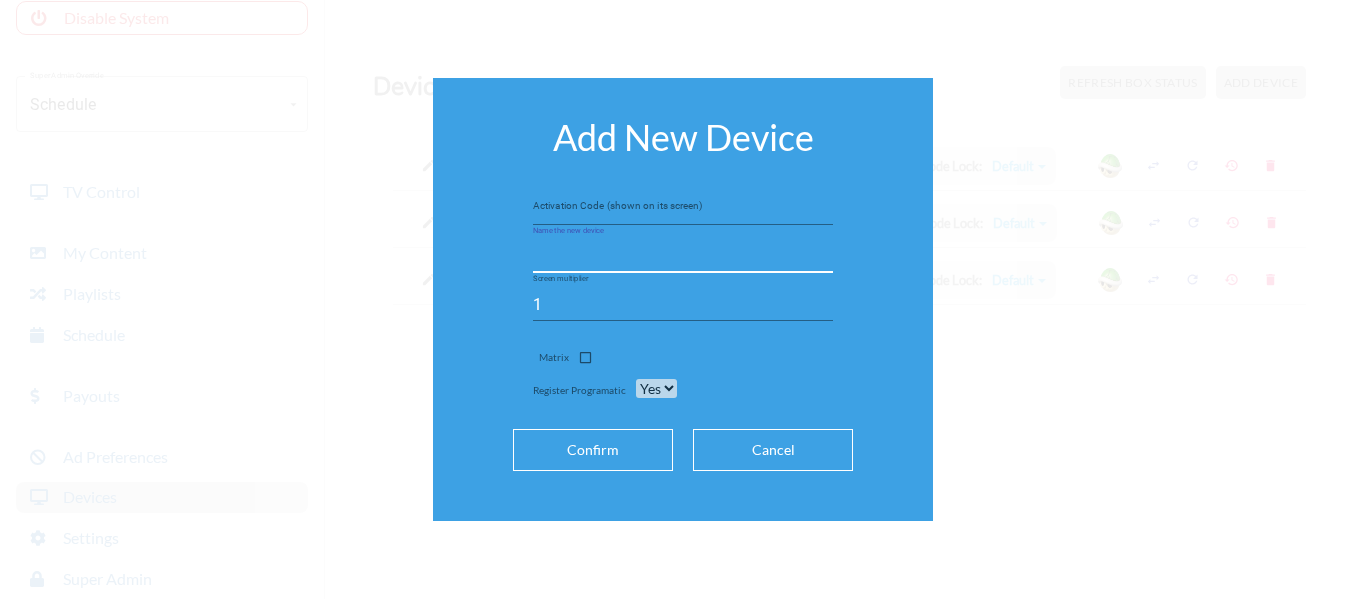 paste on "Kalypso's Box 2 (dtv 2)" 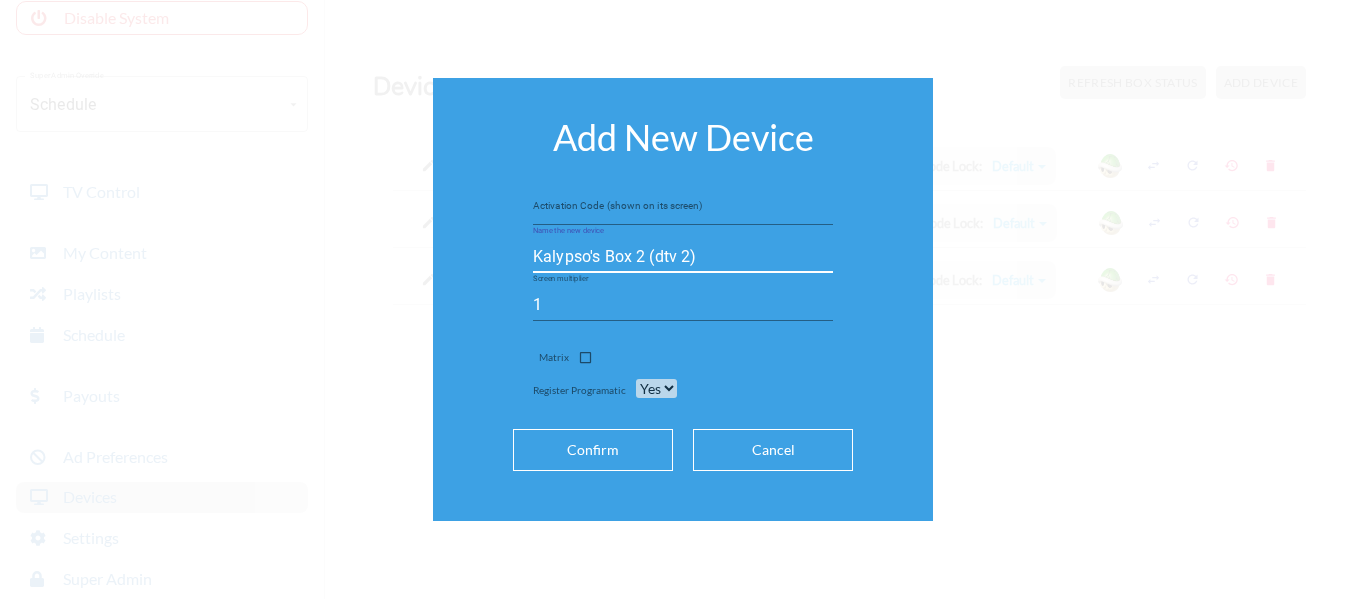 click on "Kalypso's Box 2 (dtv 2)" at bounding box center [683, 257] 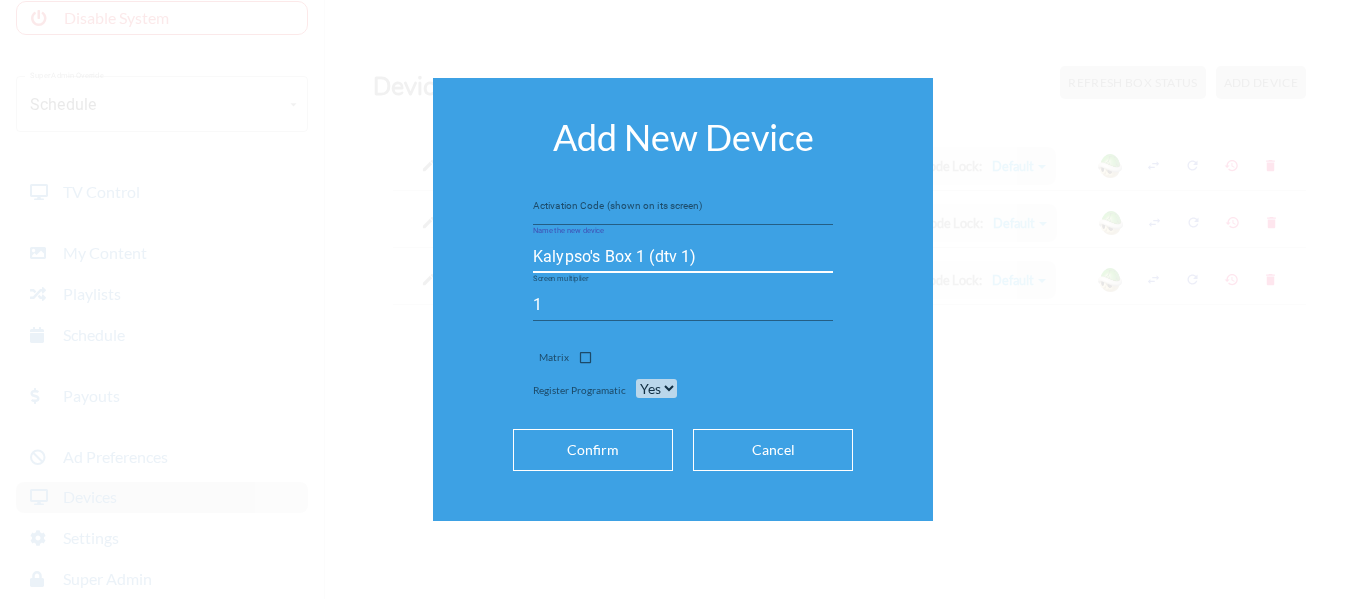 type on "Kalypso's Box 1 (dtv 1)" 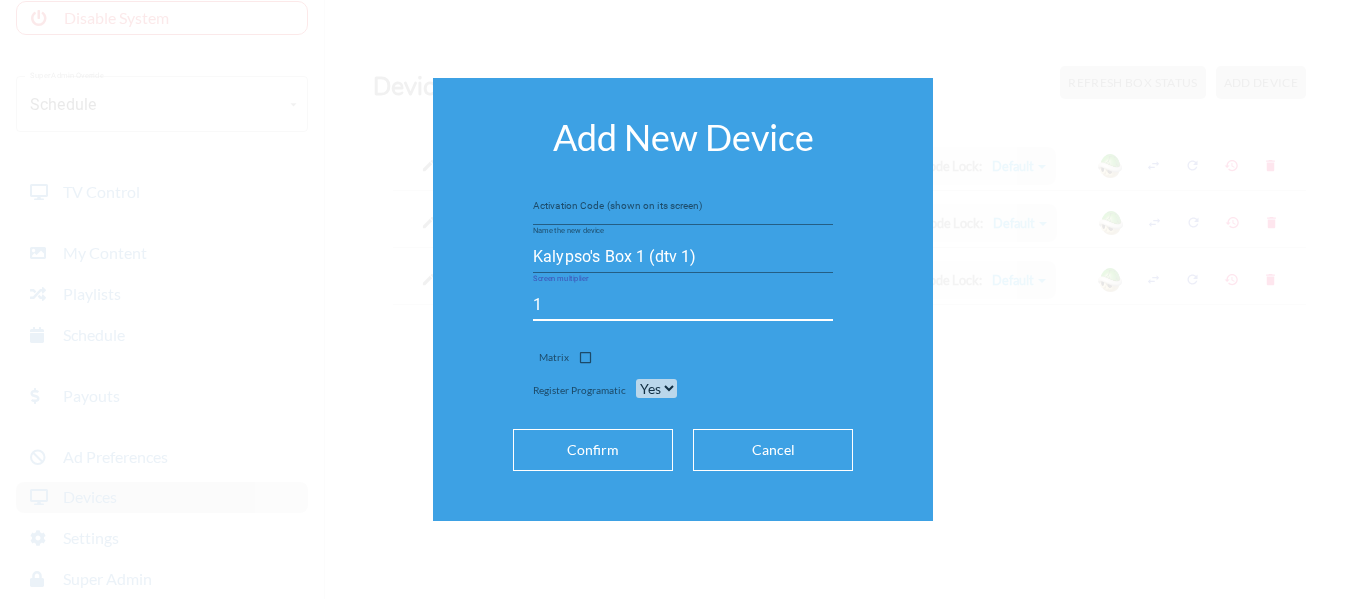 click on "1" at bounding box center [683, 305] 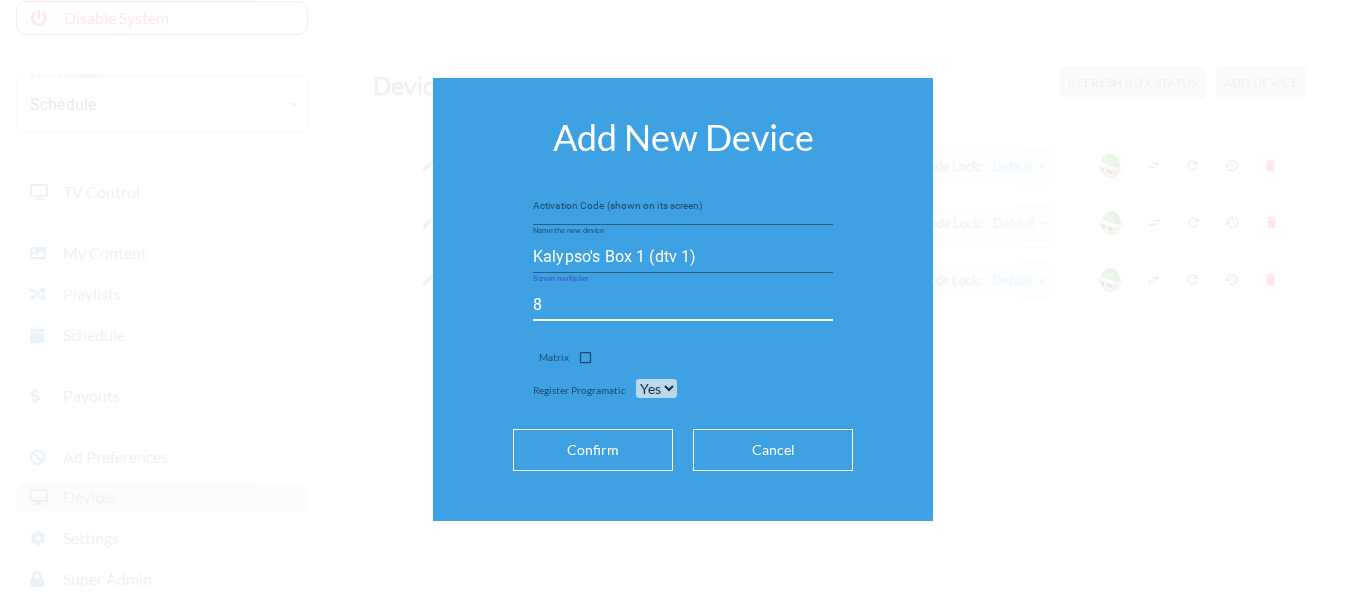 type on "8" 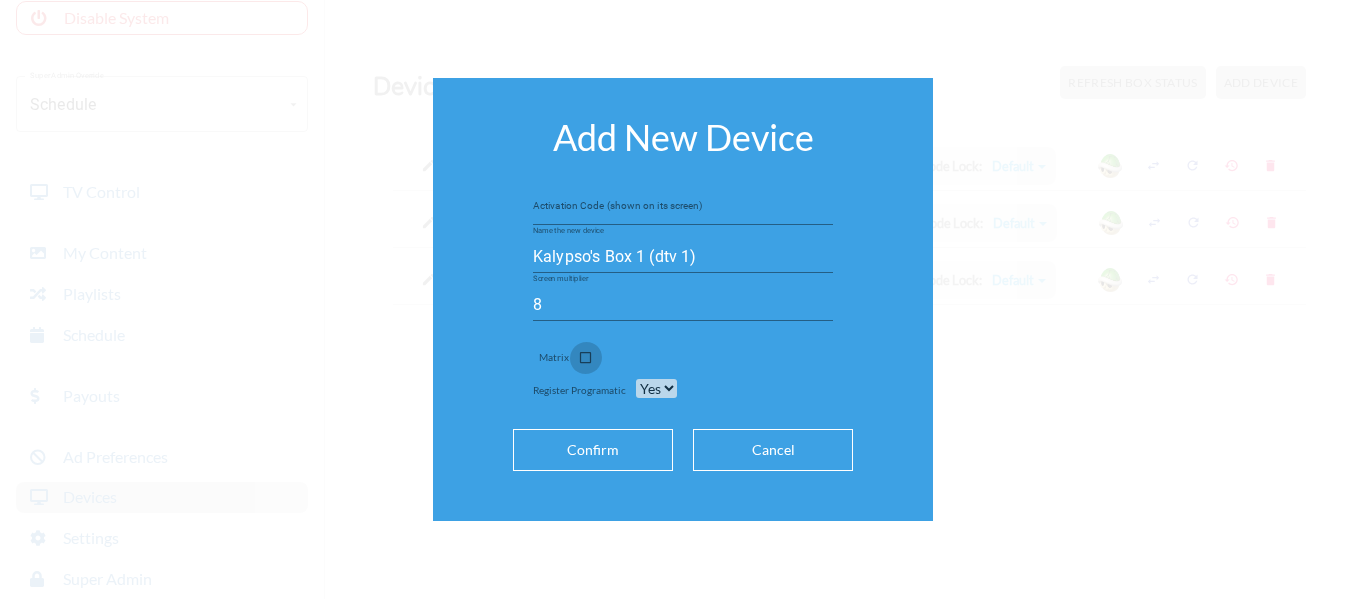 click at bounding box center (585, 361) 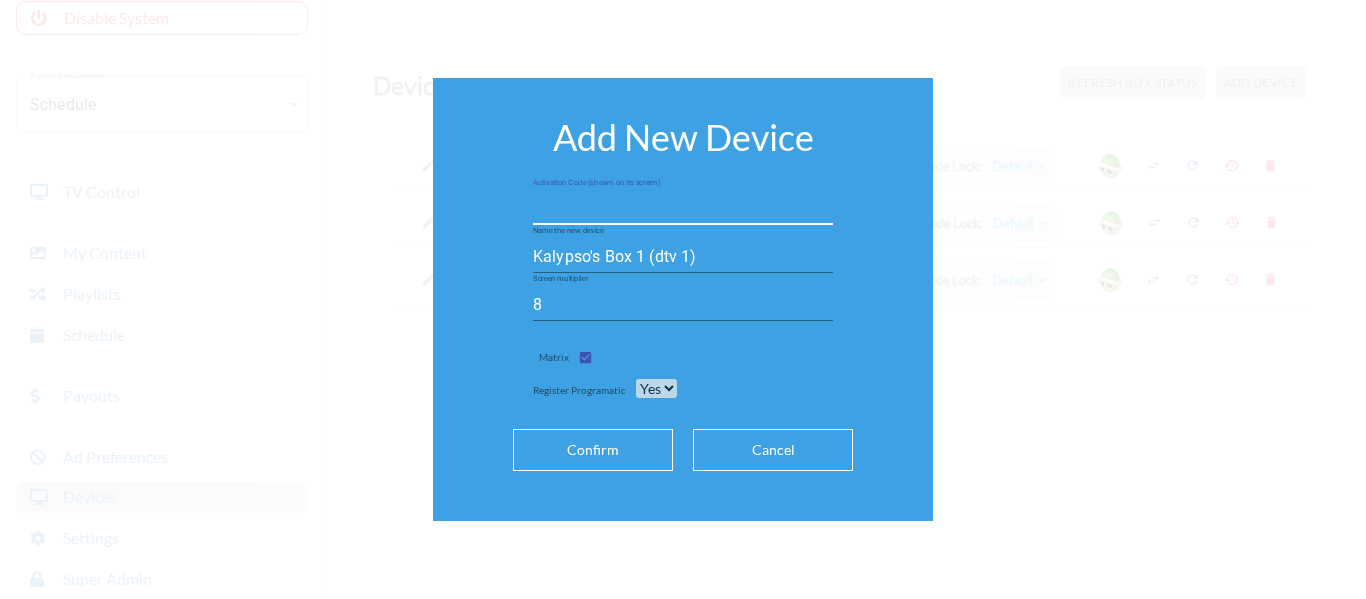 click at bounding box center (683, 209) 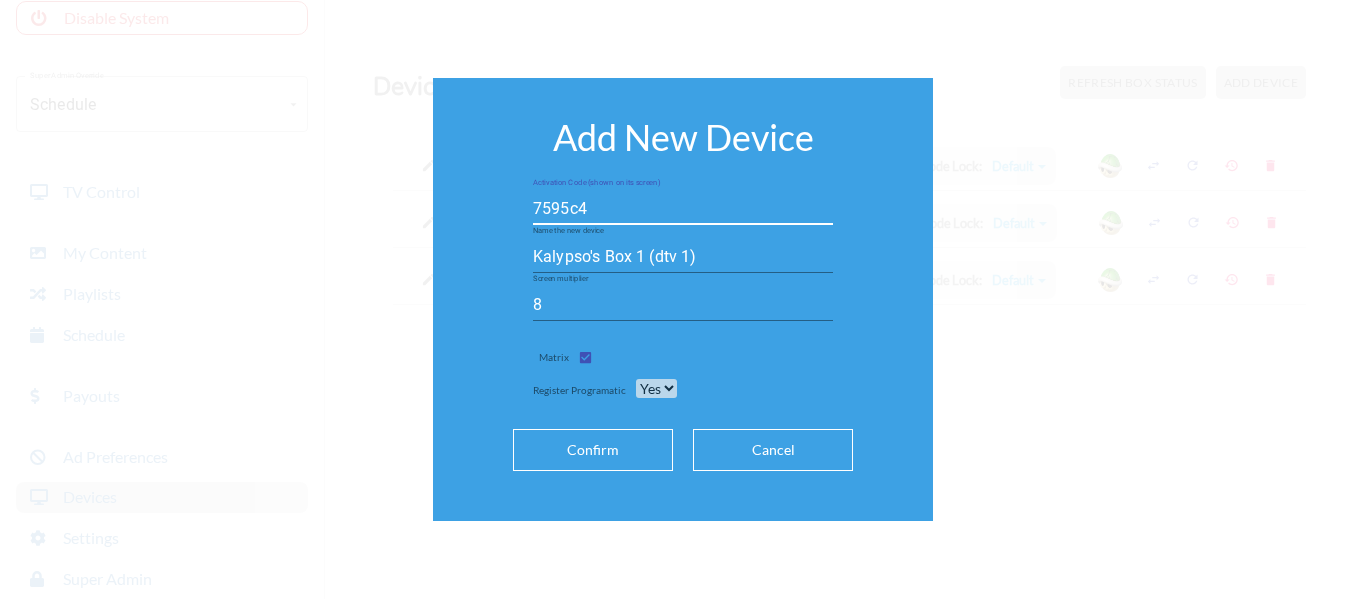 type on "7595c4" 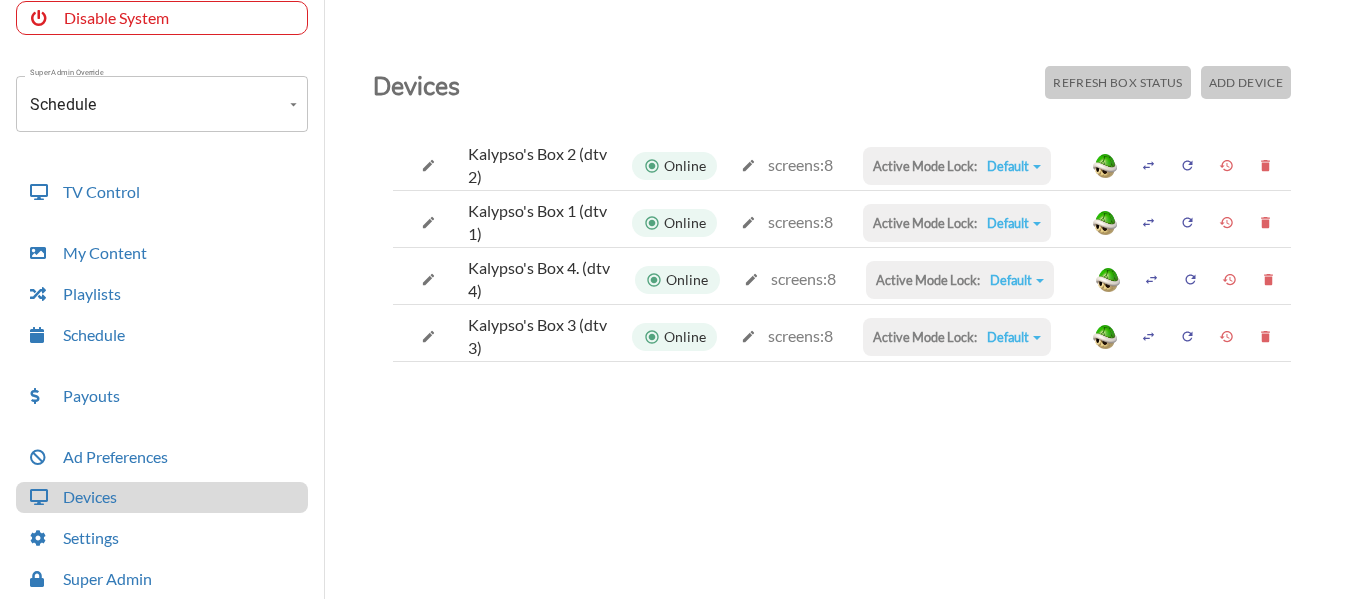 click on "Default" at bounding box center [1014, 166] 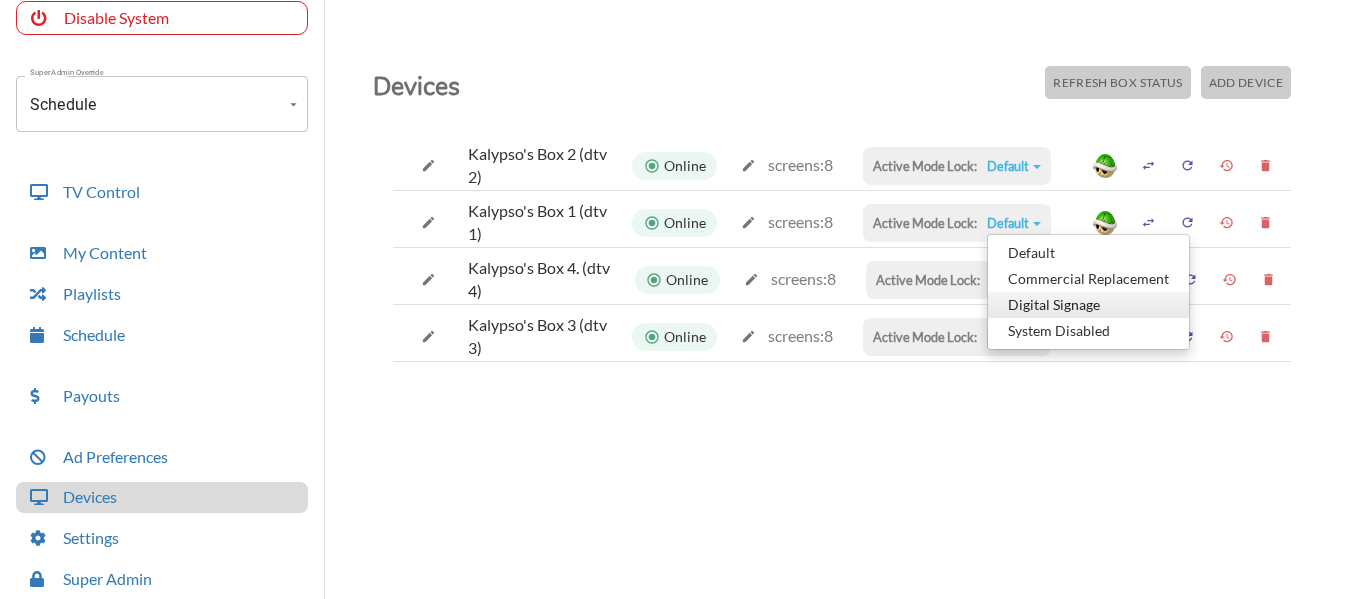 click on "Digital Signage" at bounding box center (1088, 253) 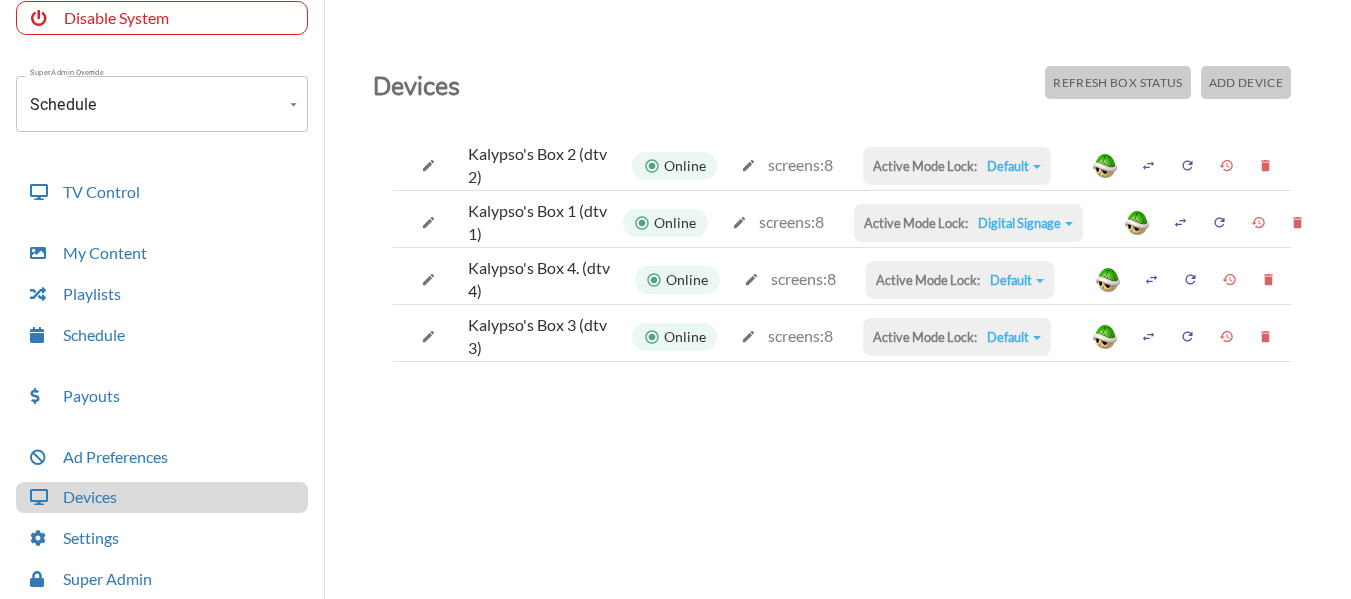 click on "Digital Signage" at bounding box center [1014, 166] 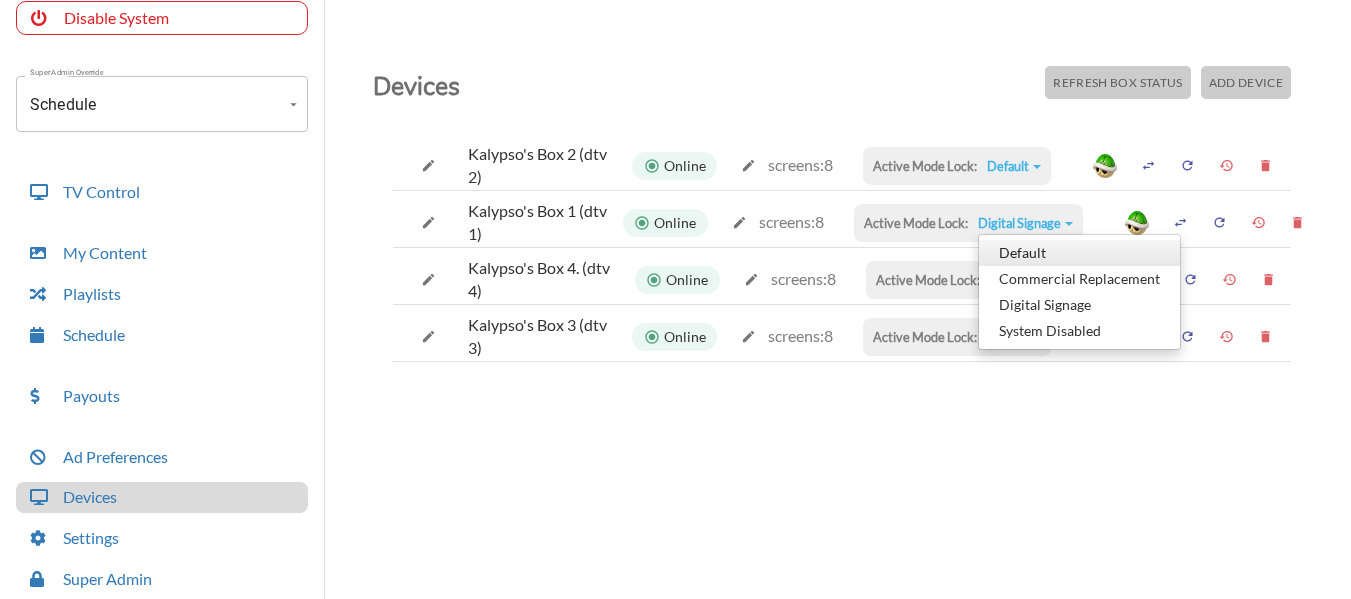 click on "Default" at bounding box center [1079, 253] 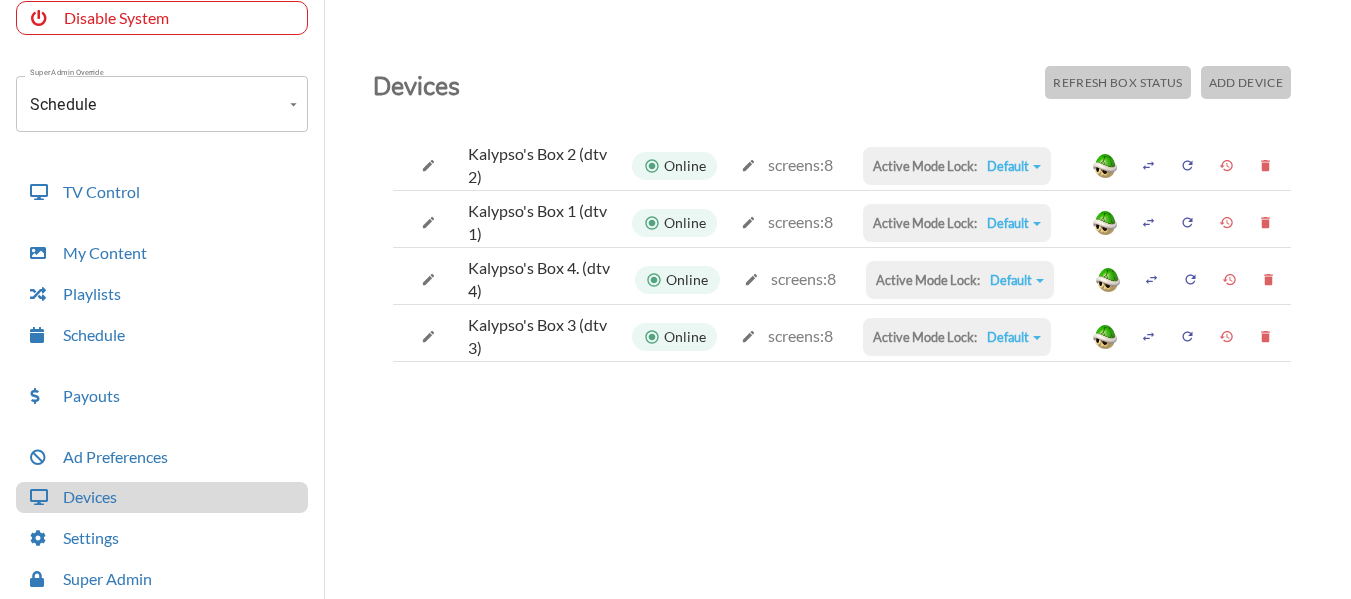 click on "Default" at bounding box center (1014, 166) 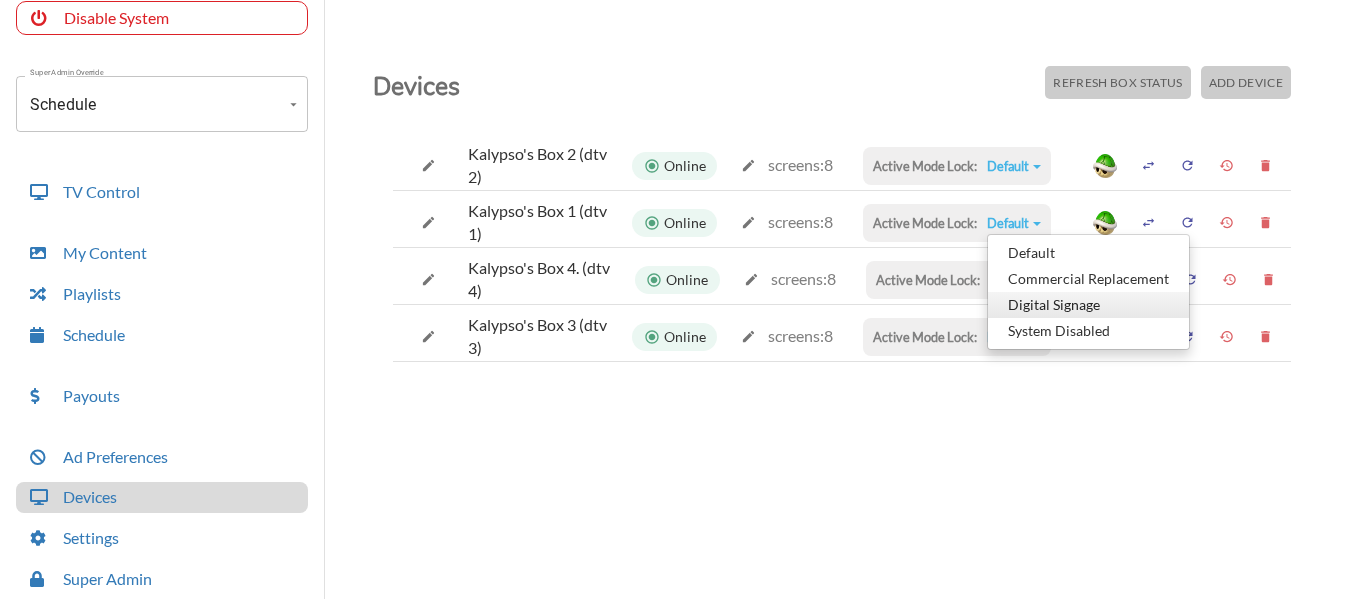 click on "Digital Signage" at bounding box center (1088, 253) 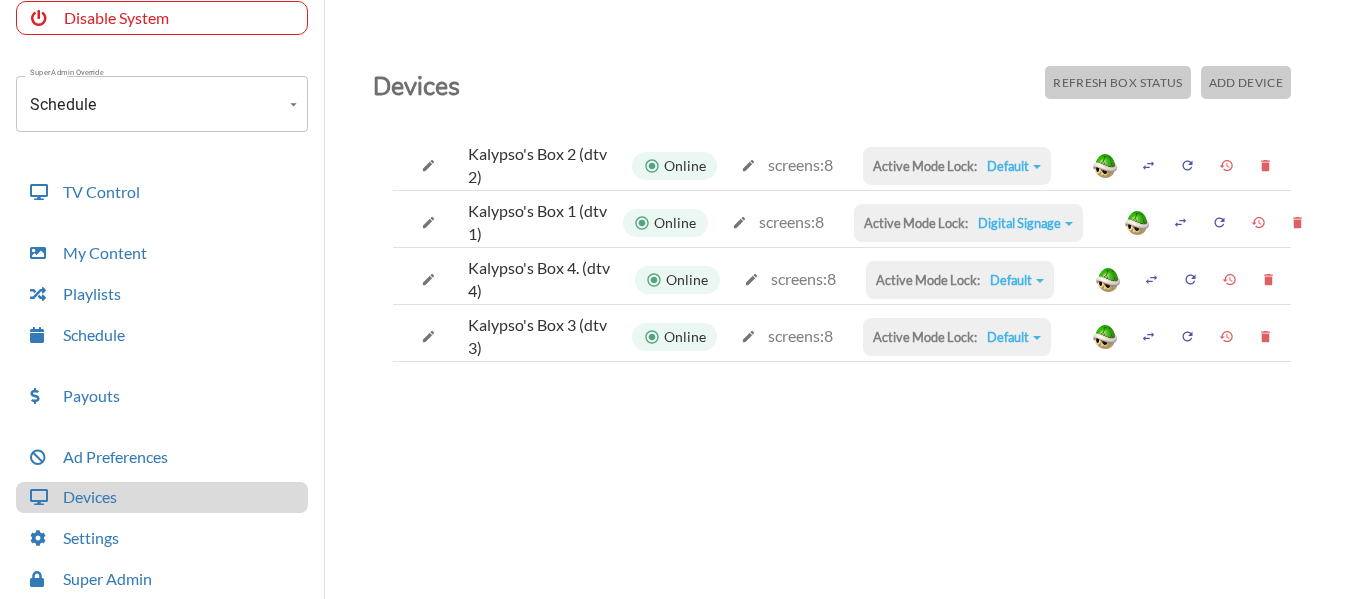 click on "Digital Signage" at bounding box center (1014, 166) 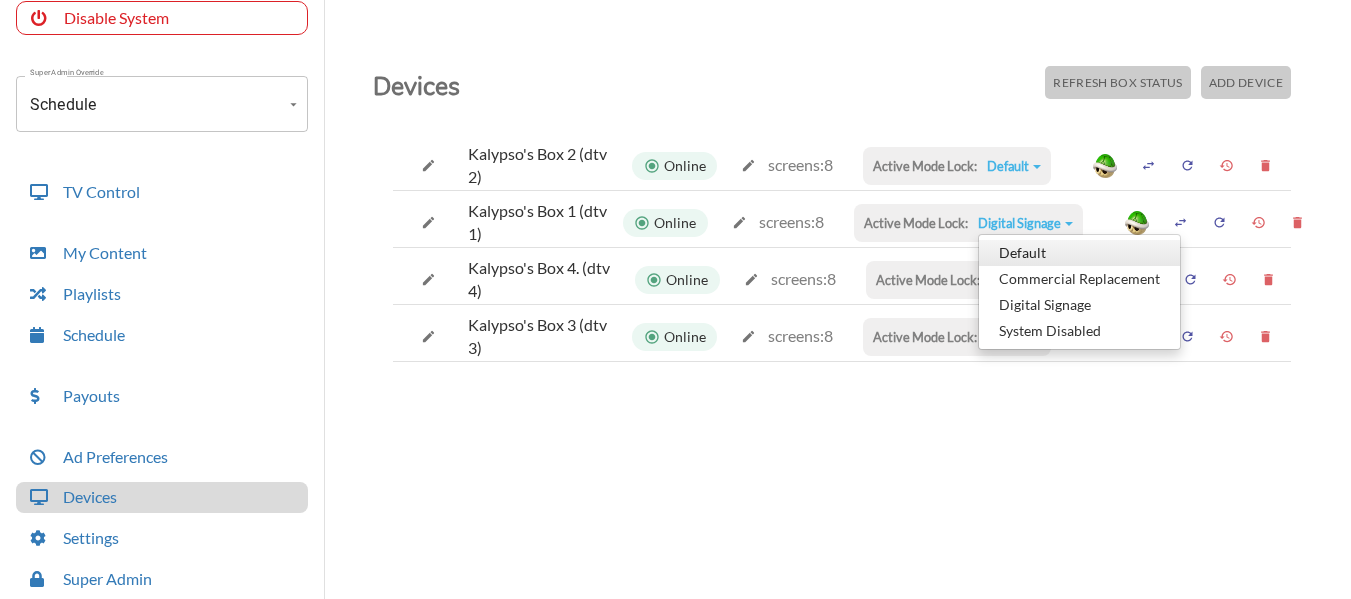 click on "Default" at bounding box center [1079, 253] 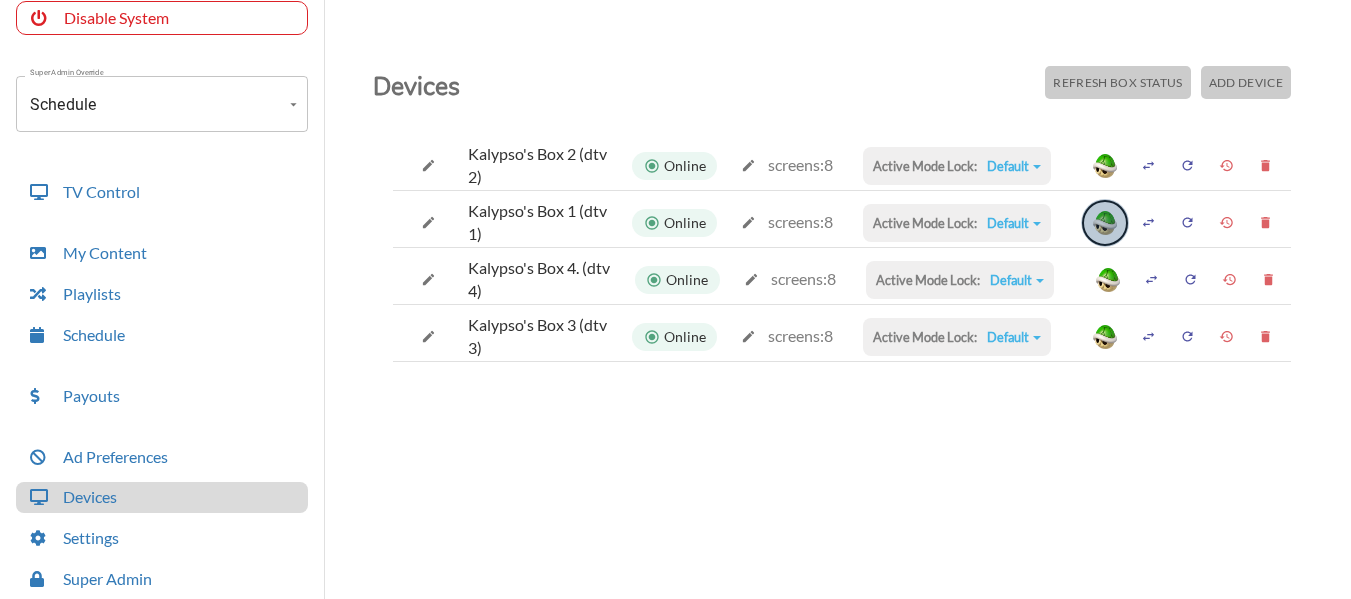 click at bounding box center [1105, 223] 